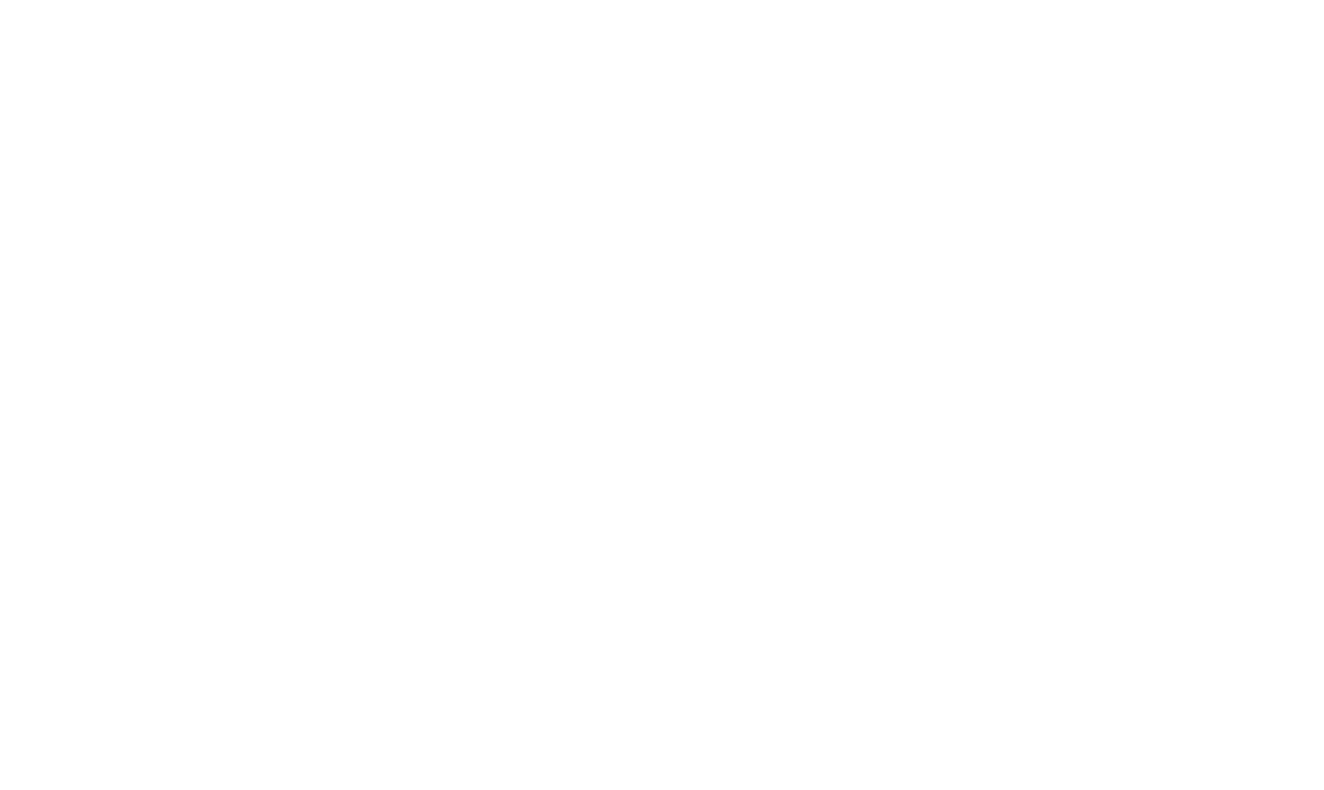 scroll, scrollTop: 0, scrollLeft: 0, axis: both 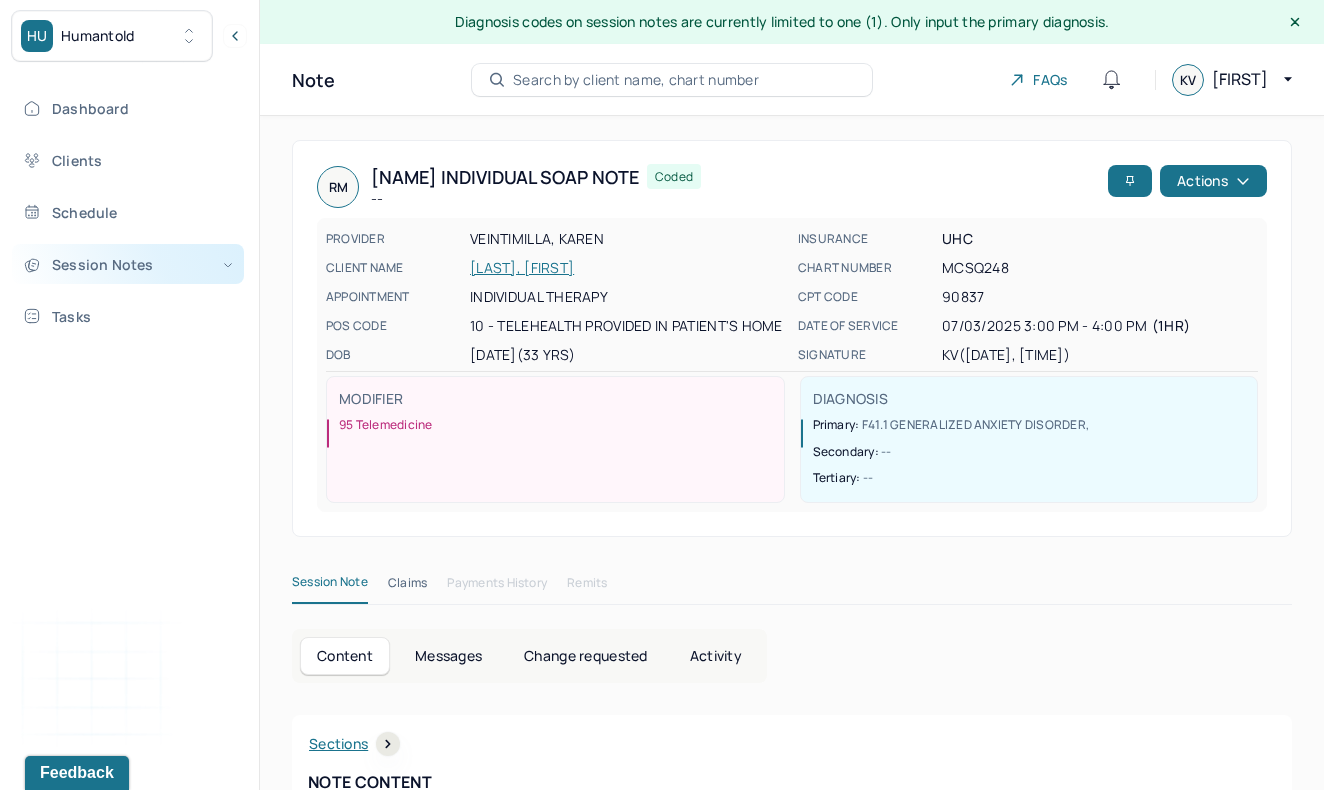 click on "Session Notes" at bounding box center (128, 264) 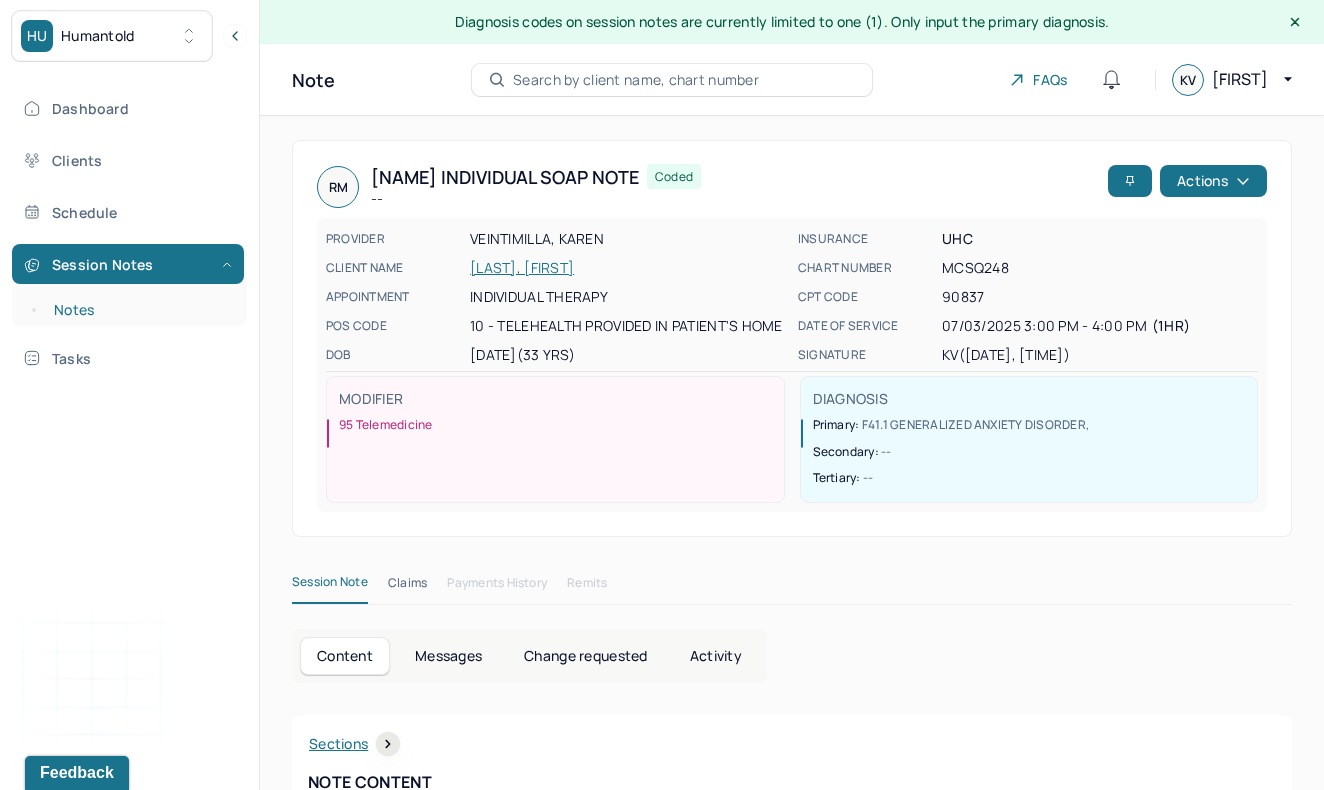 click on "Notes" at bounding box center [139, 310] 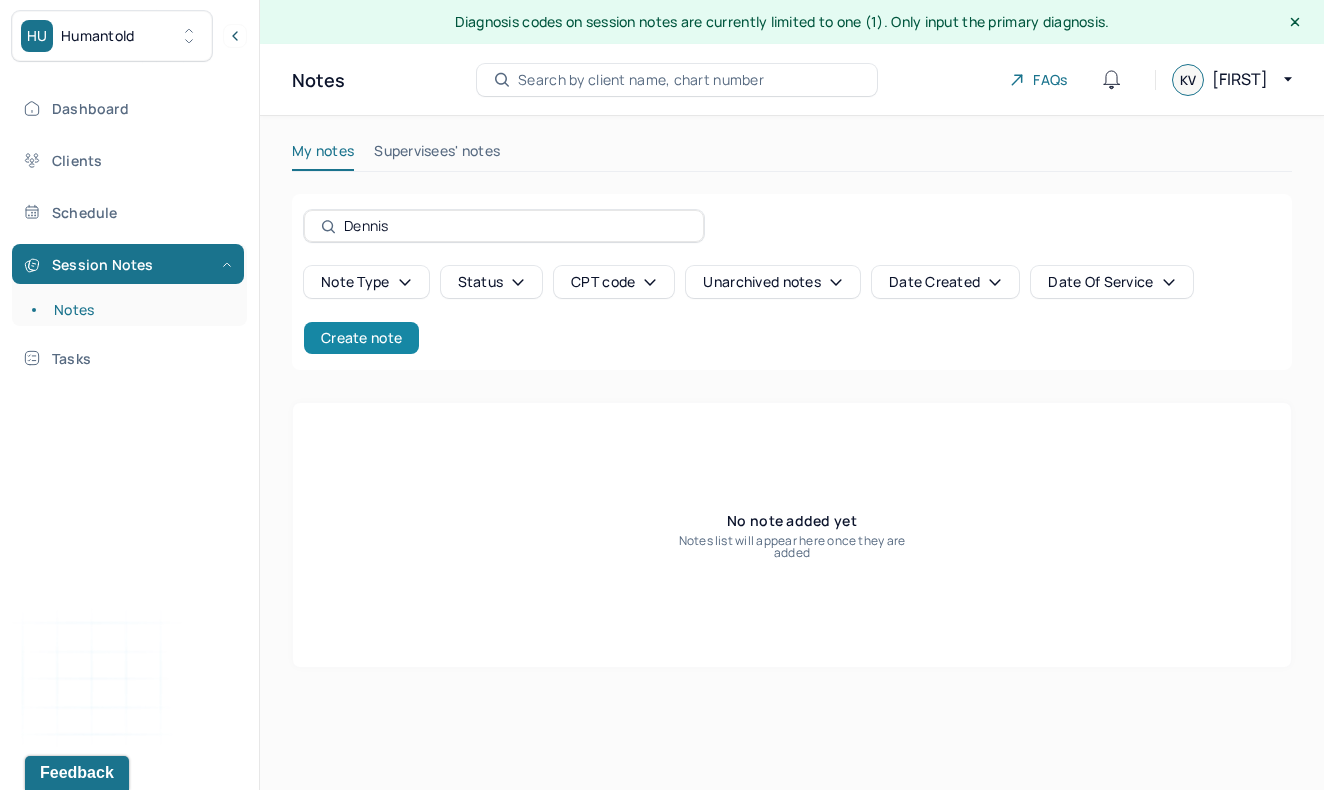 click on "Create note" at bounding box center [361, 338] 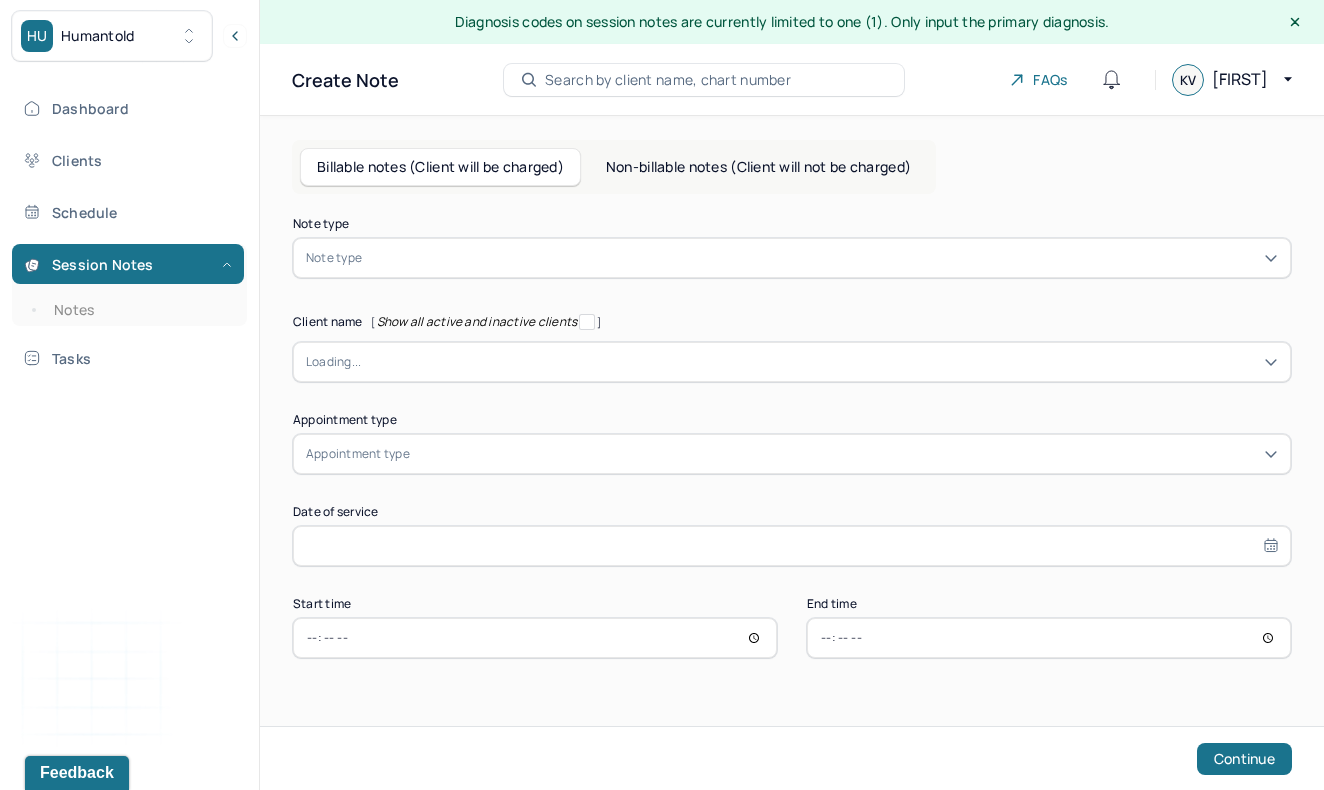 click at bounding box center [819, 362] 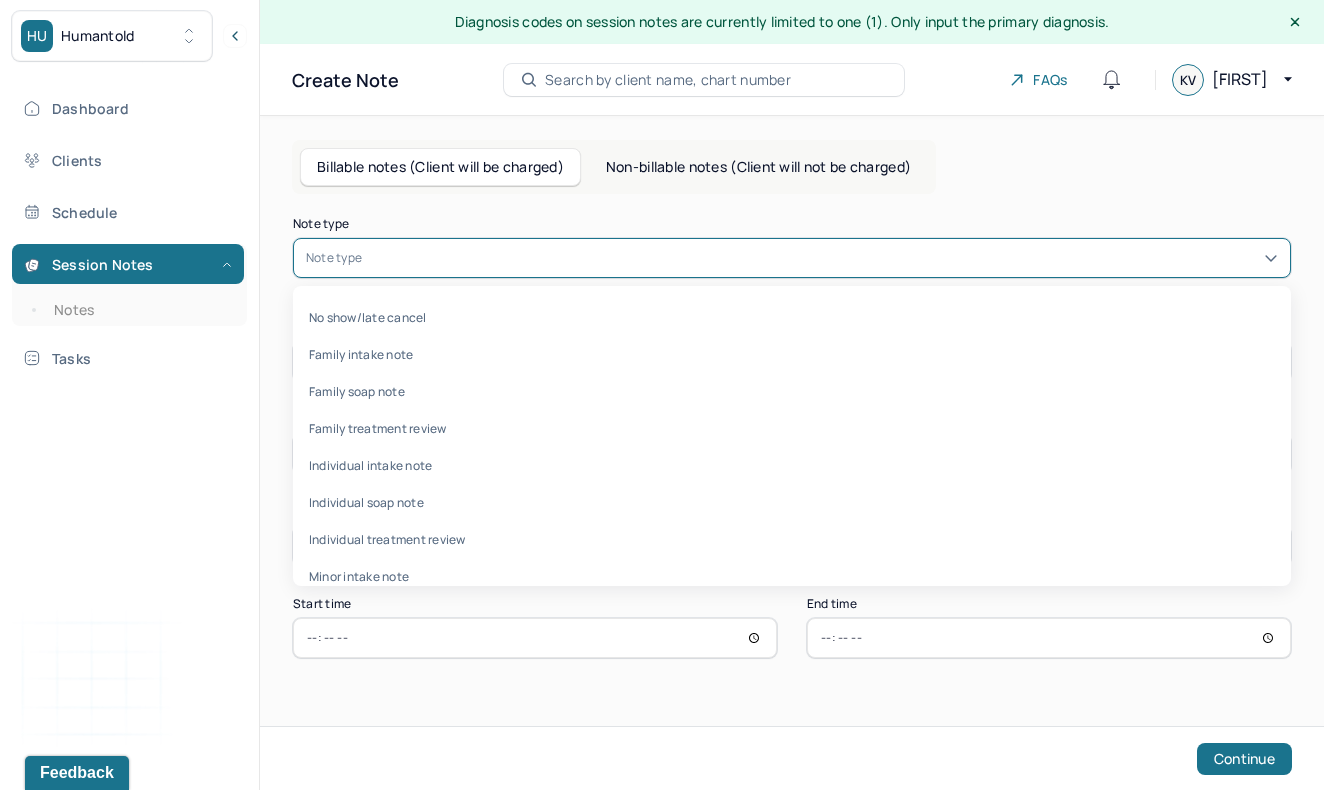 click at bounding box center [822, 258] 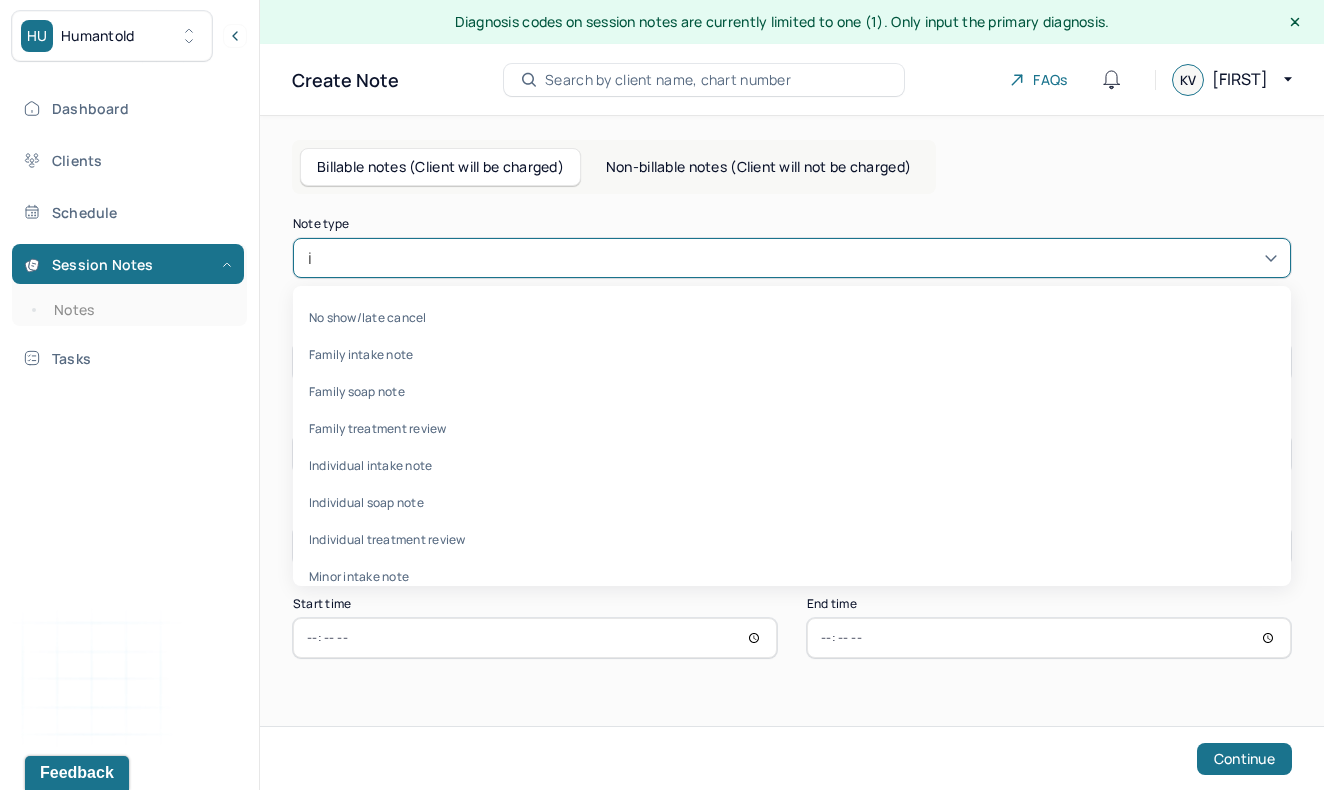 type on "in" 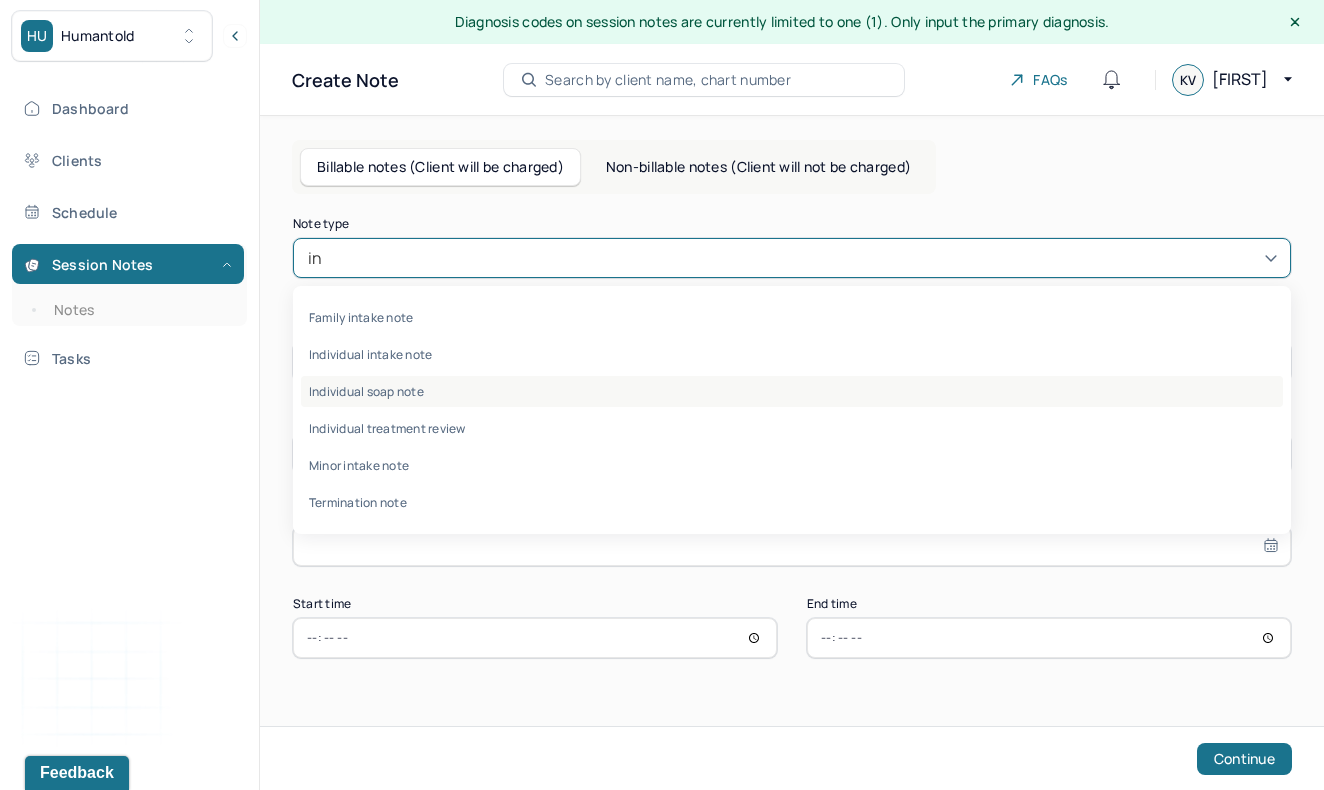 click on "Individual soap note" at bounding box center (792, 391) 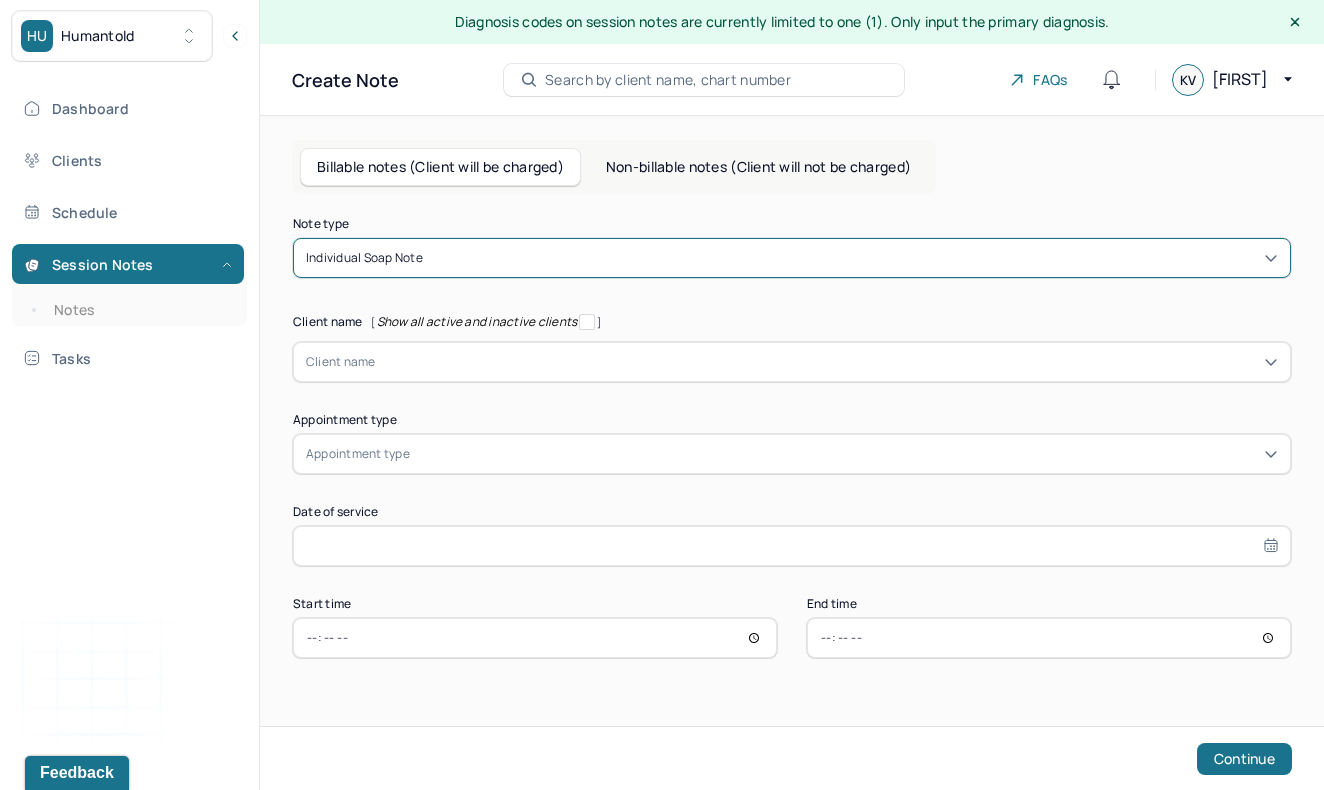 click at bounding box center (379, 362) 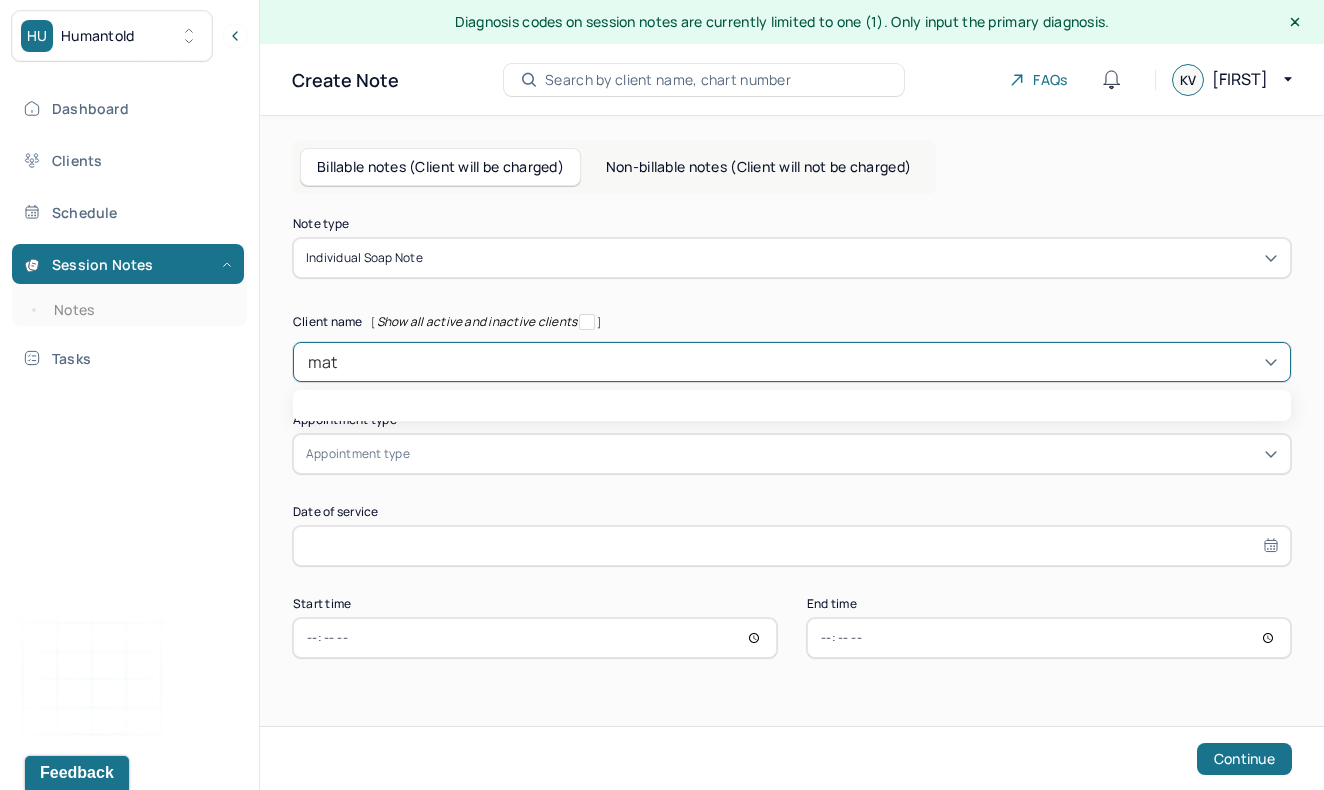type on "matt" 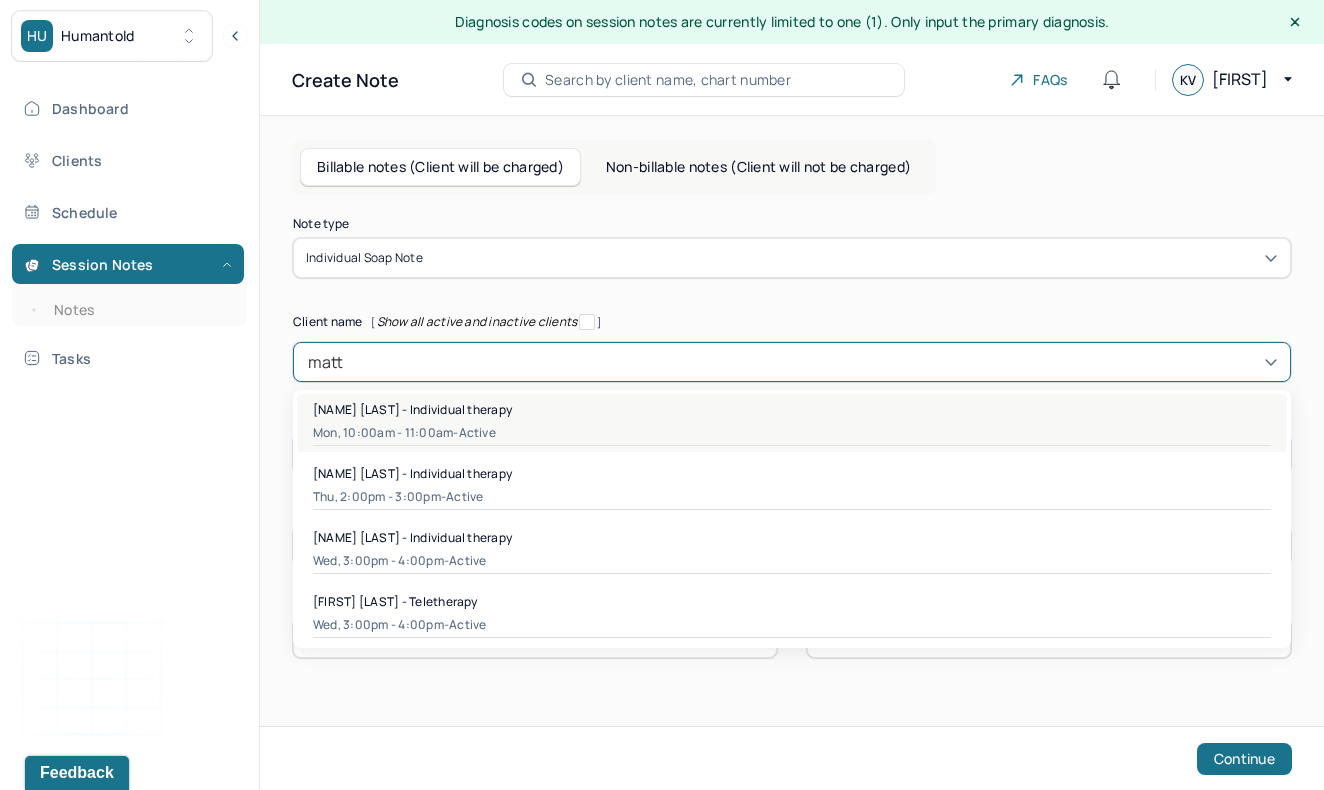 click on "[NAME] [LAST] - Individual therapy" at bounding box center (412, 409) 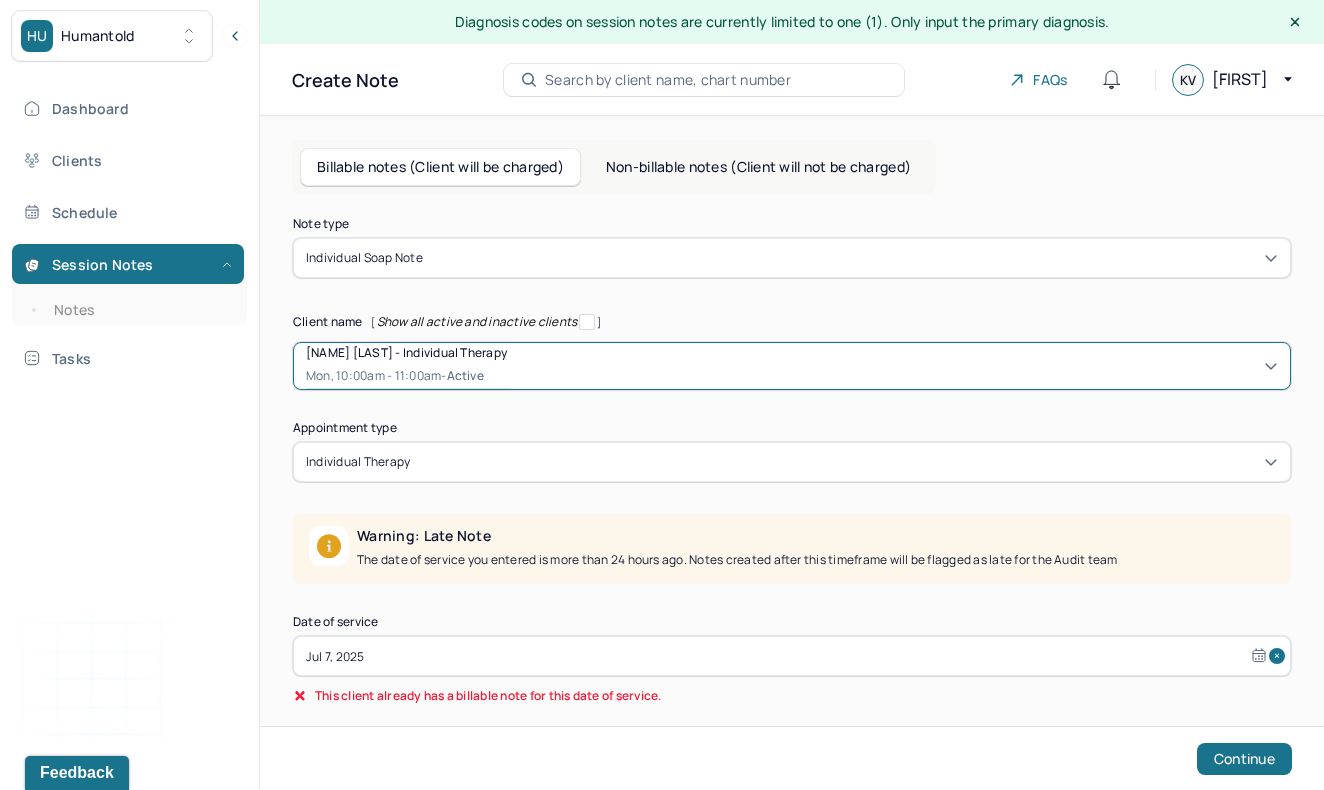 click on "Jul 7, 2025" at bounding box center [792, 656] 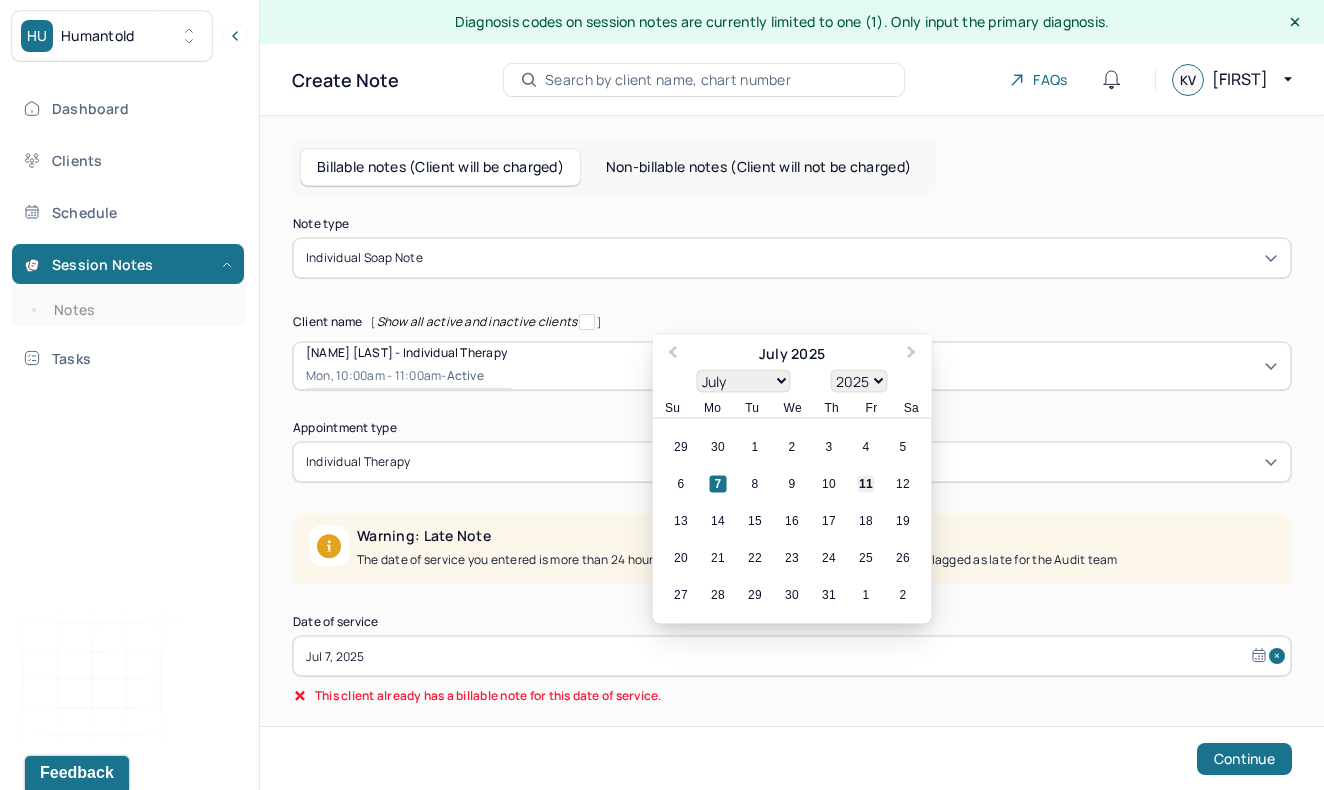 click on "11" at bounding box center (866, 484) 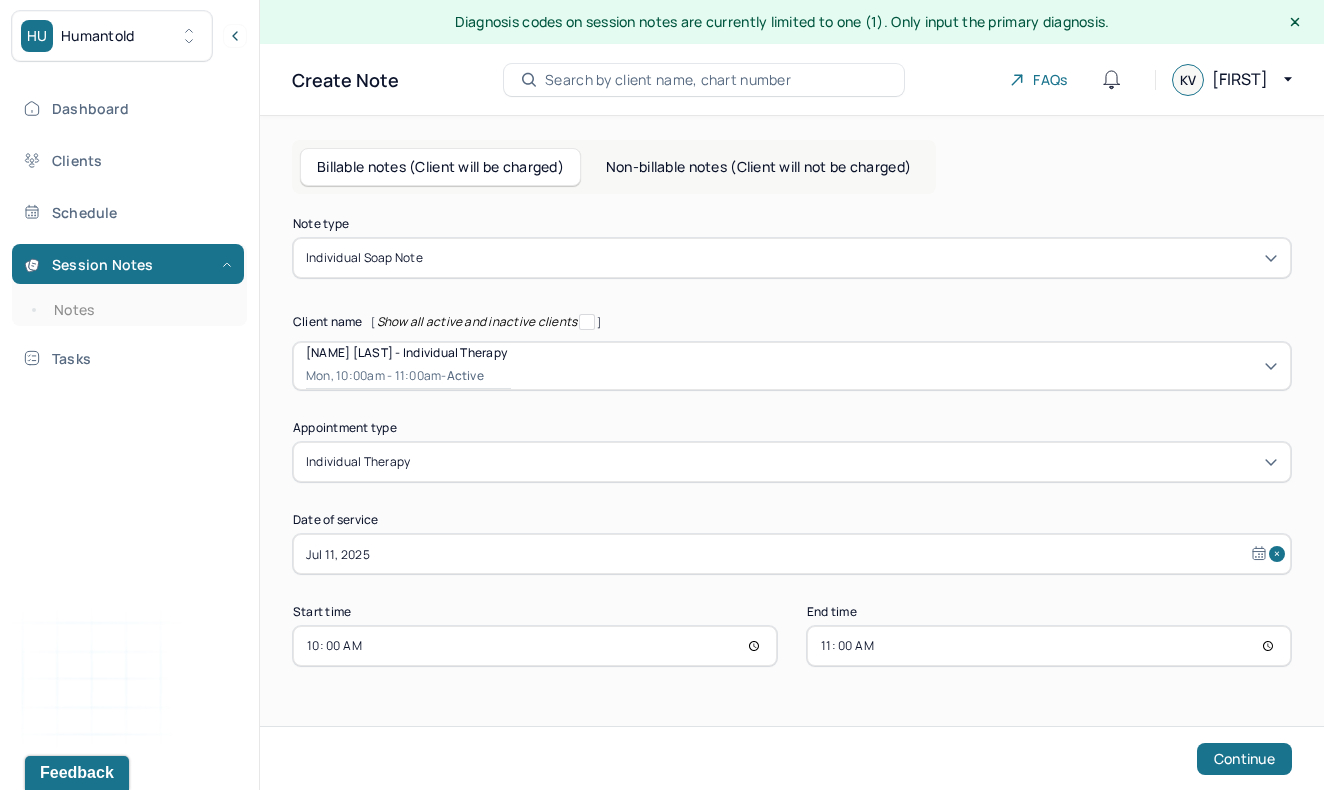 click on "10:00" at bounding box center (535, 646) 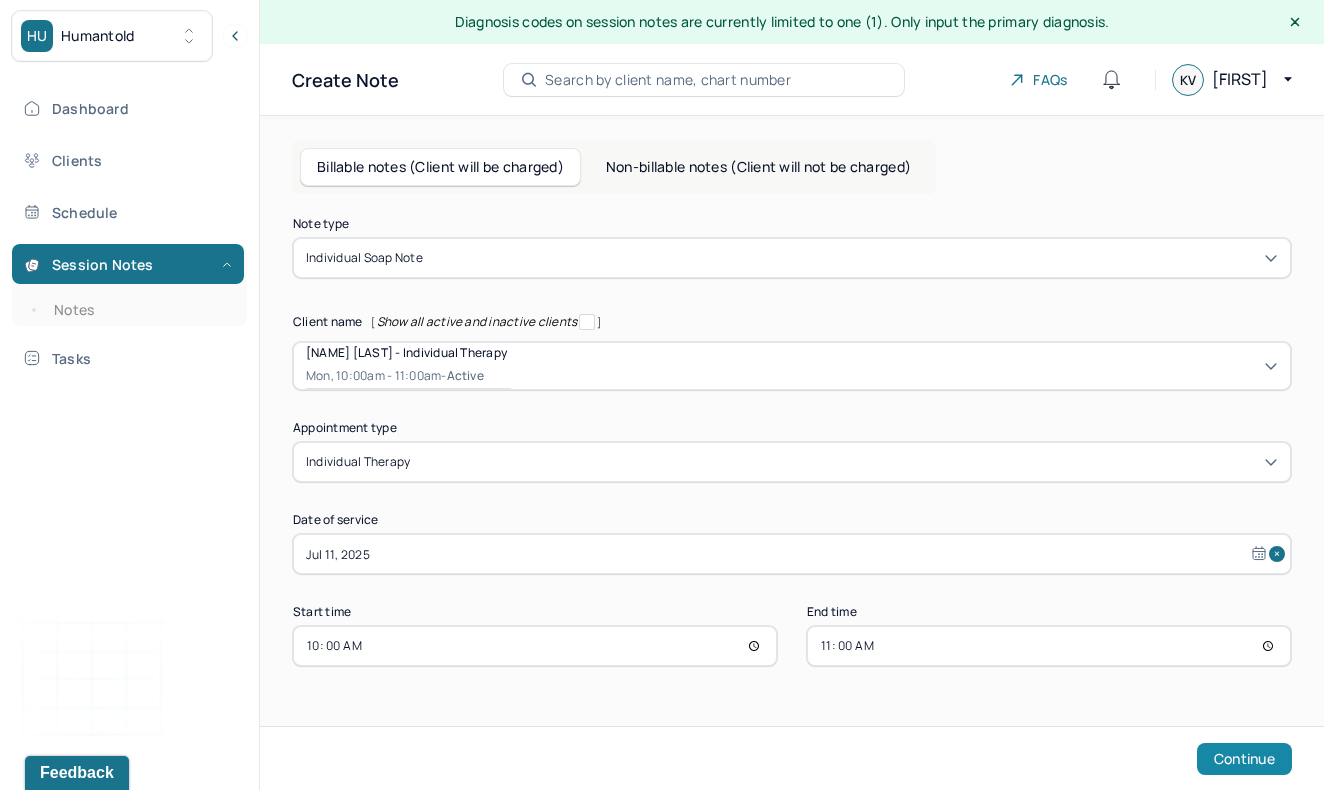 click on "Continue" at bounding box center [1244, 759] 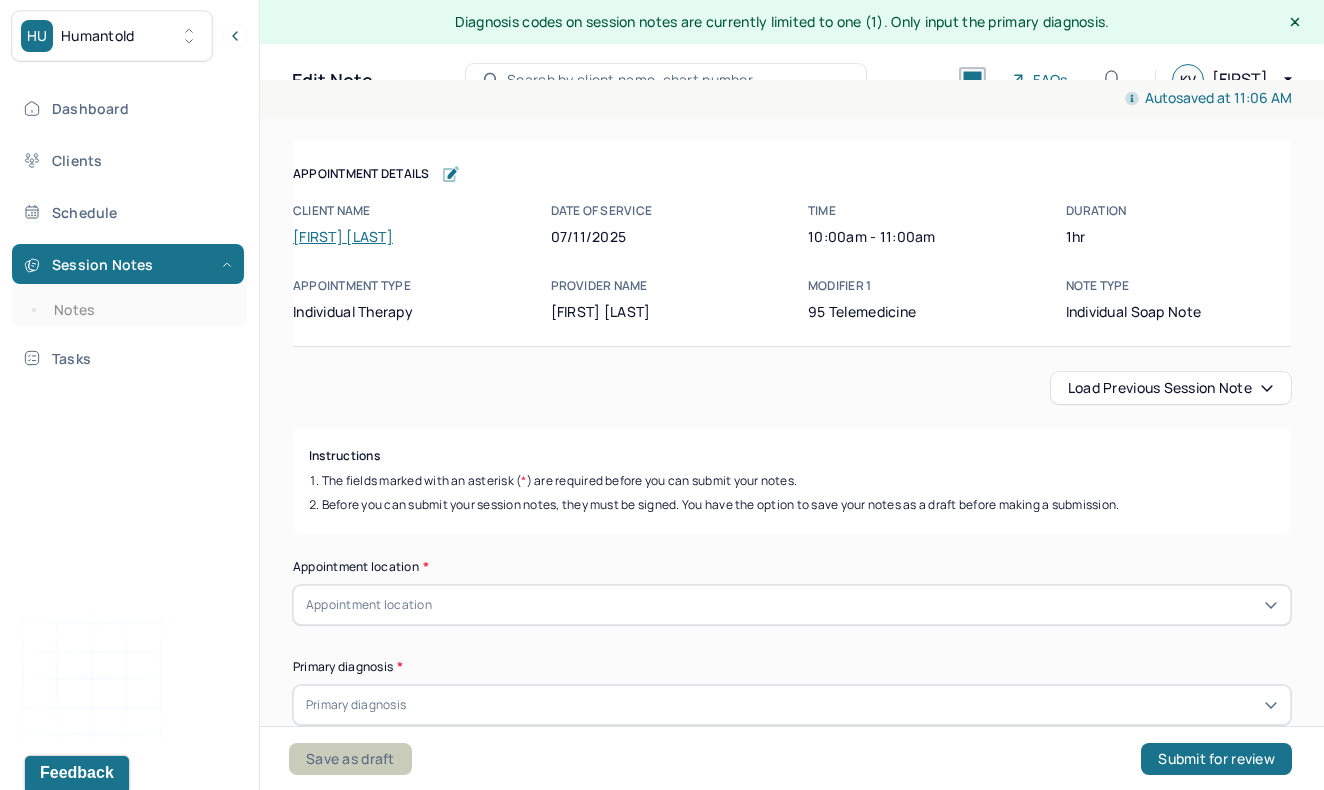 click on "Save as draft" at bounding box center (350, 759) 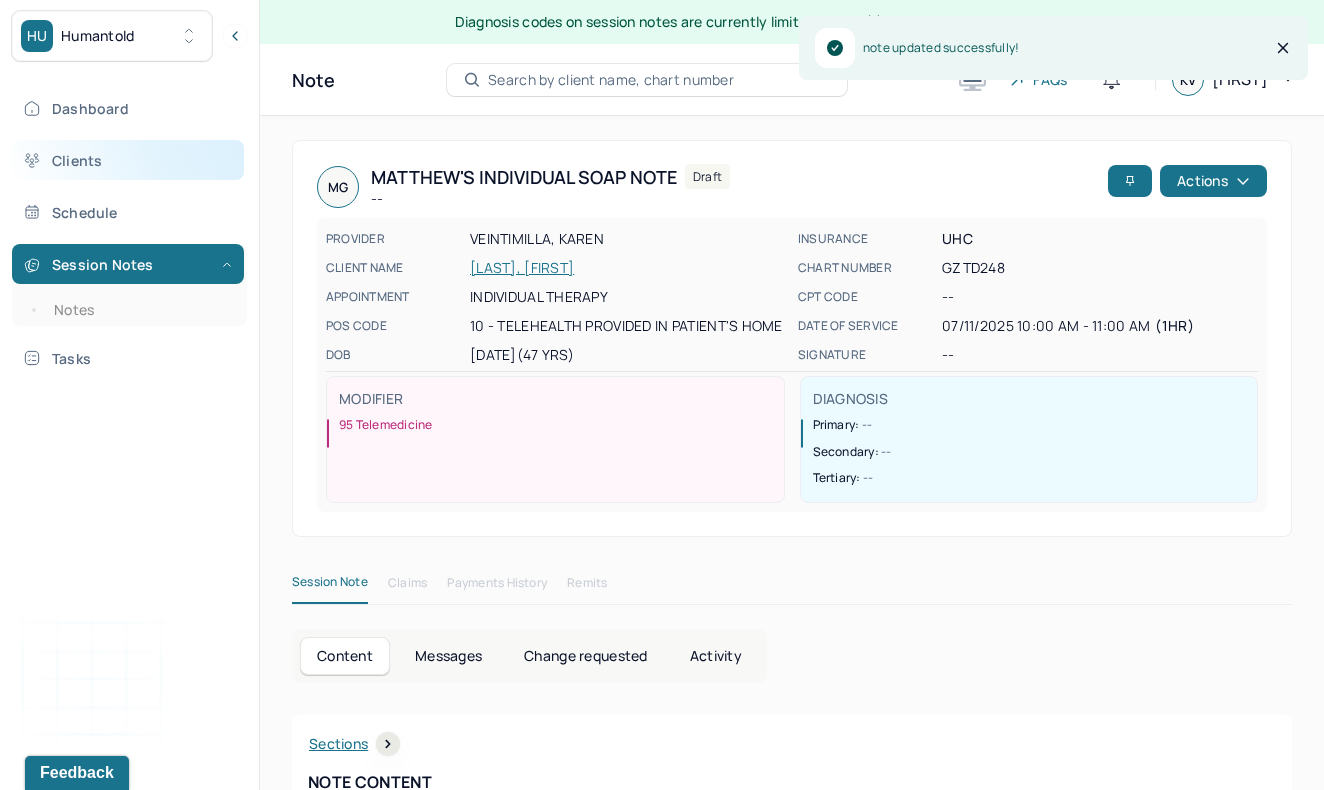 click on "Clients" at bounding box center [128, 160] 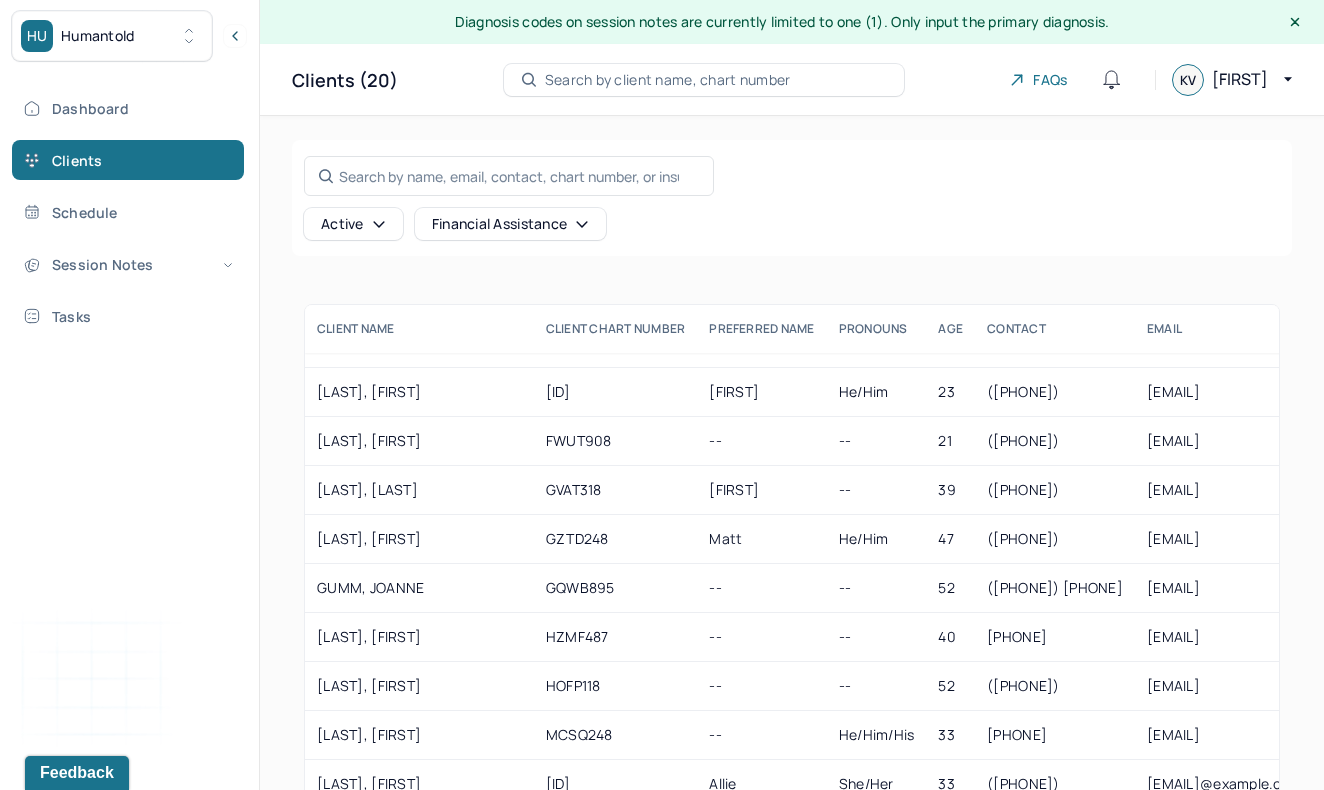 scroll, scrollTop: 236, scrollLeft: 0, axis: vertical 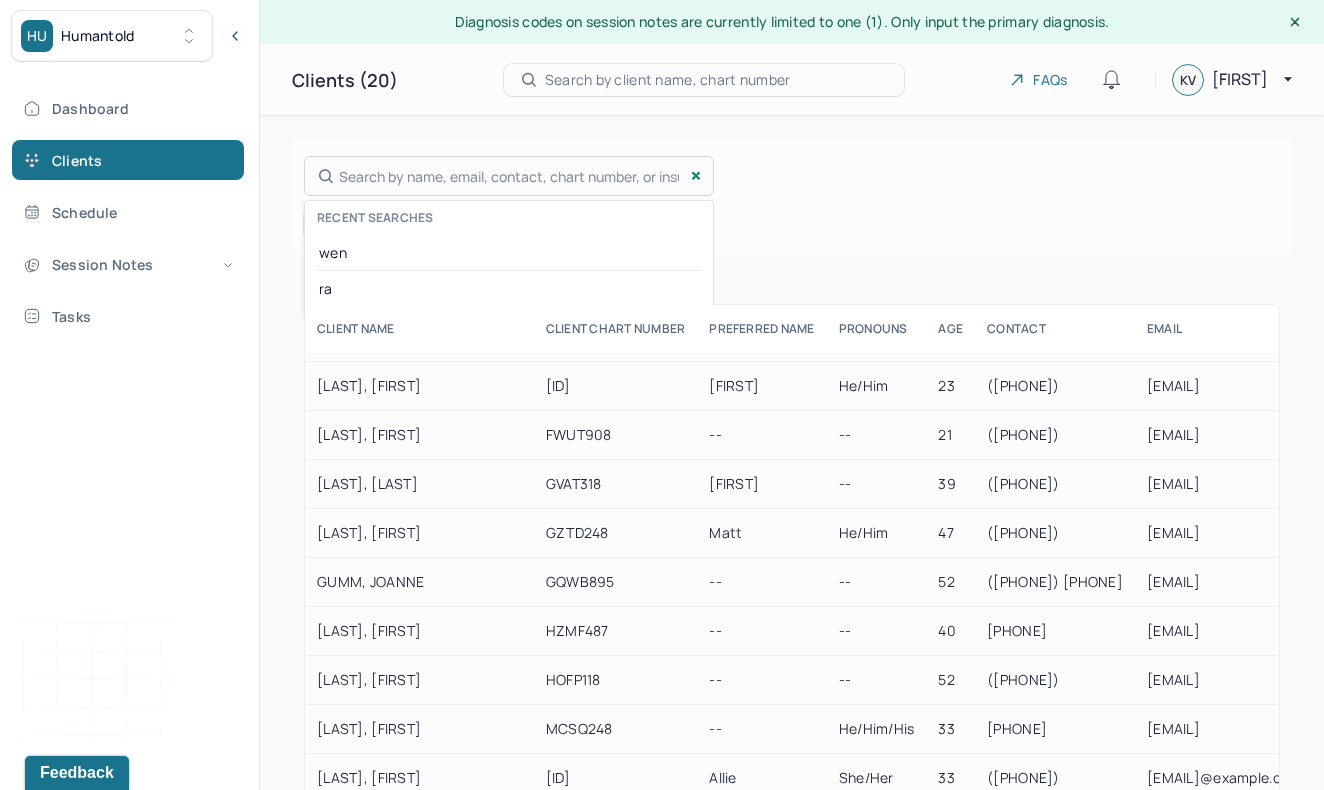 click on "Search by name, email, contact, chart number, or insurance id... Recent searches wen ra" at bounding box center (509, 176) 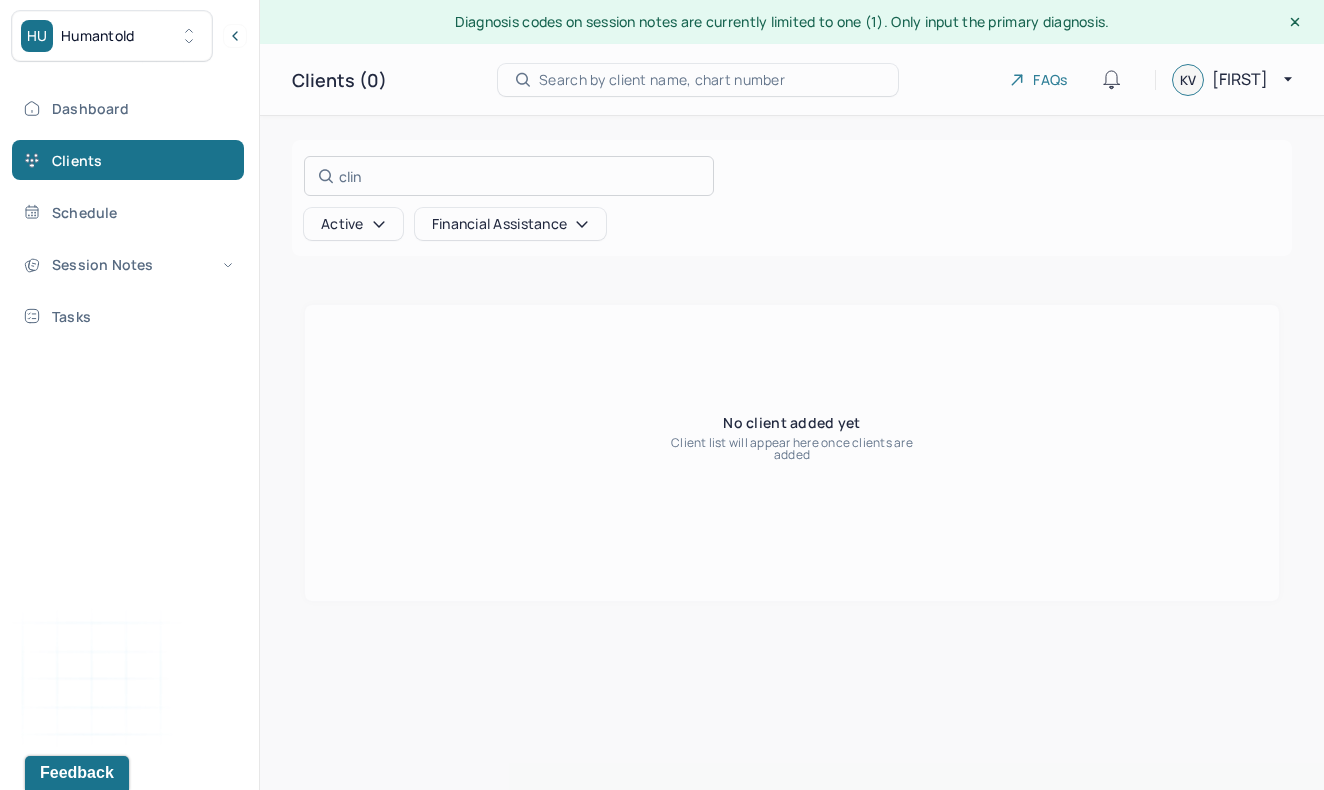 type on "clin" 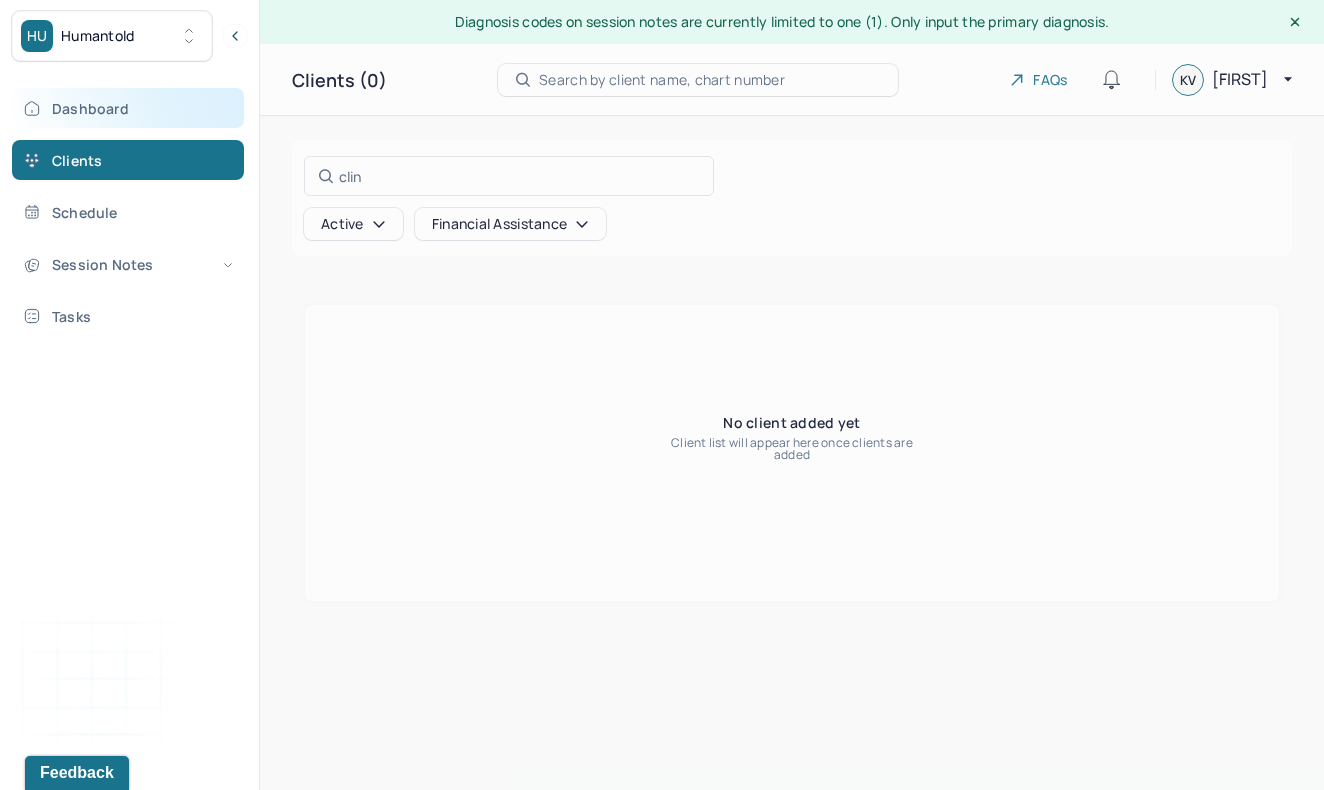 drag, startPoint x: 440, startPoint y: 171, endPoint x: 166, endPoint y: 113, distance: 280.0714 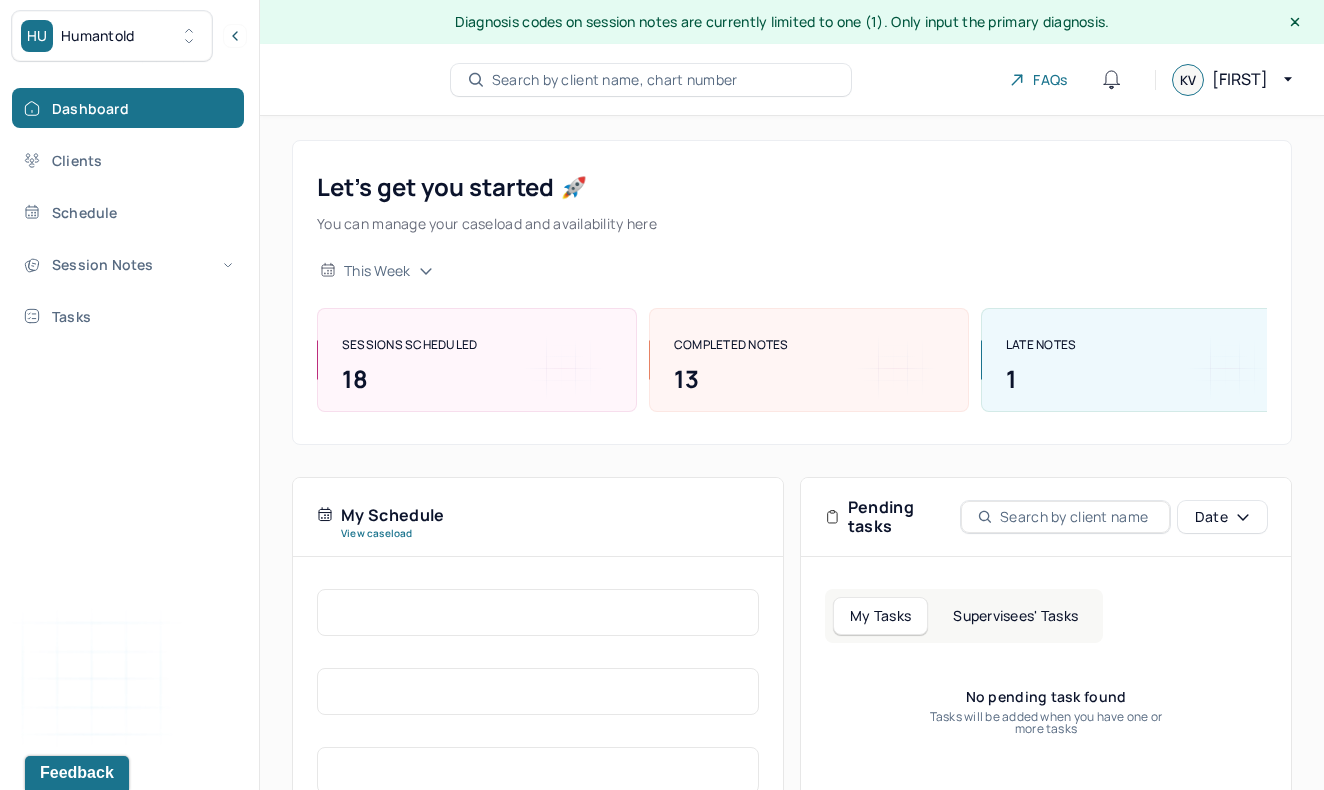 click on "Search by client name, chart number" at bounding box center [615, 80] 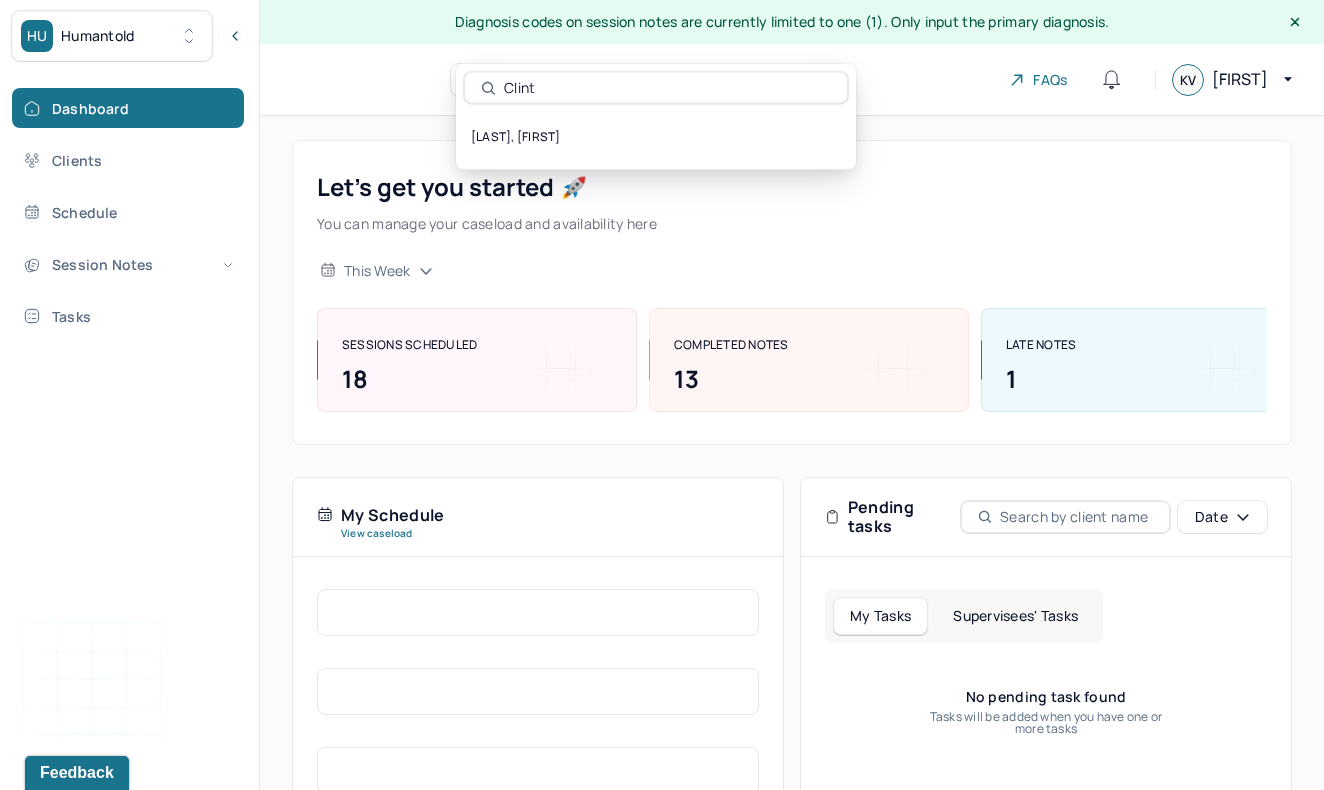 type on "Clint" 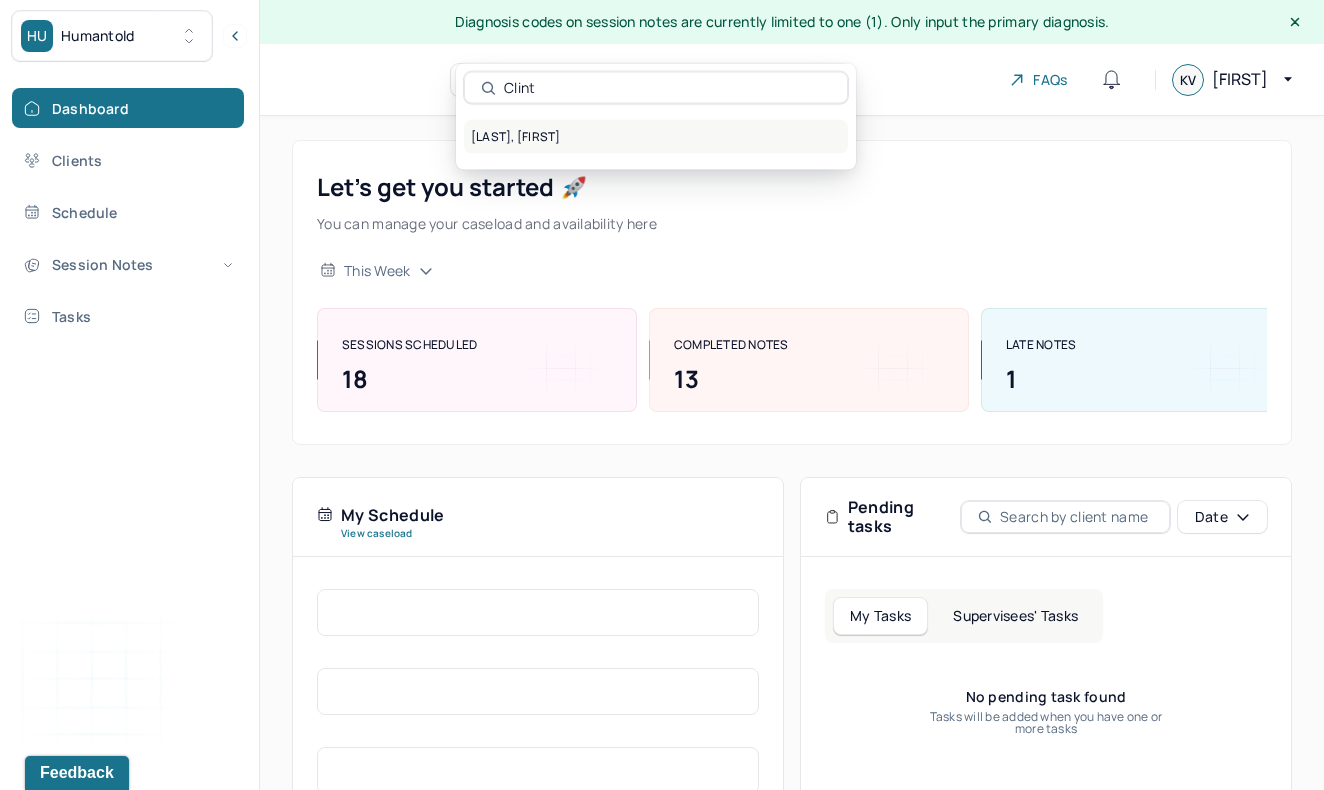 drag, startPoint x: 567, startPoint y: 88, endPoint x: 580, endPoint y: 138, distance: 51.662365 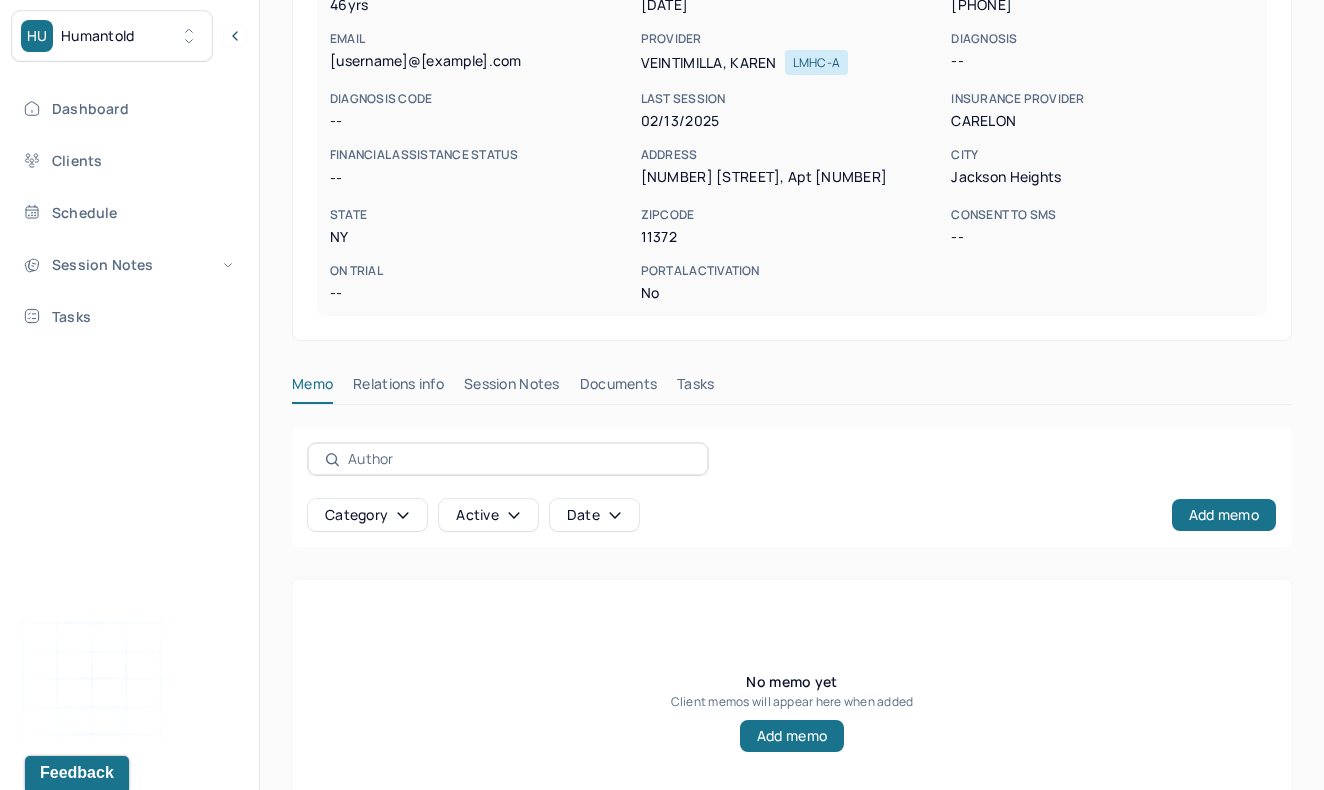 scroll, scrollTop: 346, scrollLeft: 0, axis: vertical 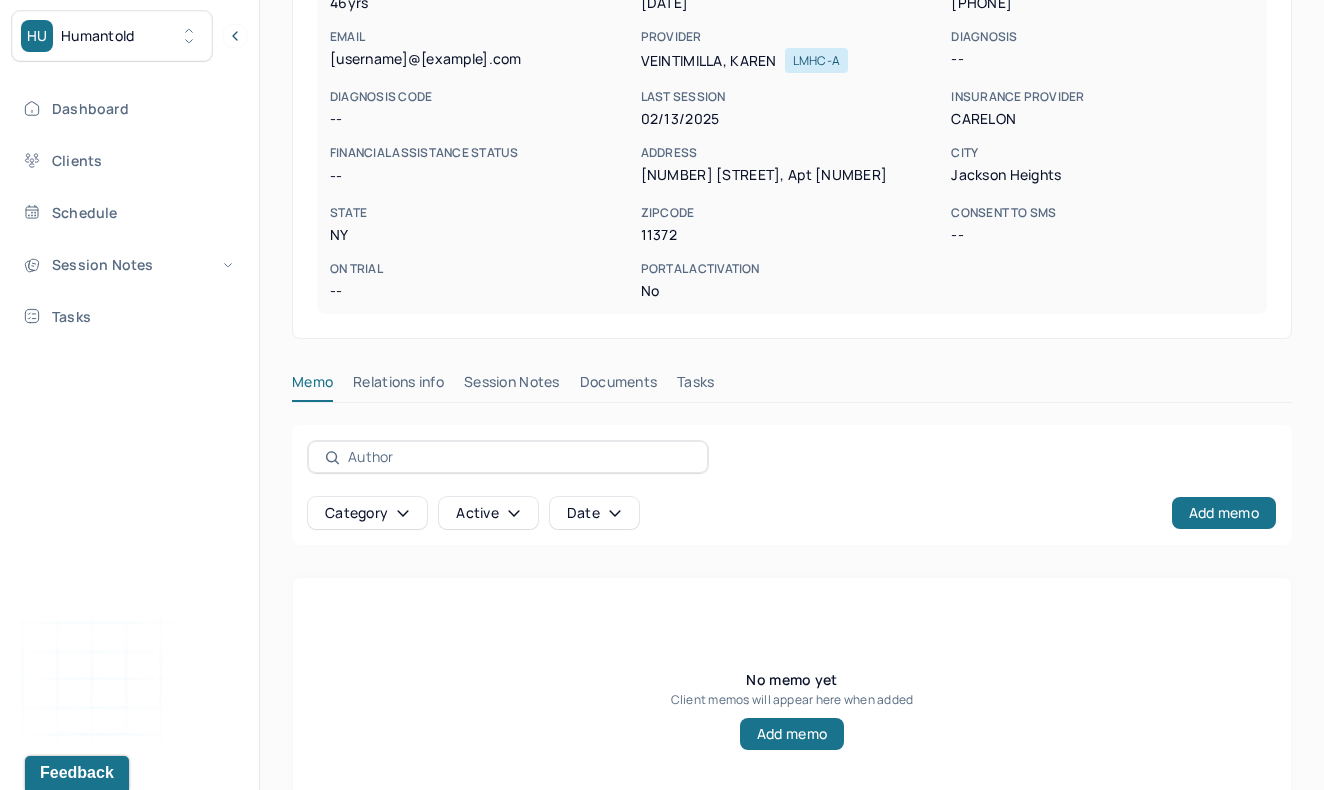 click on "Documents" at bounding box center (619, 386) 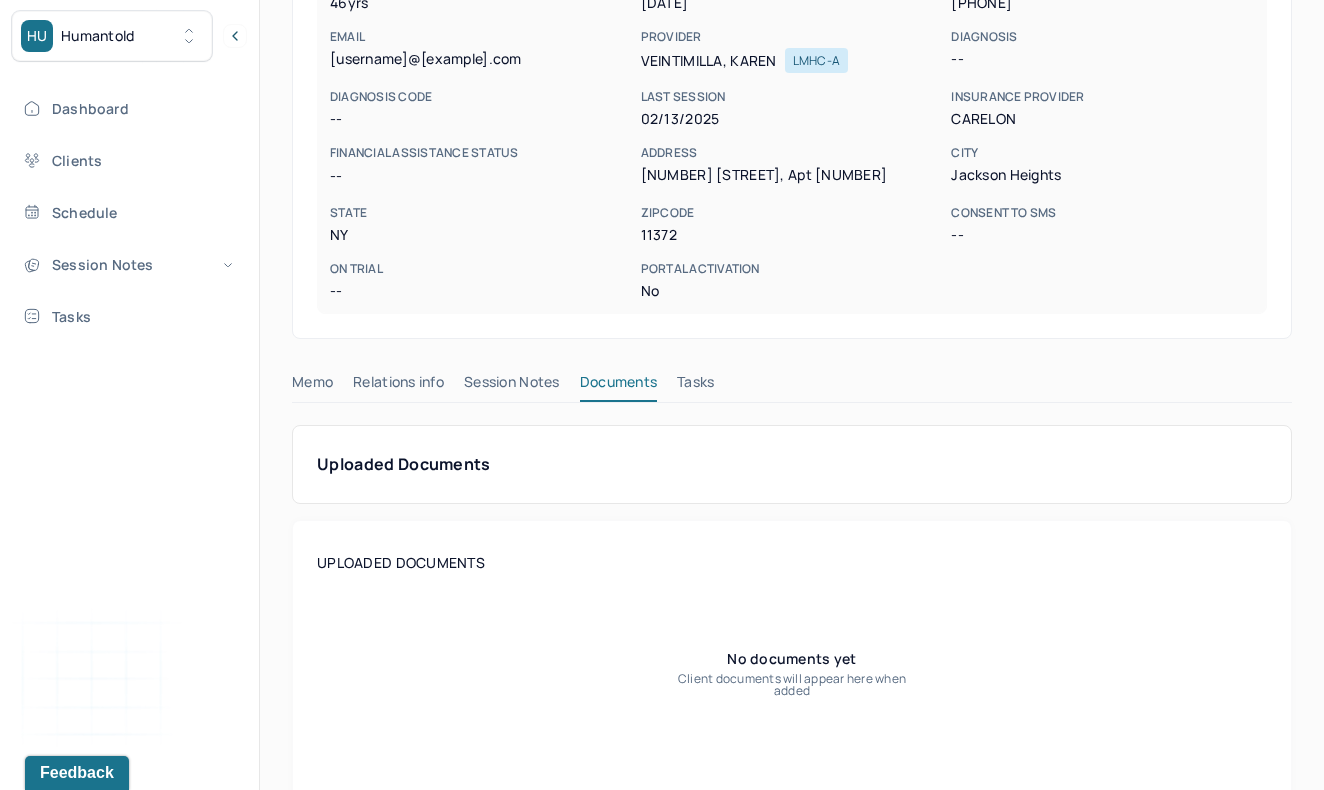 click on "Session Notes" at bounding box center [512, 386] 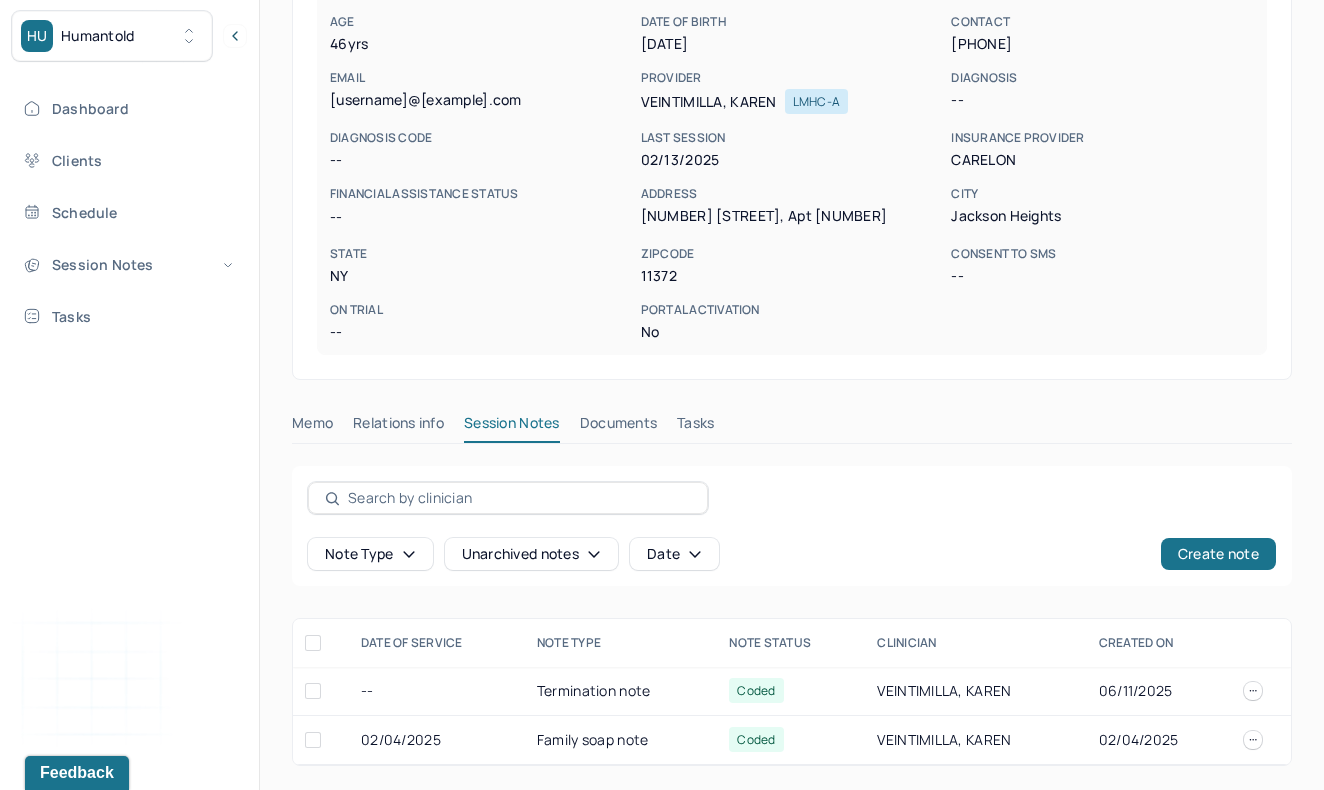 scroll, scrollTop: 306, scrollLeft: 0, axis: vertical 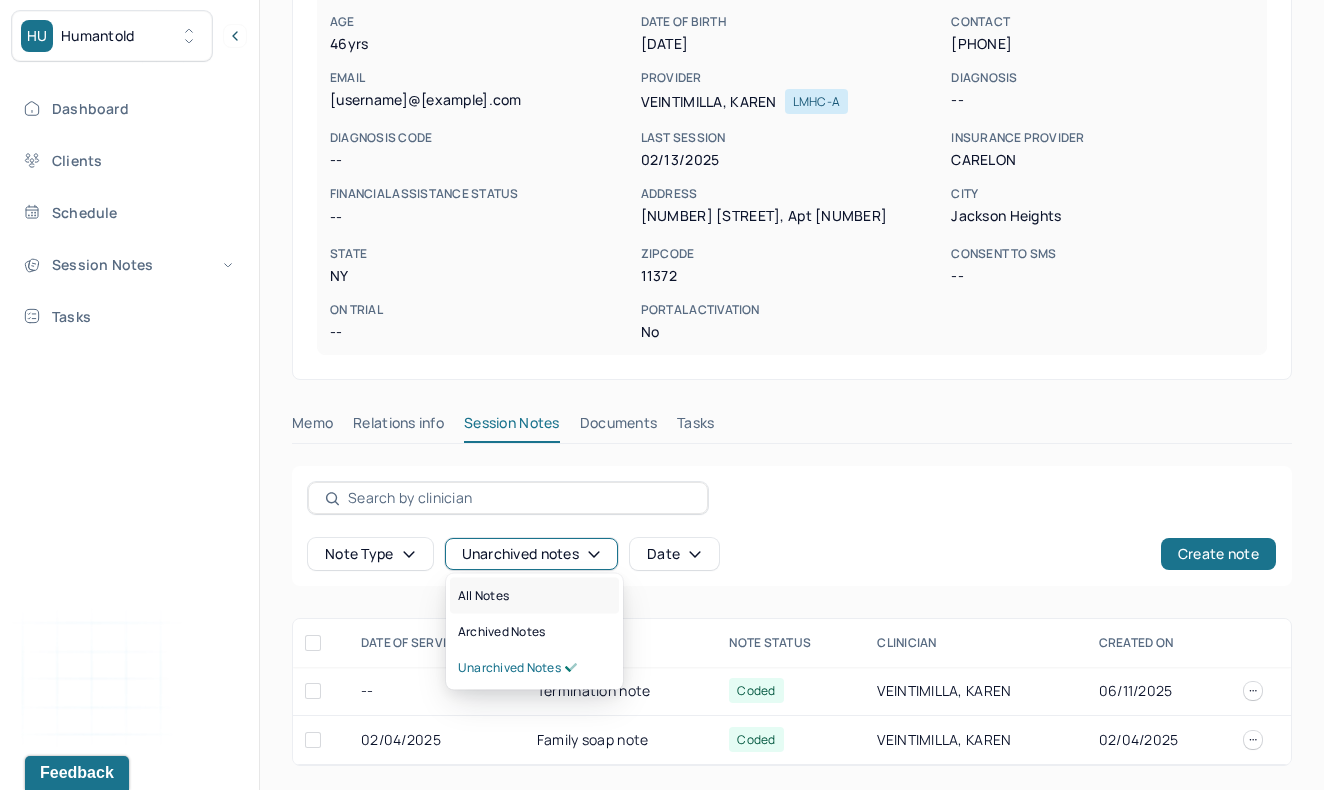 click on "All notes" at bounding box center [534, 596] 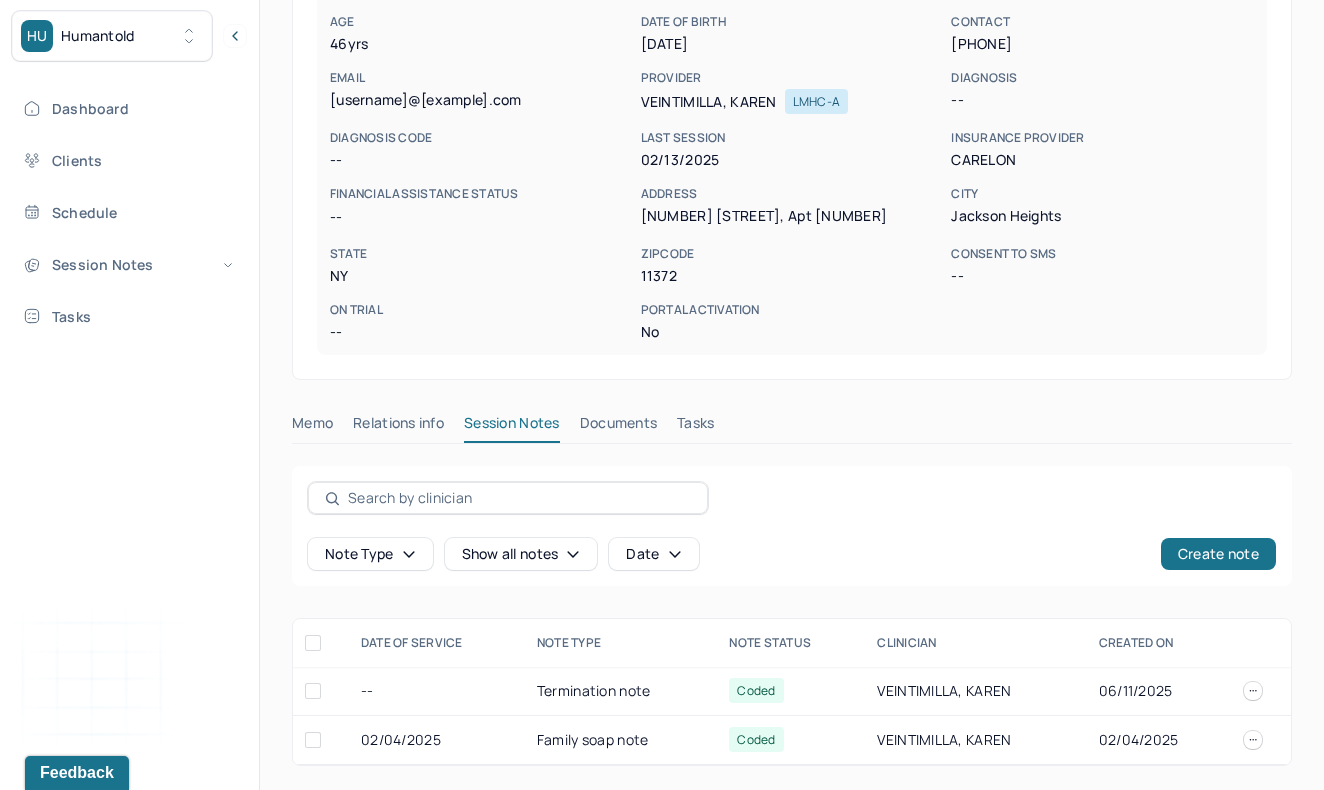scroll, scrollTop: 306, scrollLeft: 0, axis: vertical 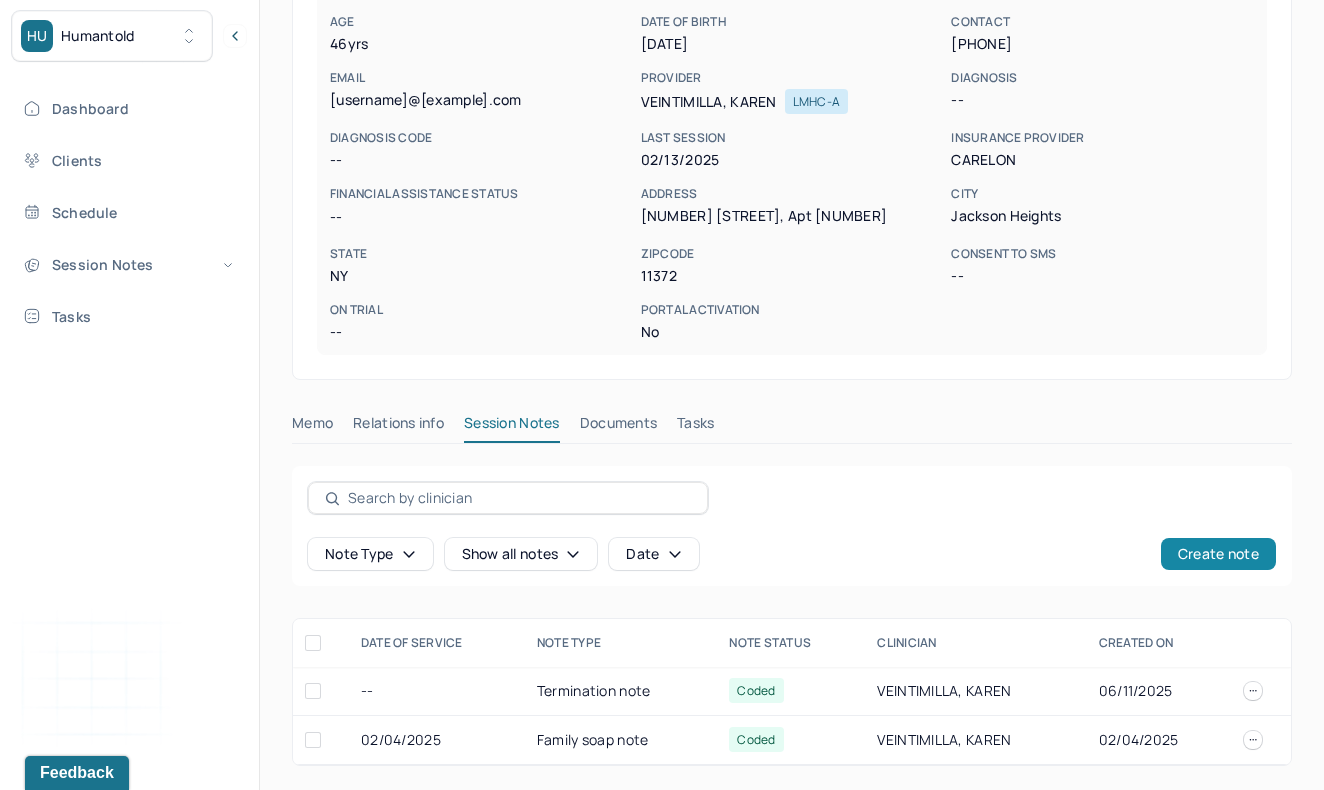 click on "Create note" at bounding box center (1218, 554) 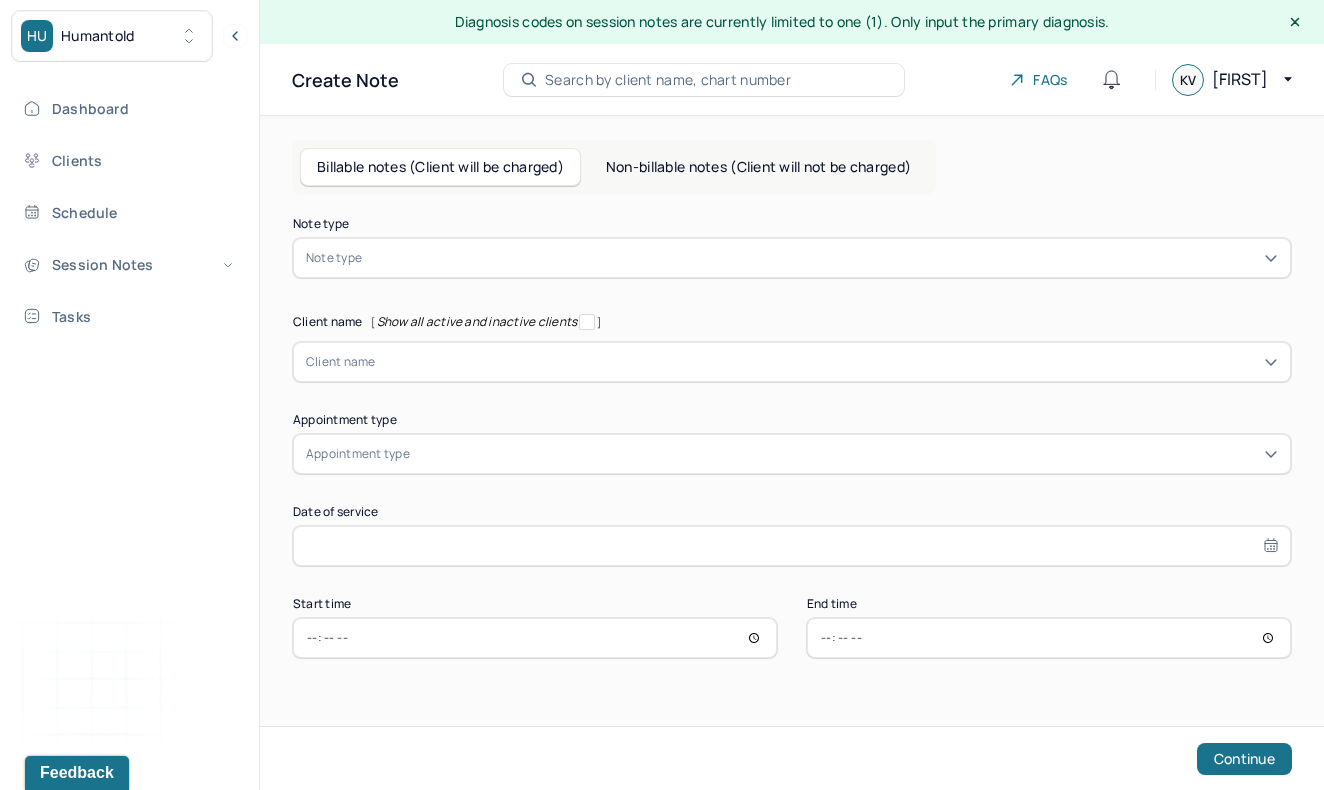 scroll, scrollTop: 0, scrollLeft: 0, axis: both 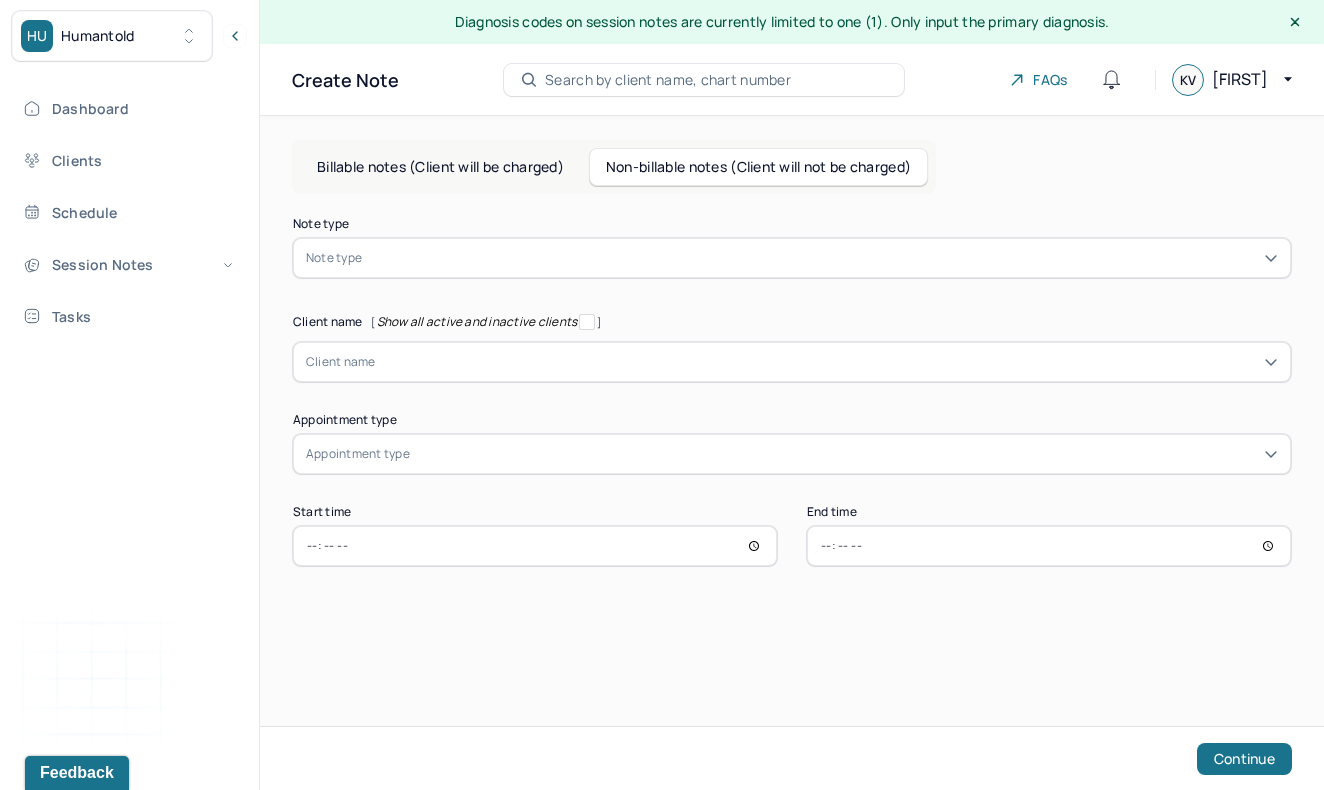 click on "Note type" at bounding box center [792, 258] 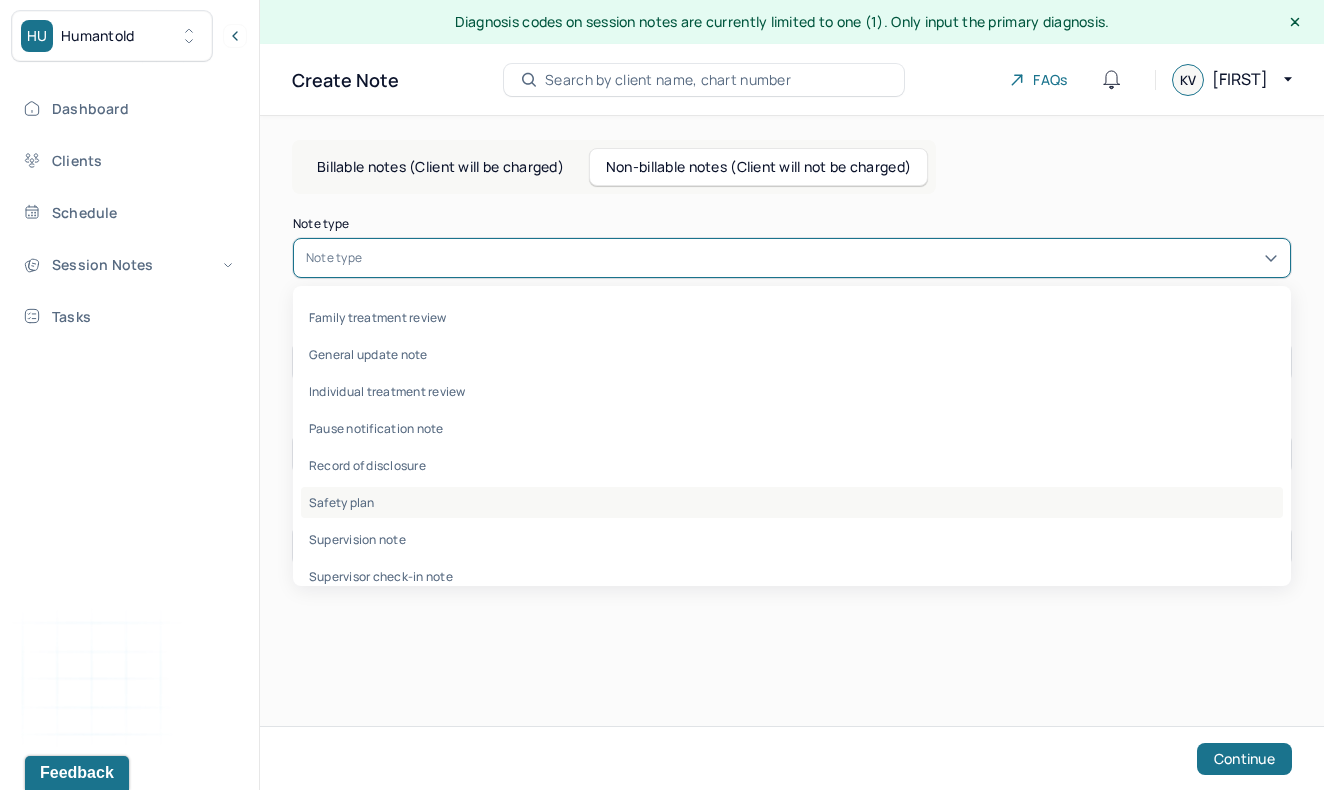 scroll, scrollTop: 59, scrollLeft: 0, axis: vertical 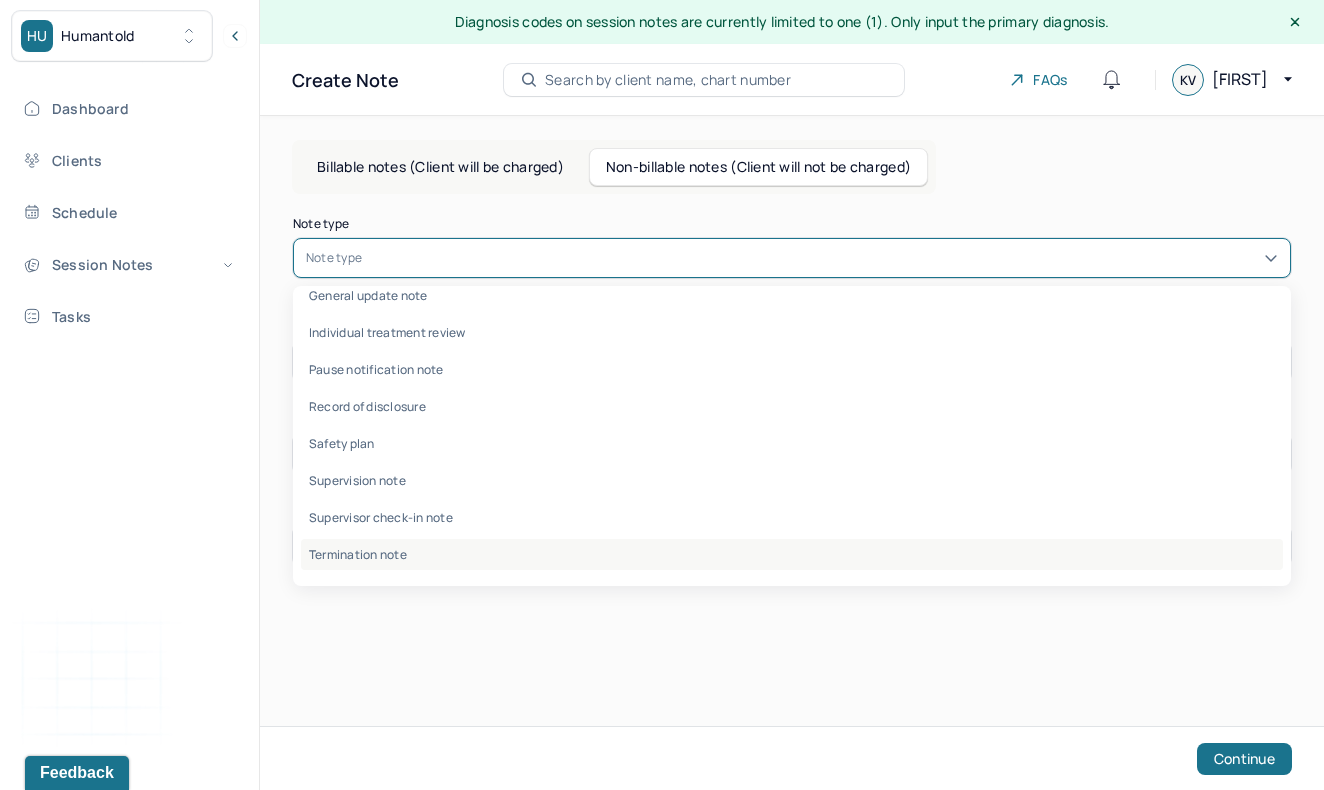 click on "Termination note" at bounding box center (792, 554) 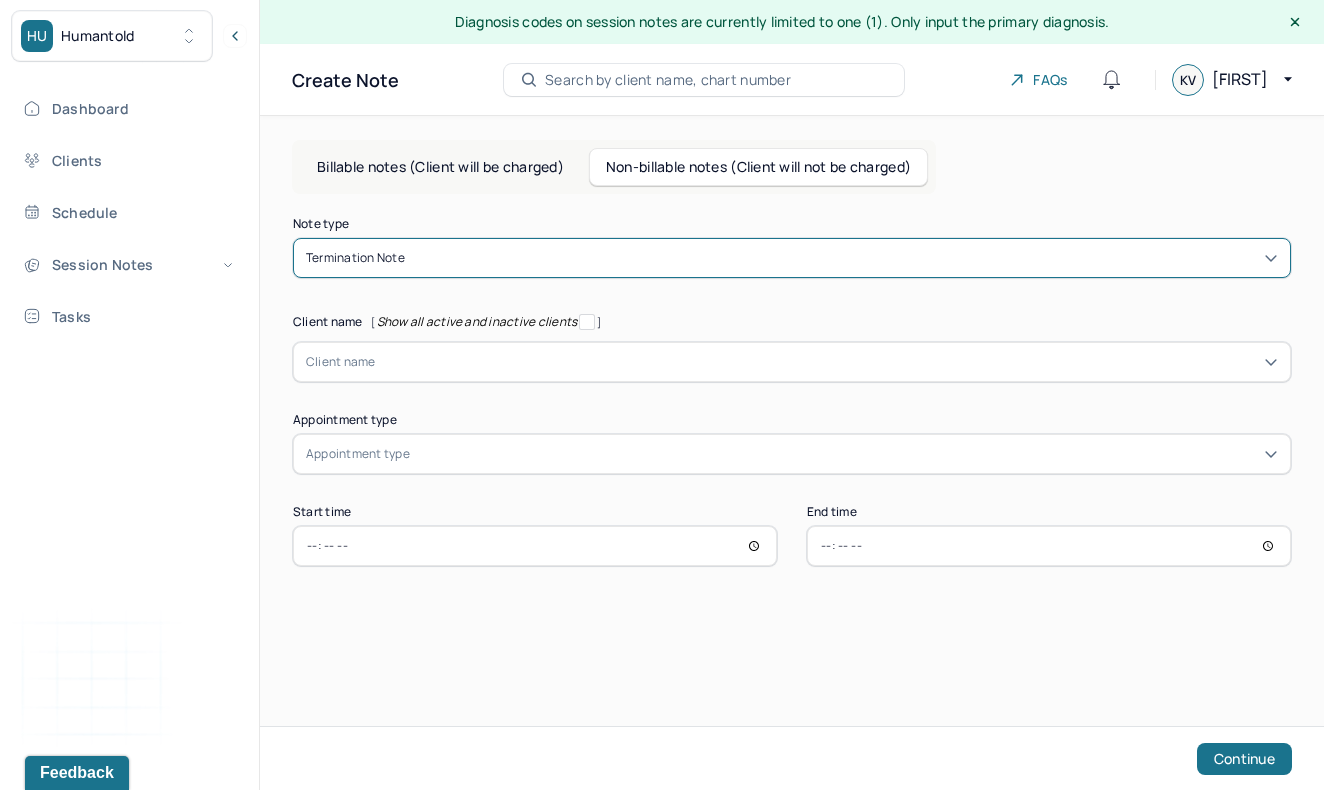 click on "Client name" at bounding box center [792, 362] 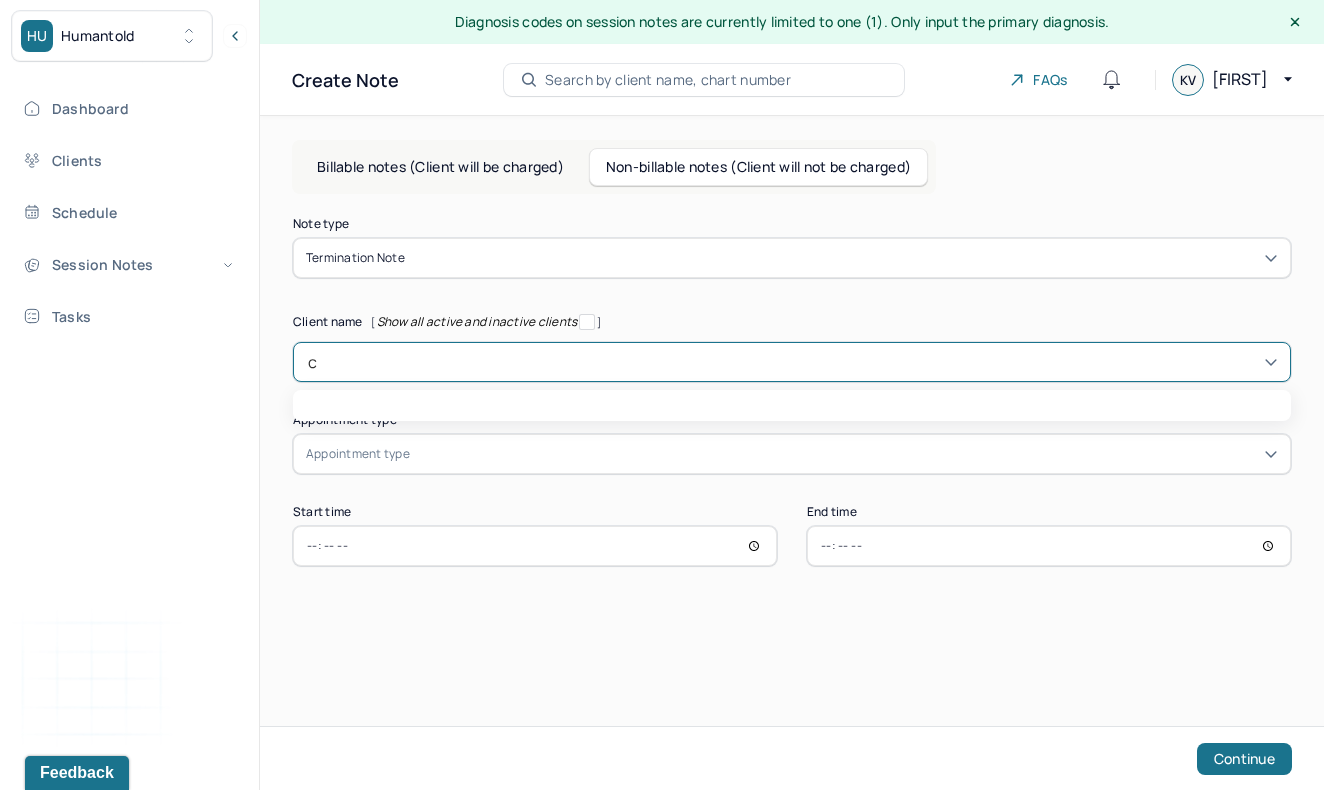 scroll, scrollTop: 0, scrollLeft: 0, axis: both 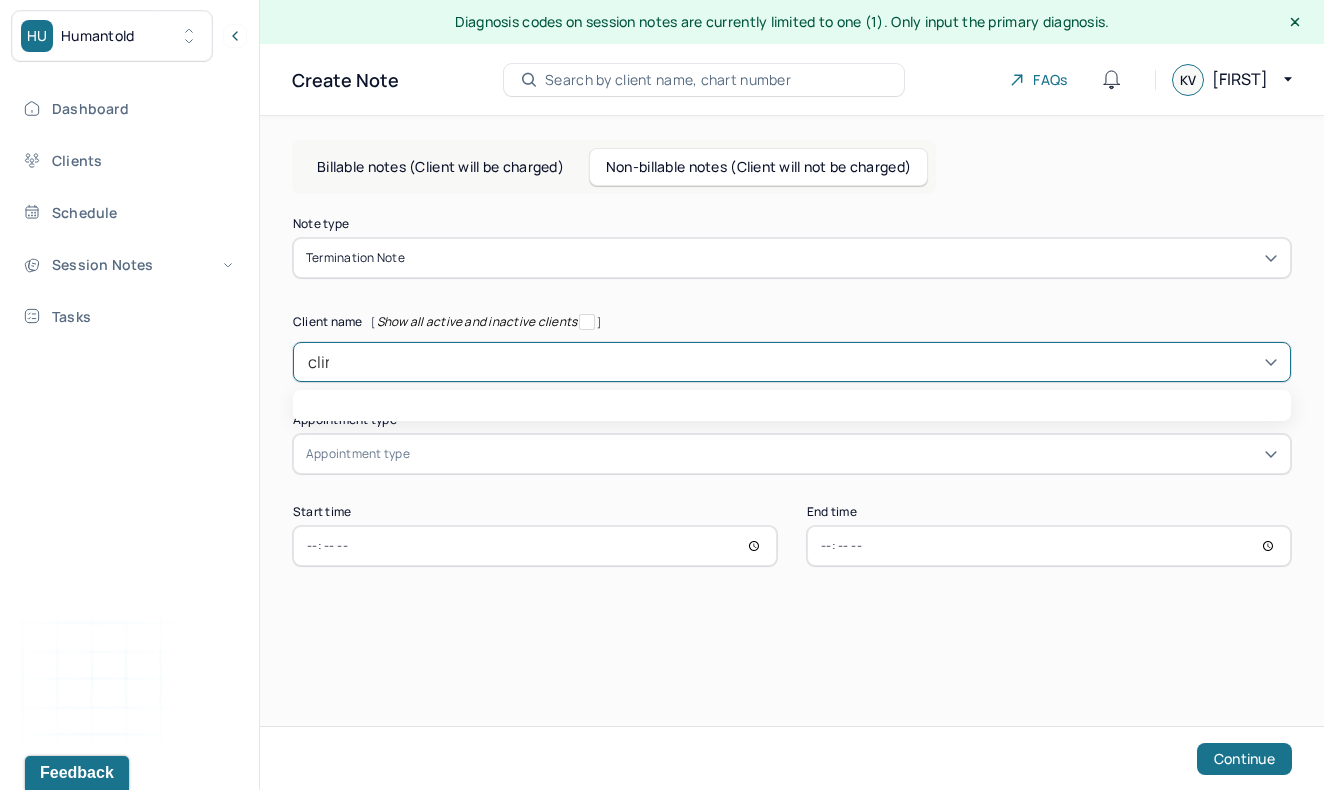 type on "clint" 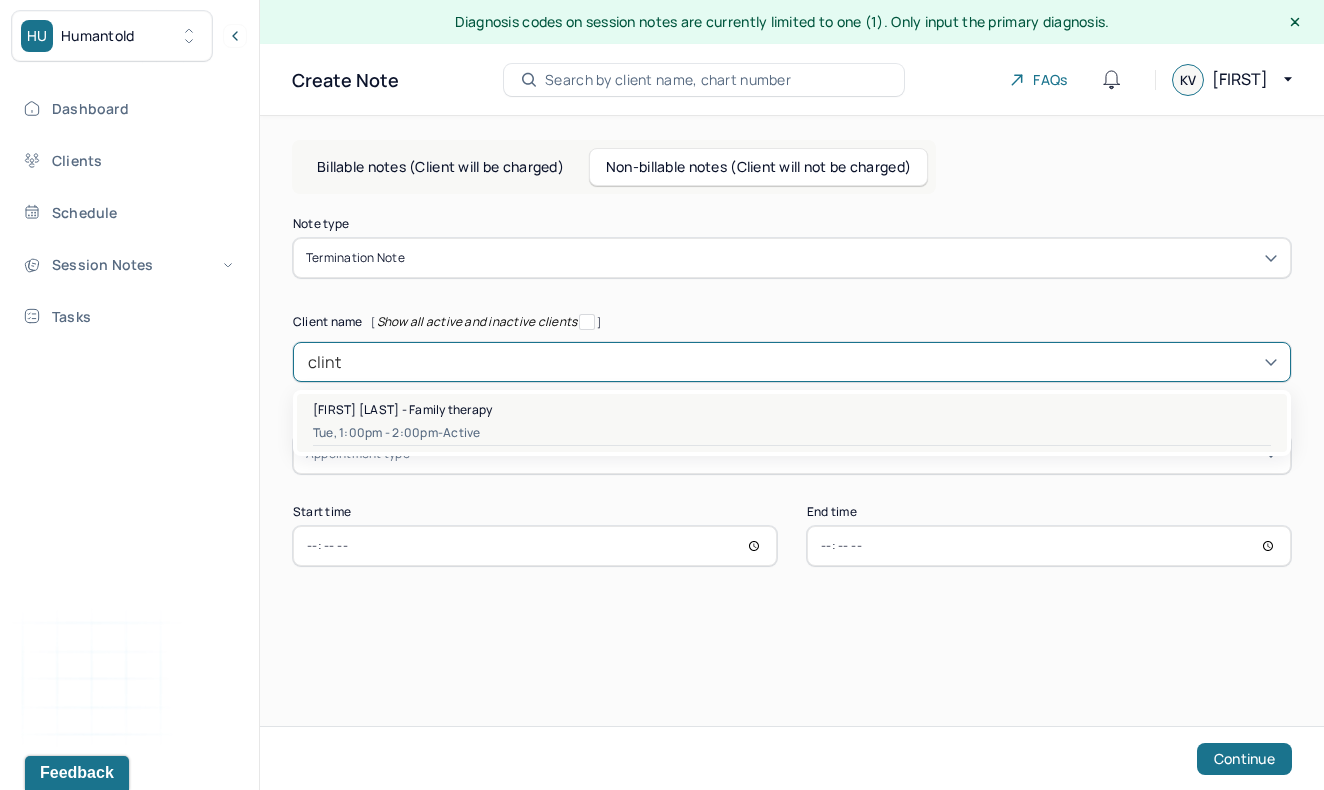 click on "Tue, [TIME] -  active" at bounding box center [792, 433] 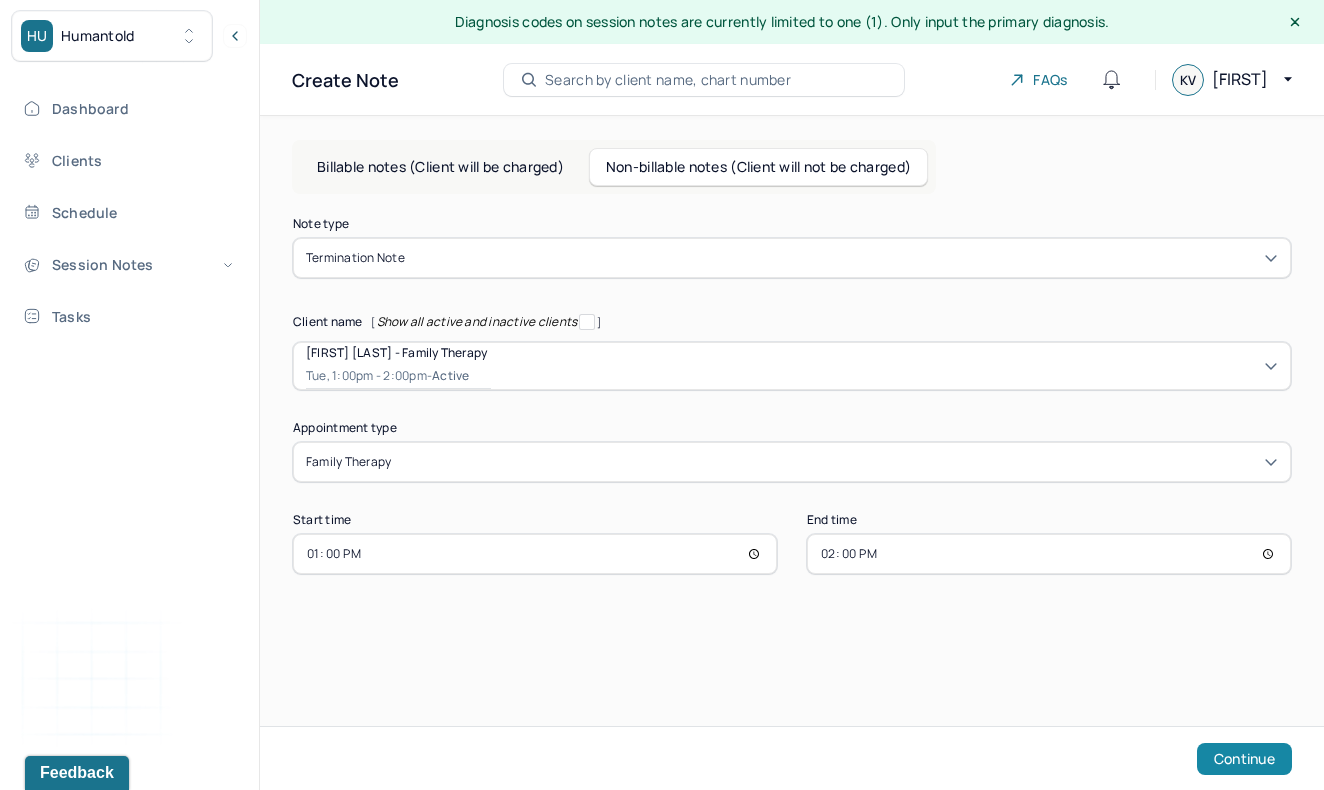 click on "Continue" at bounding box center (1244, 759) 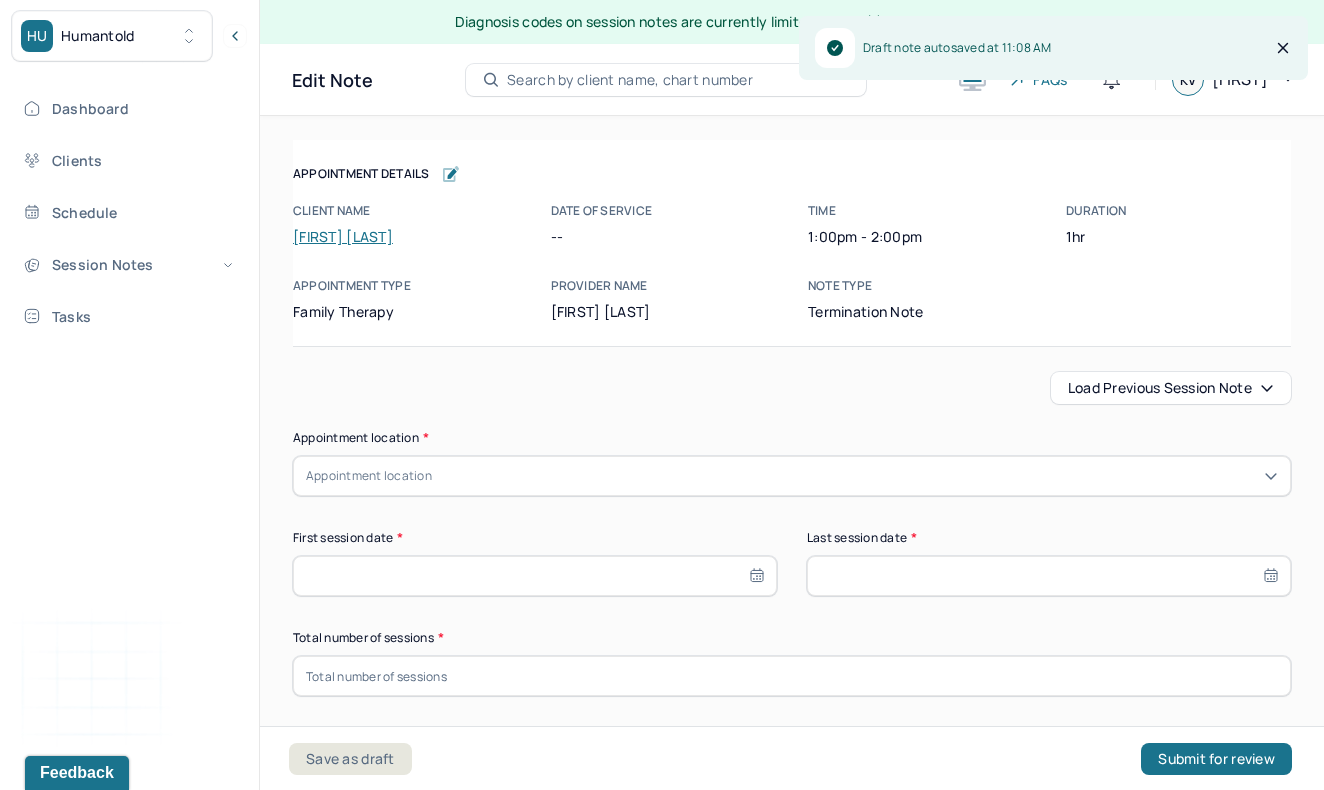 click on "Load previous session note" at bounding box center [1171, 388] 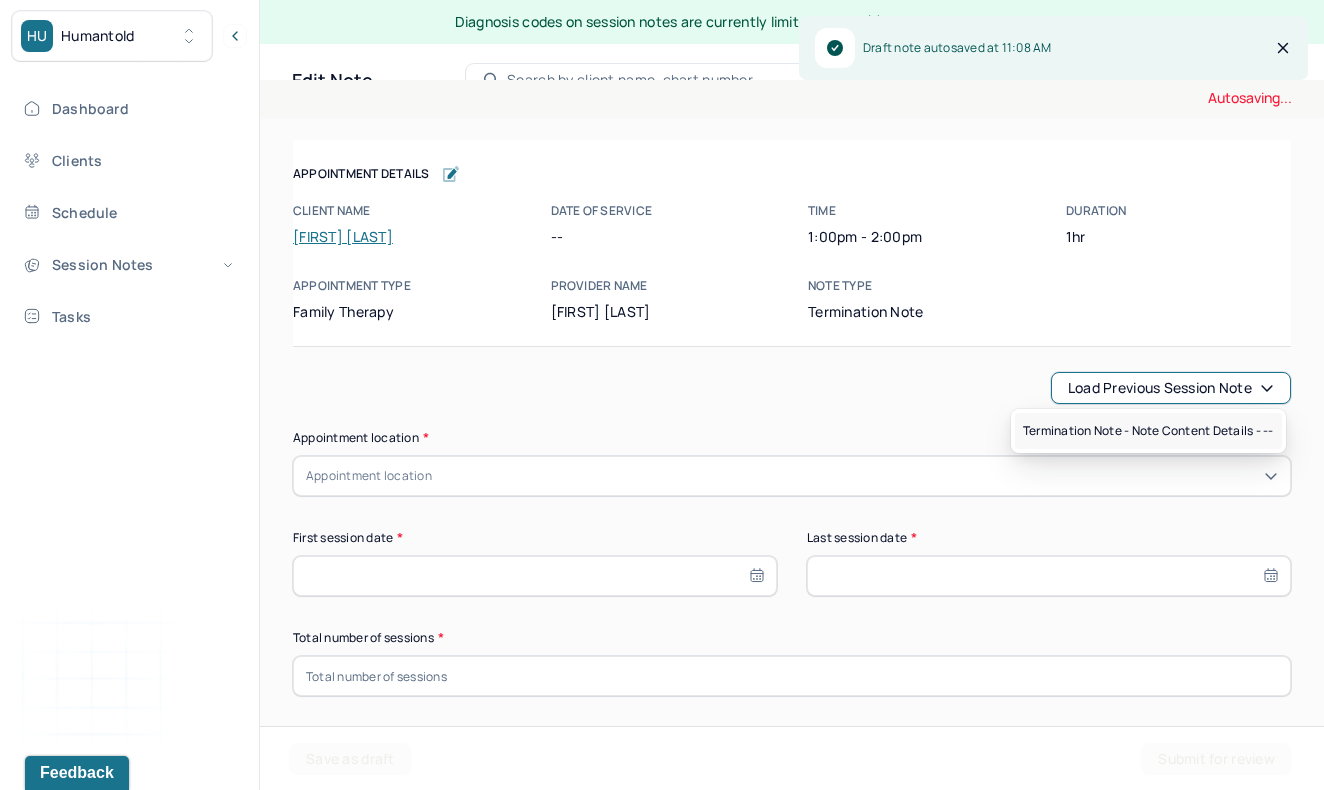 click on "Termination note   - Note content Details -   --" at bounding box center [1148, 431] 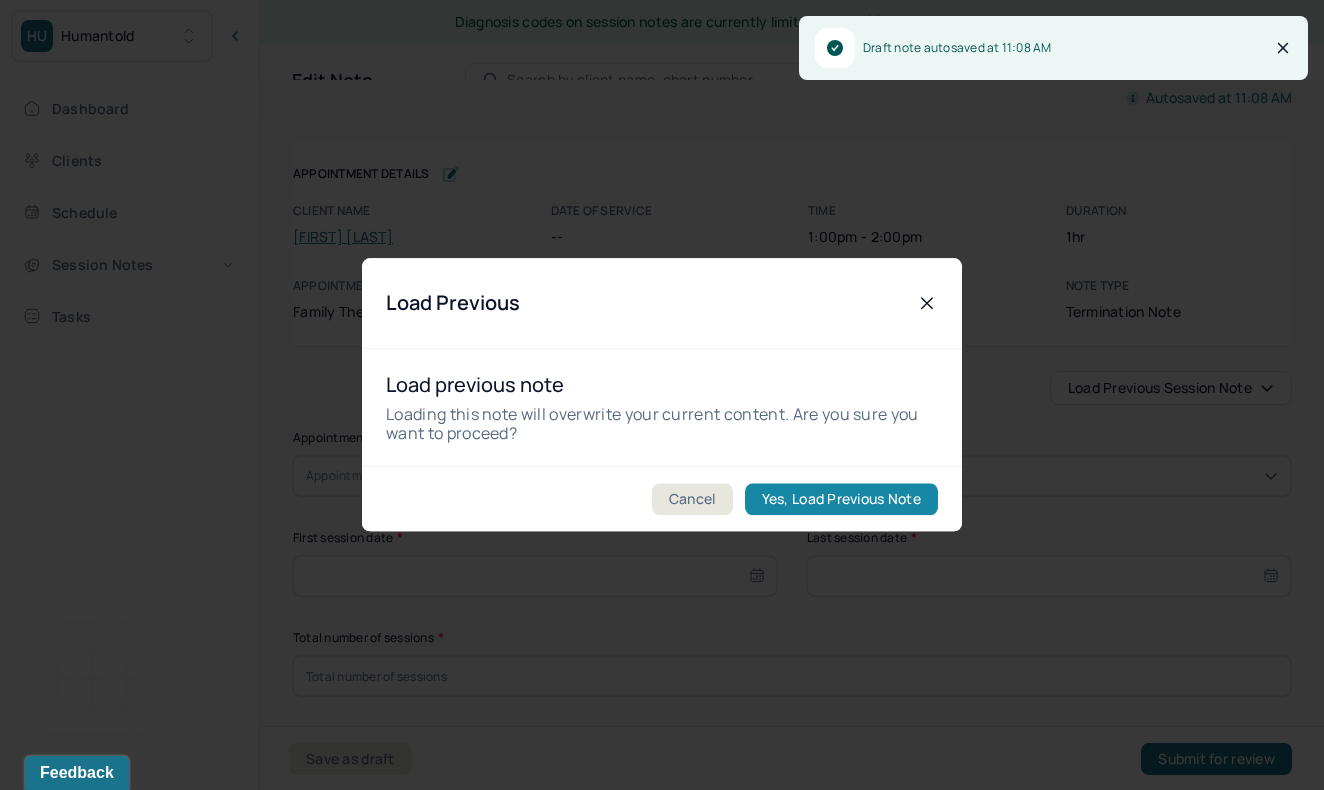 click on "Yes, Load Previous Note" at bounding box center (841, 500) 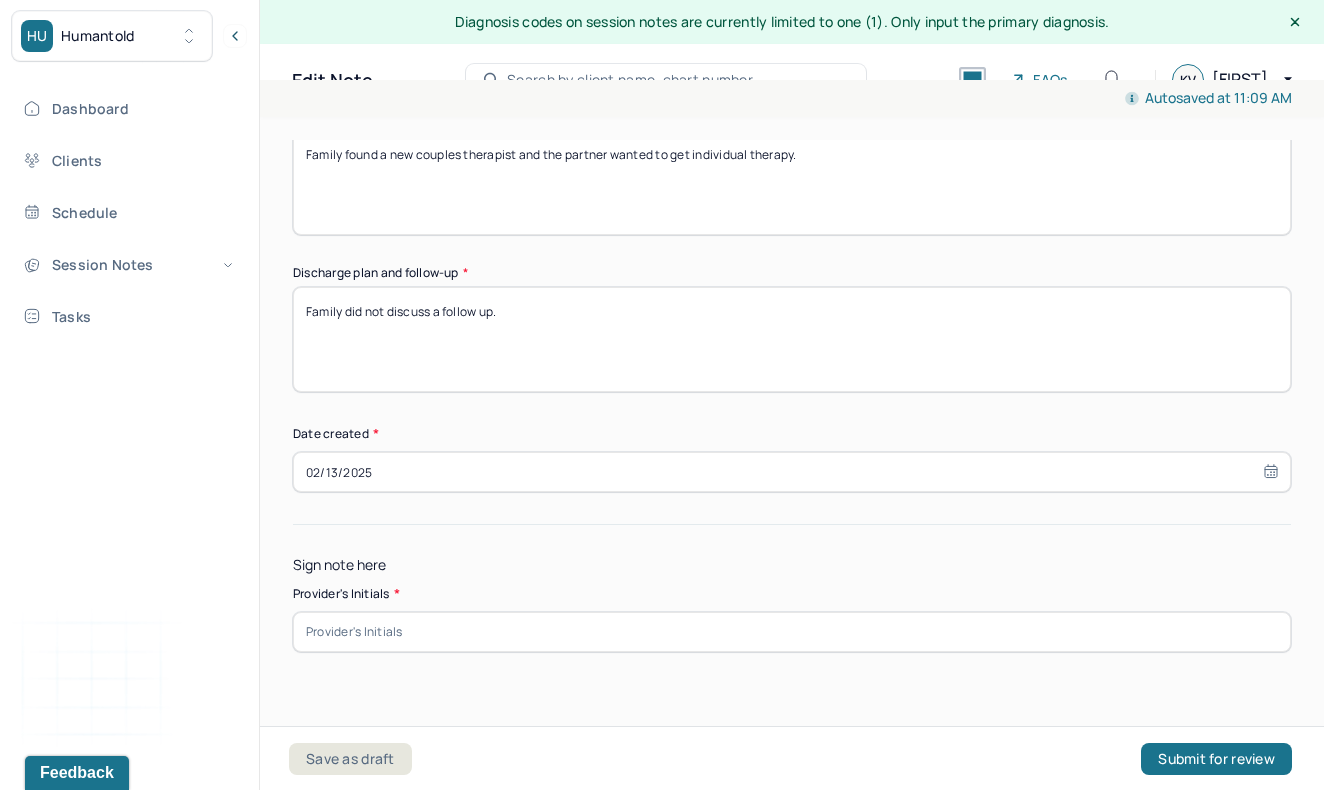 scroll, scrollTop: 1829, scrollLeft: 0, axis: vertical 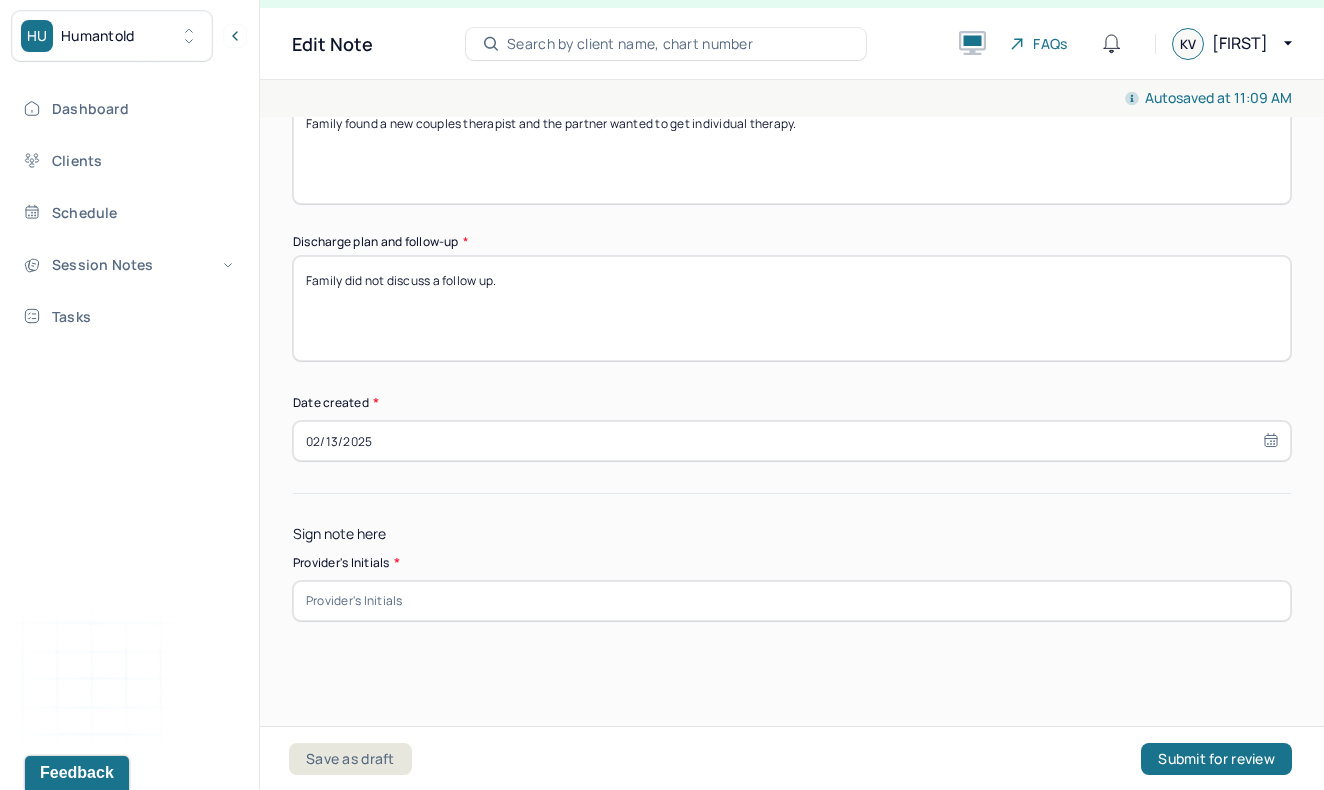 click at bounding box center [792, 601] 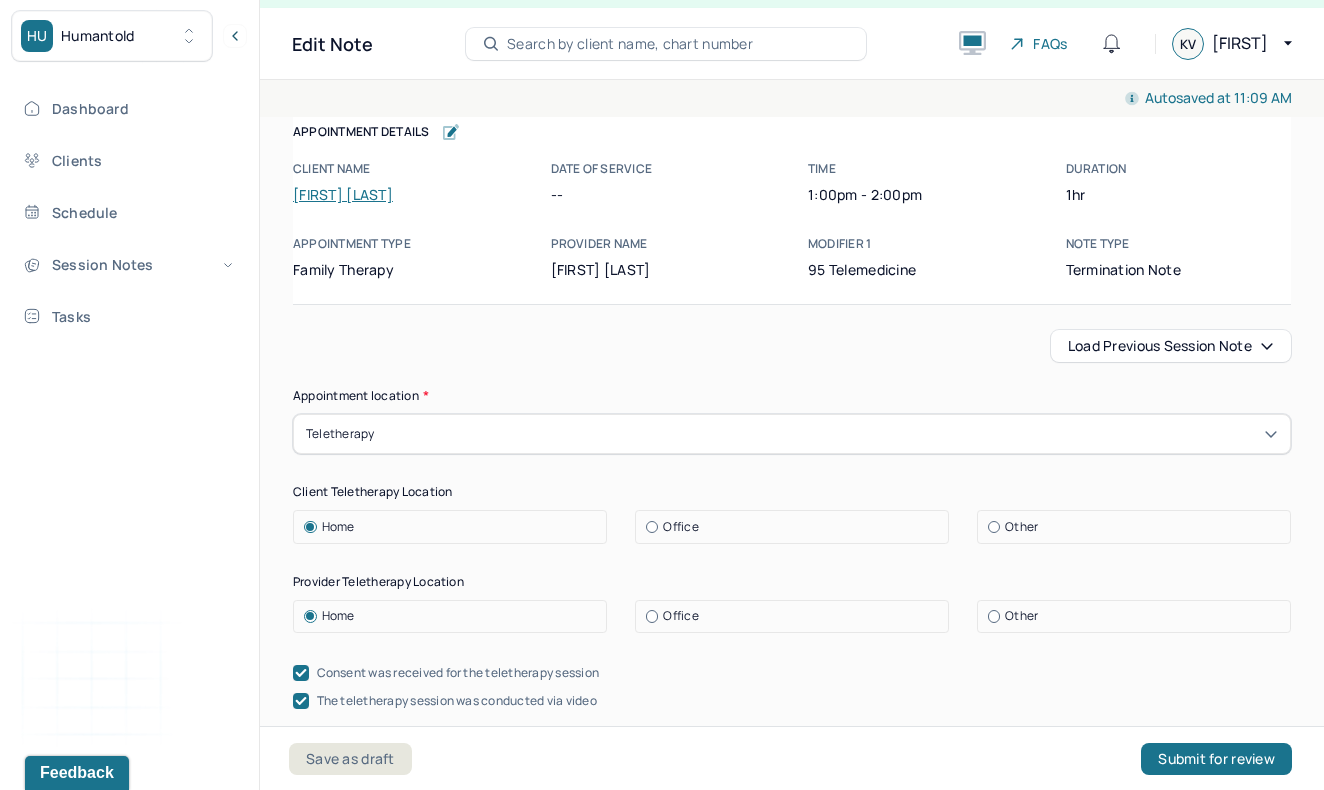 scroll, scrollTop: 11, scrollLeft: 0, axis: vertical 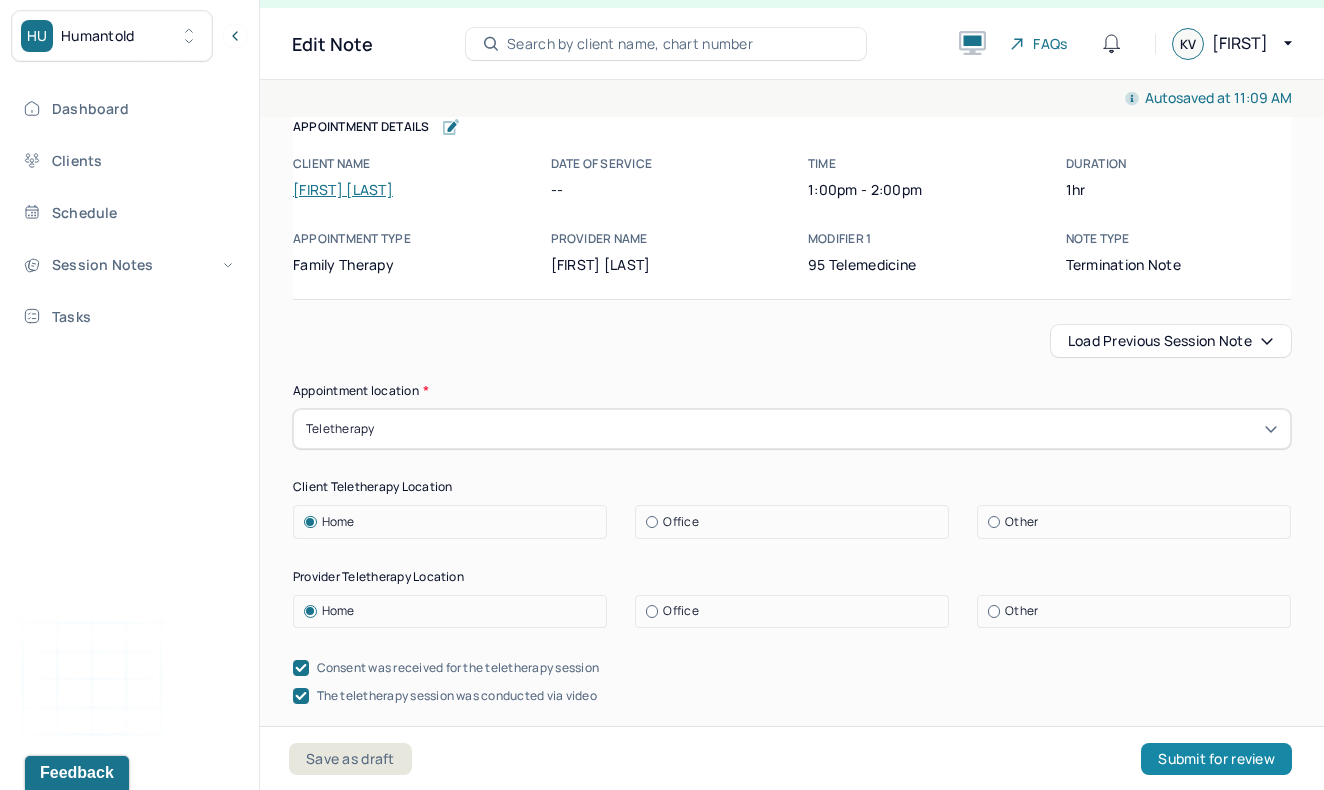 type on "KV" 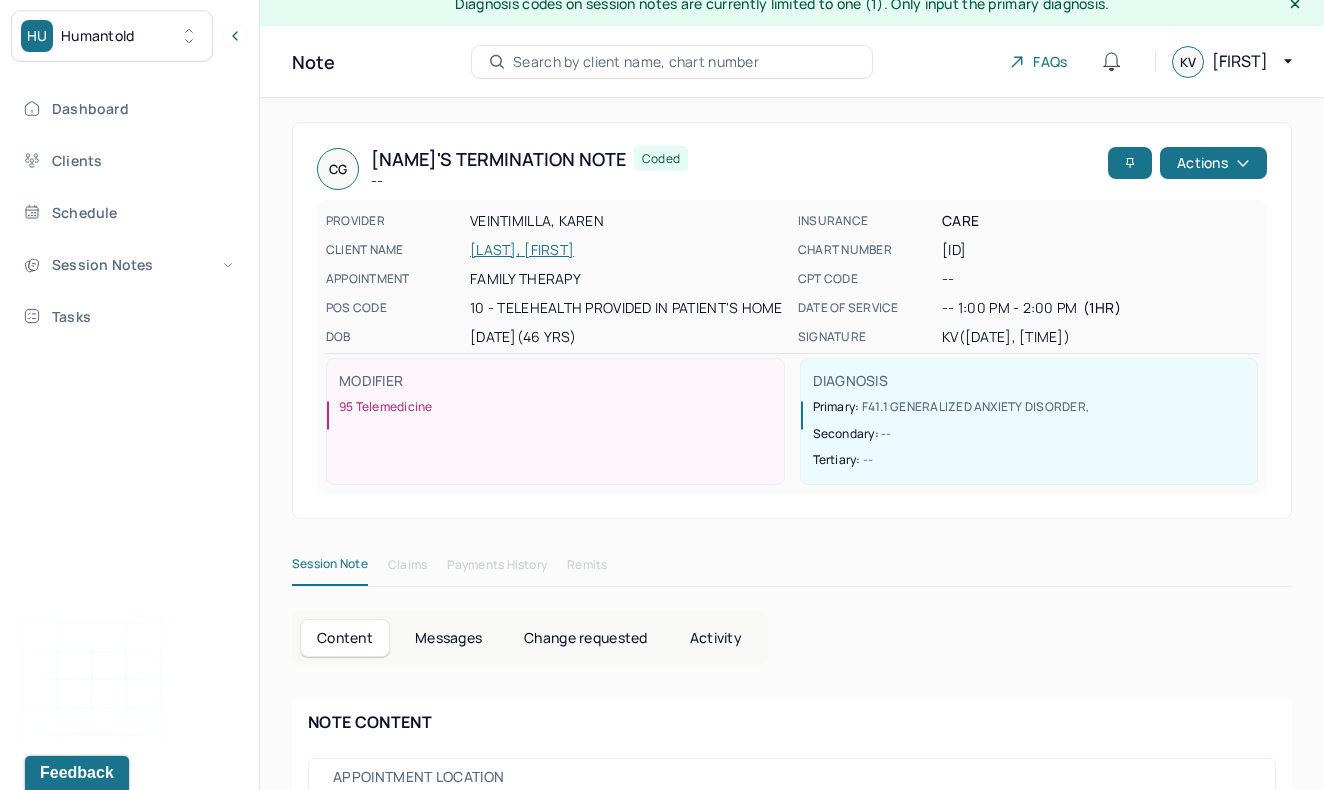 scroll, scrollTop: 0, scrollLeft: 0, axis: both 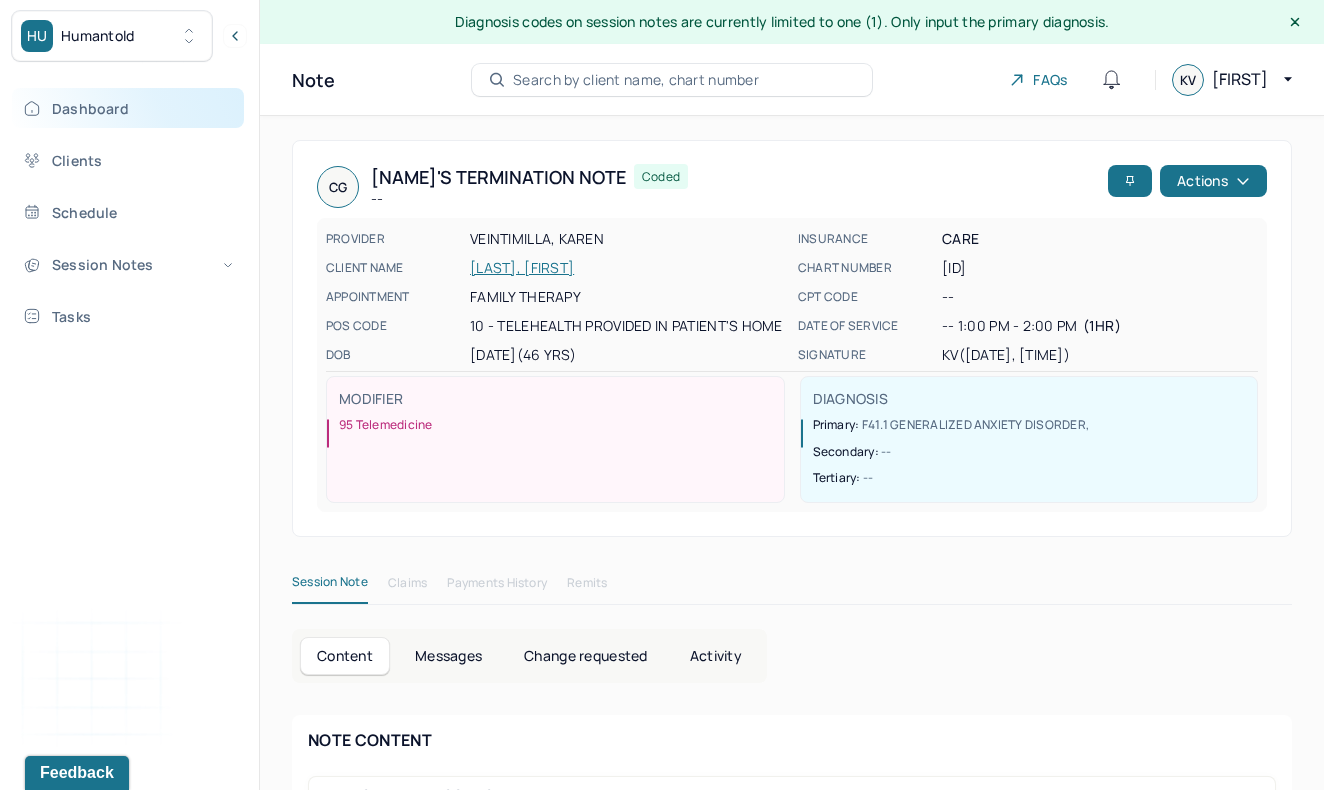 click on "Dashboard" at bounding box center (128, 108) 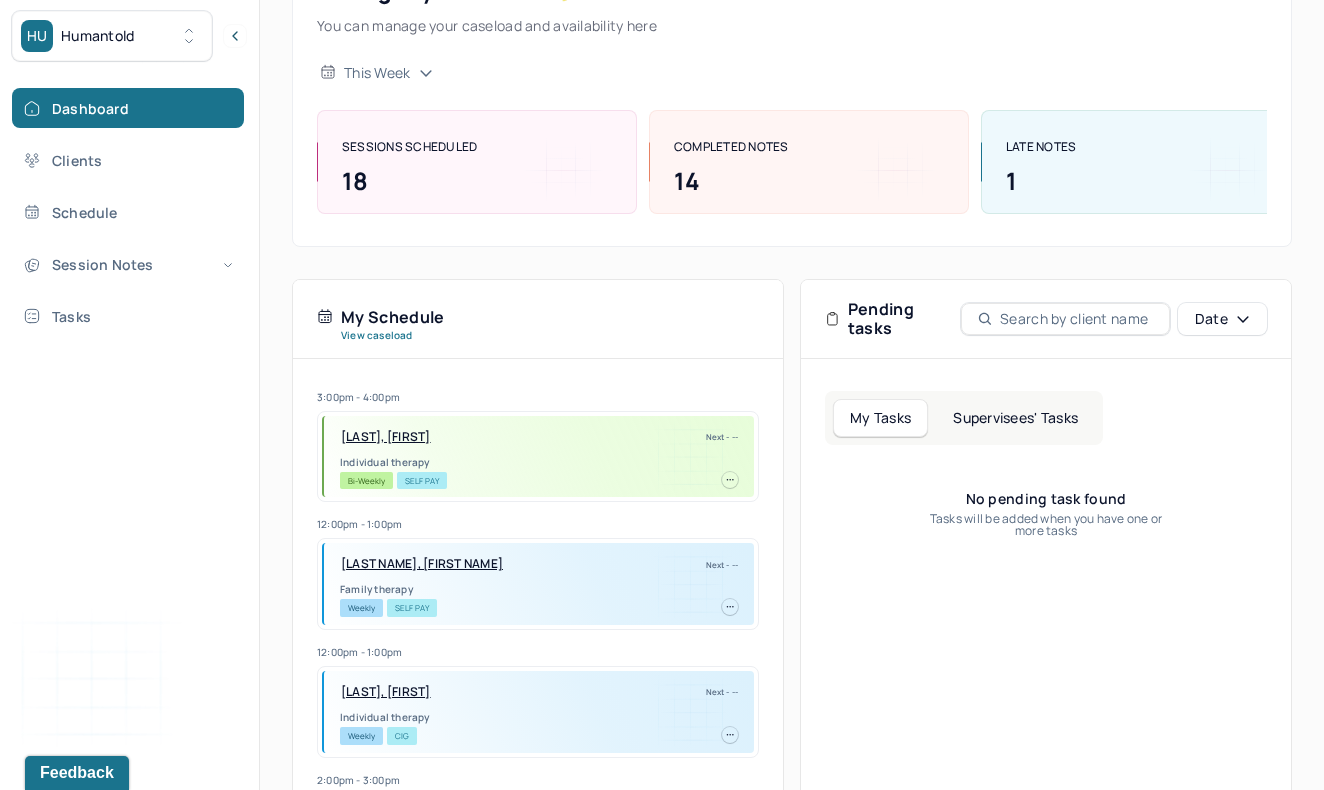 scroll, scrollTop: 202, scrollLeft: 0, axis: vertical 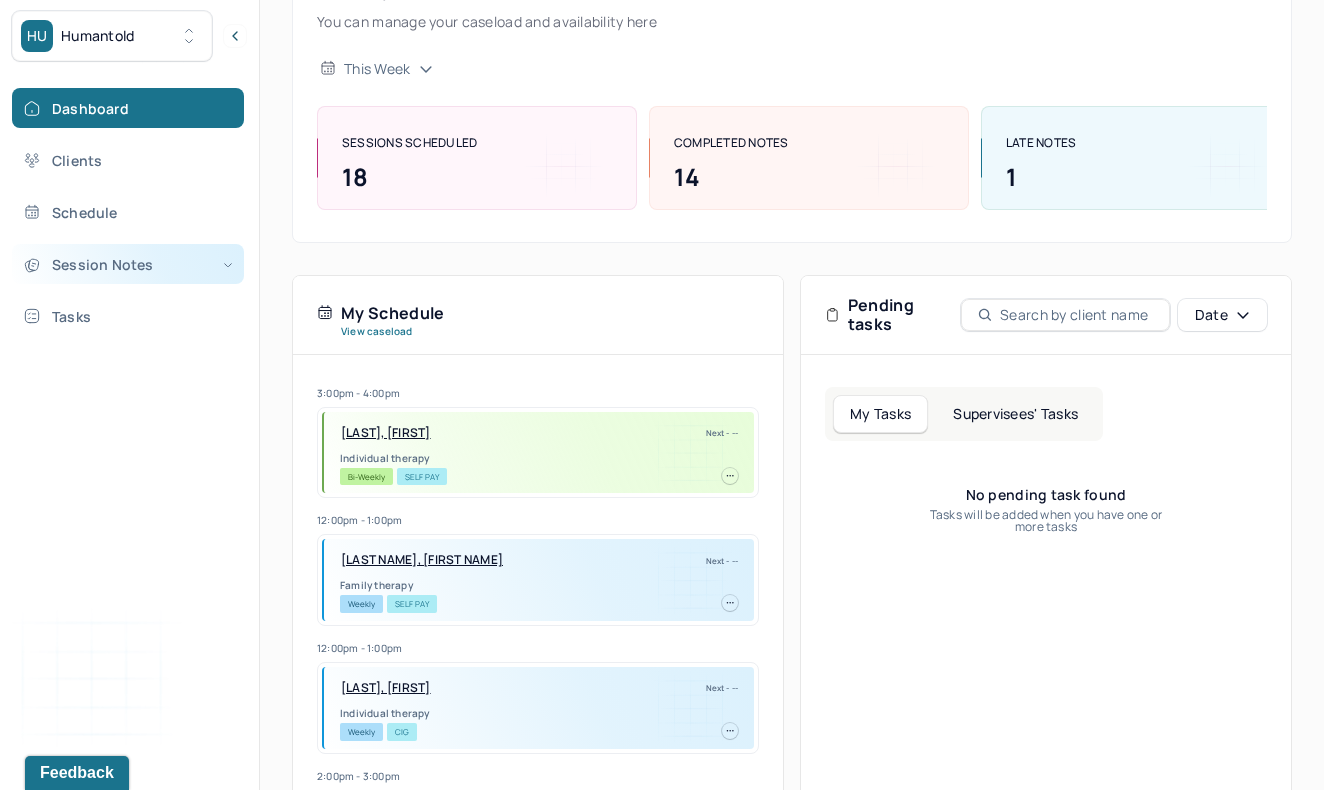 click on "Session Notes" at bounding box center [128, 264] 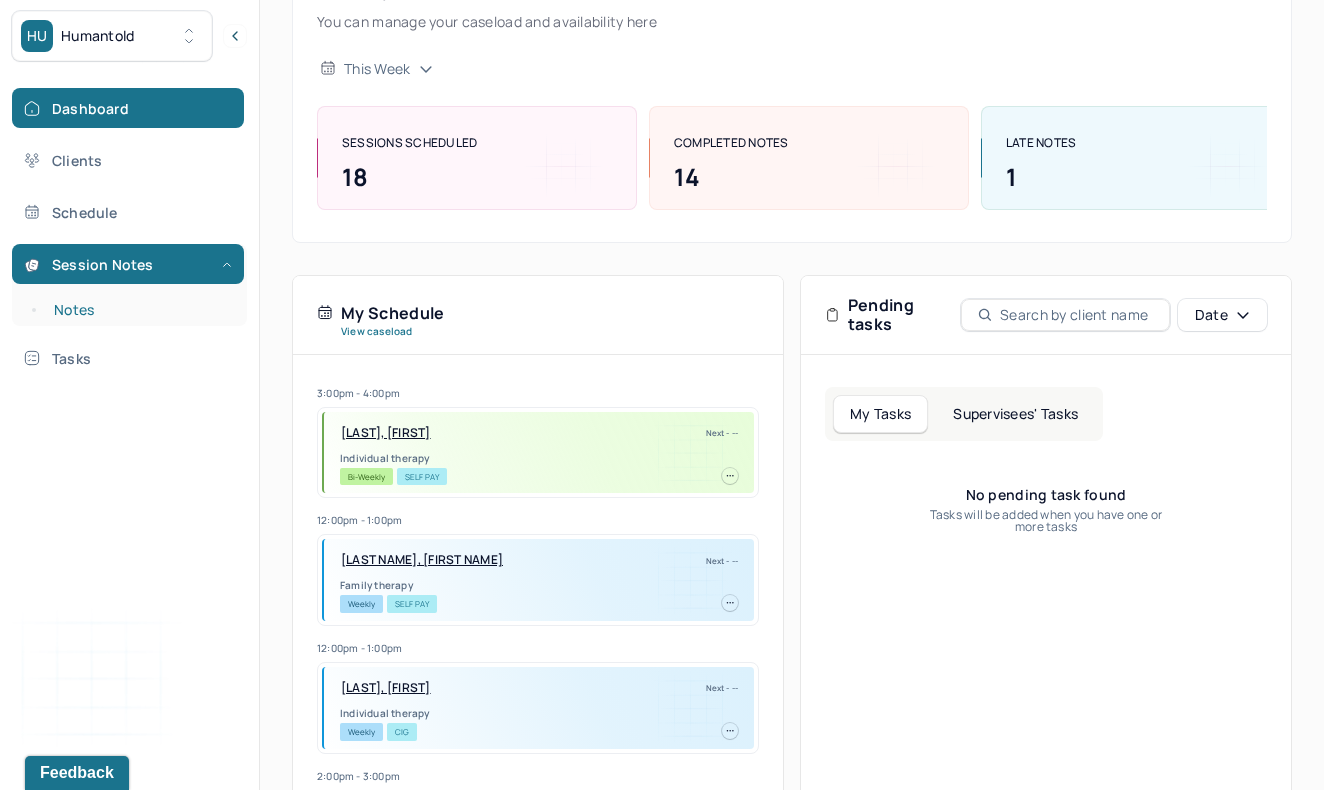 click on "Notes" at bounding box center (139, 310) 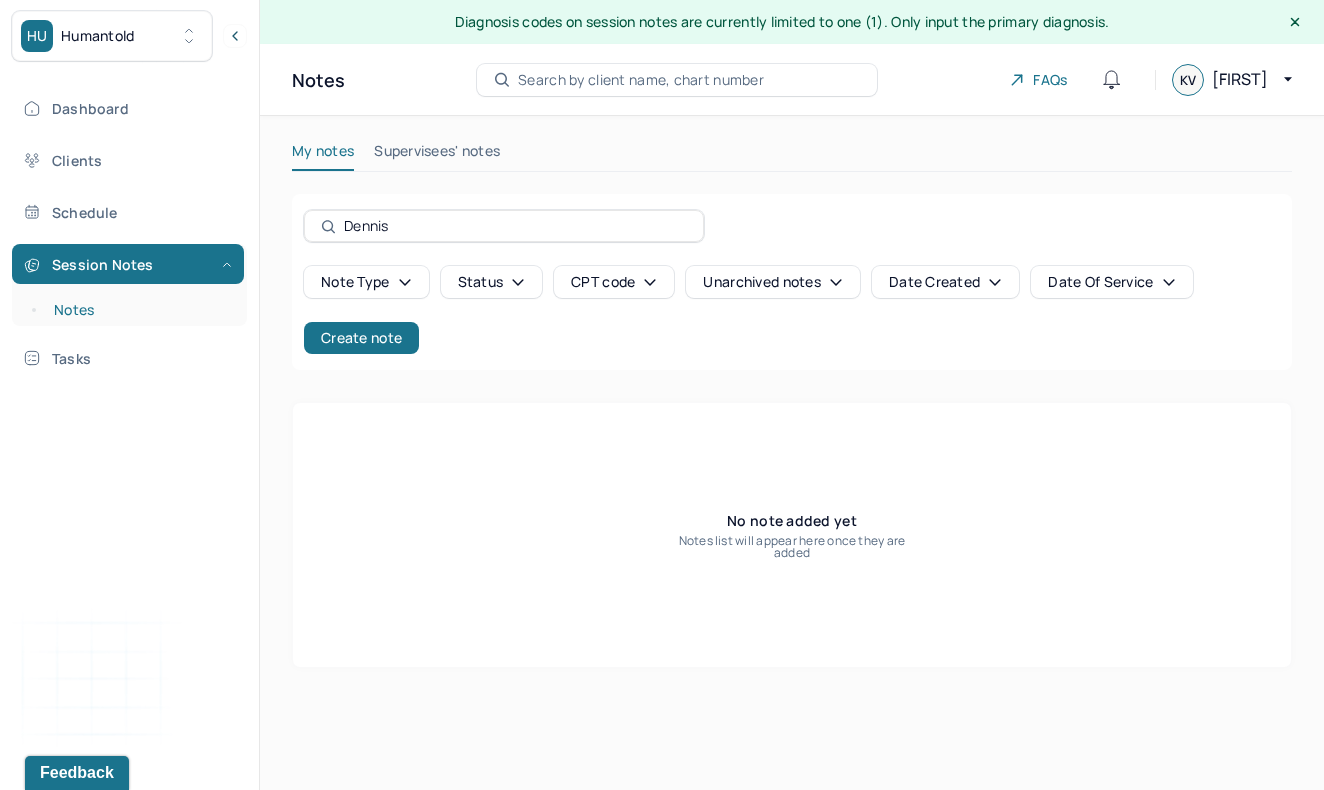scroll, scrollTop: 0, scrollLeft: 0, axis: both 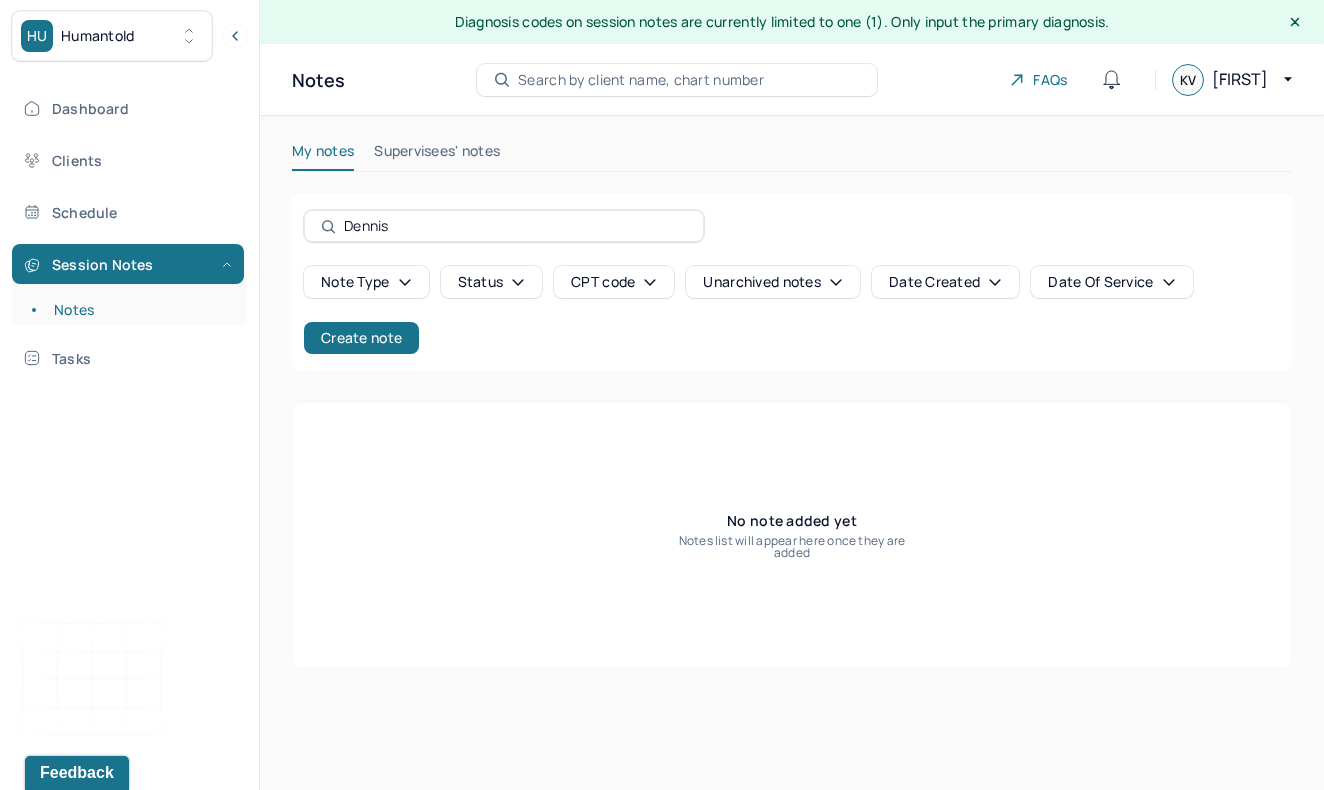 drag, startPoint x: 410, startPoint y: 227, endPoint x: 283, endPoint y: 218, distance: 127.3185 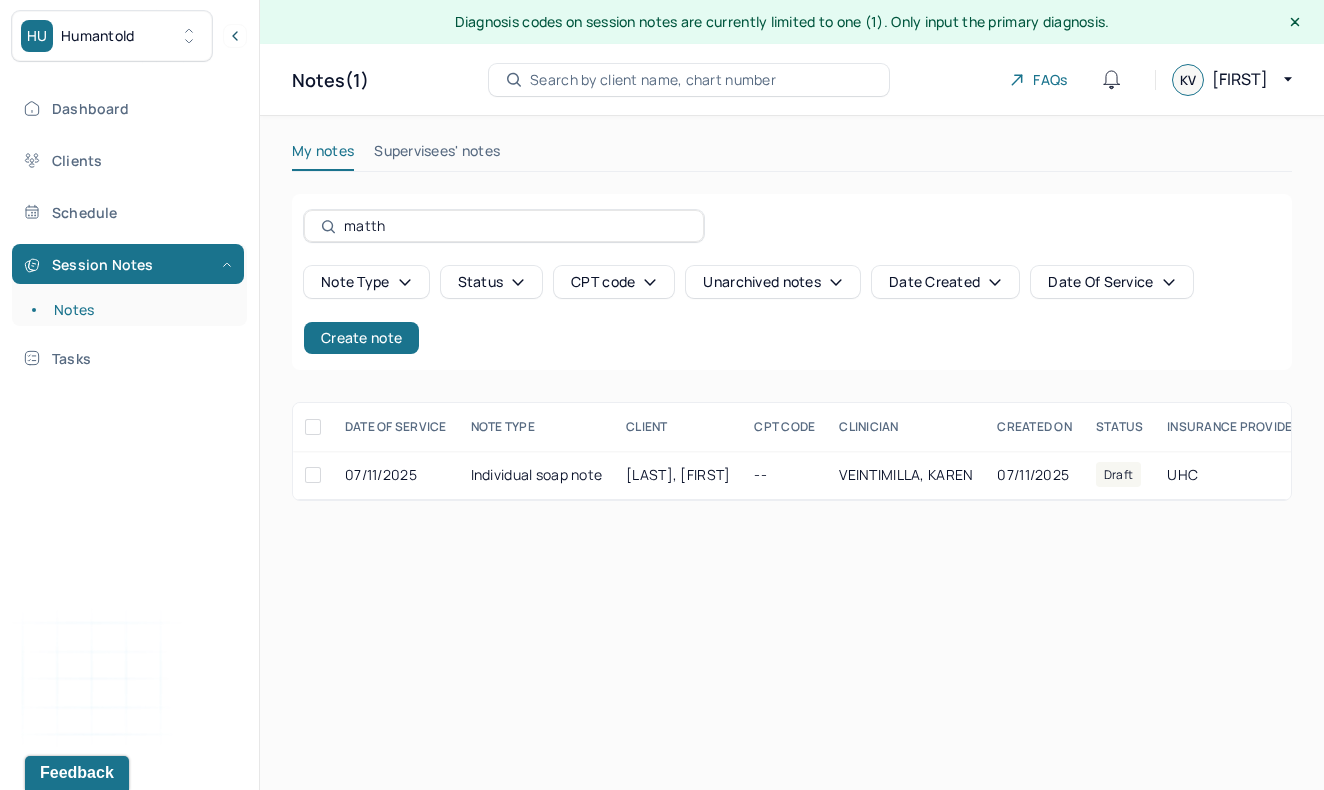 type on "math" 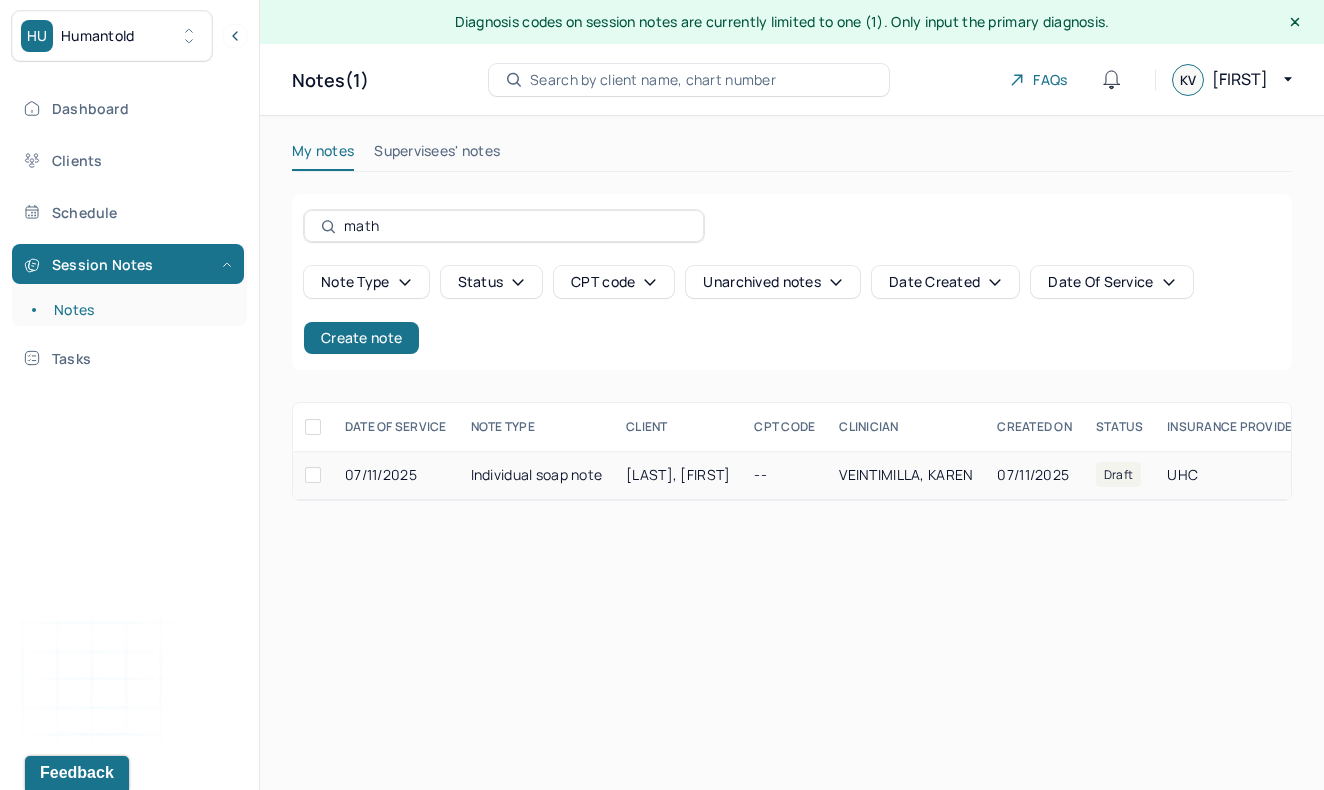 drag, startPoint x: 283, startPoint y: 218, endPoint x: 567, endPoint y: 475, distance: 383.02087 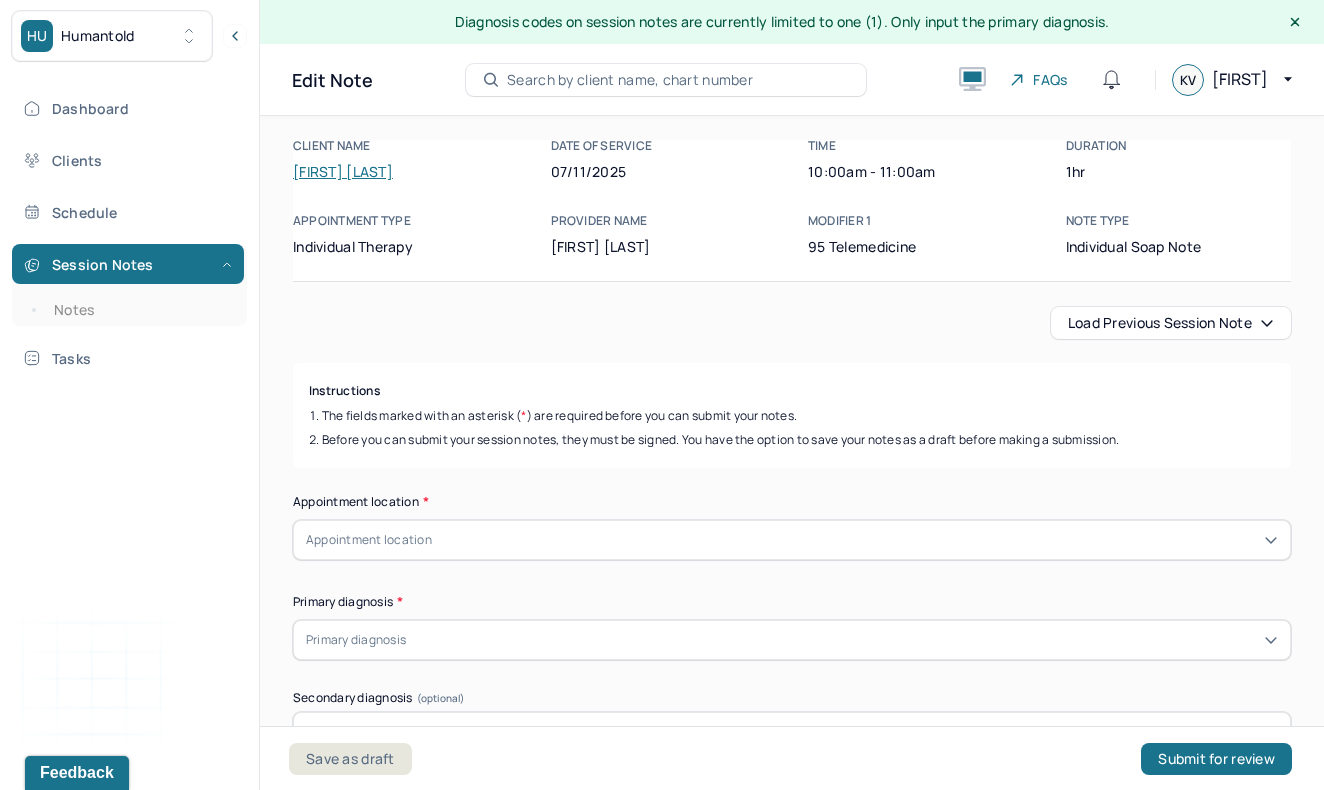scroll, scrollTop: 88, scrollLeft: 0, axis: vertical 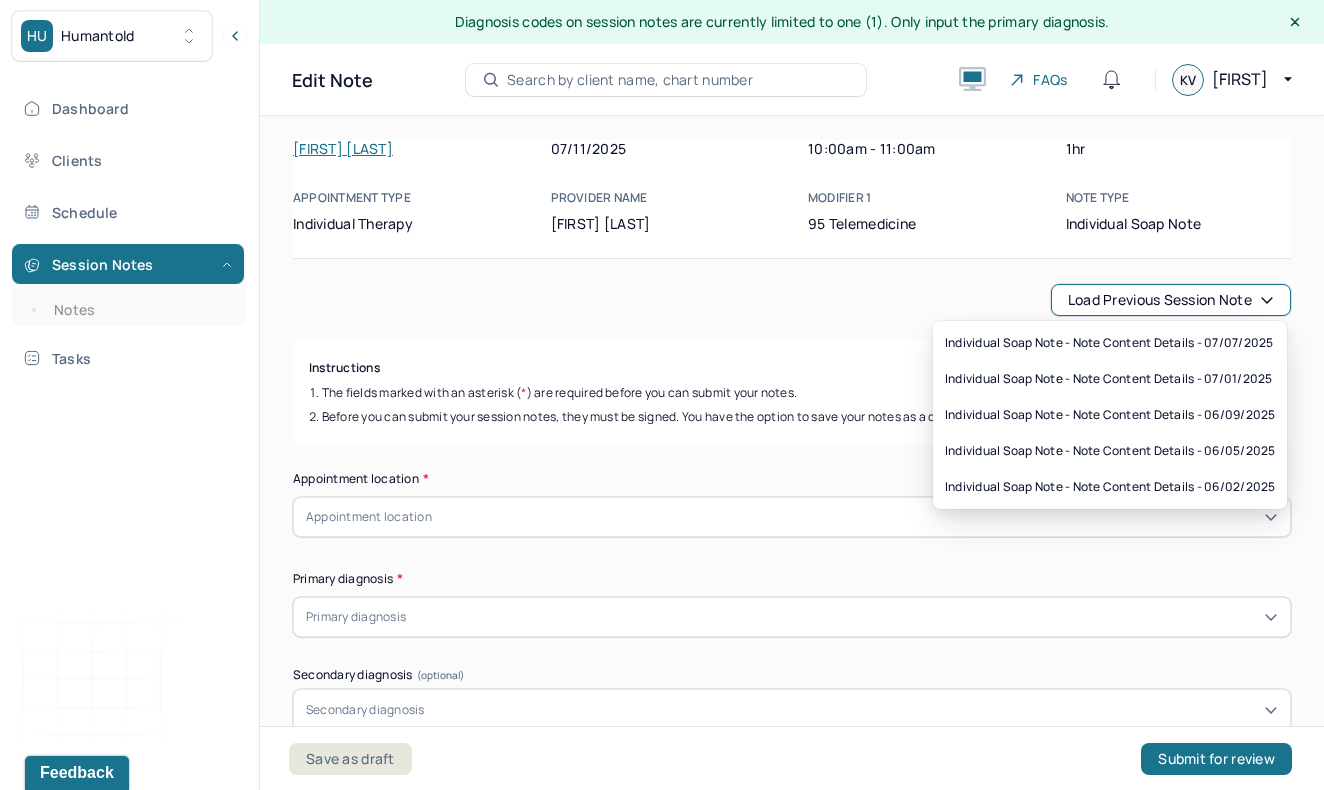 click on "Load previous session note" at bounding box center [1171, 300] 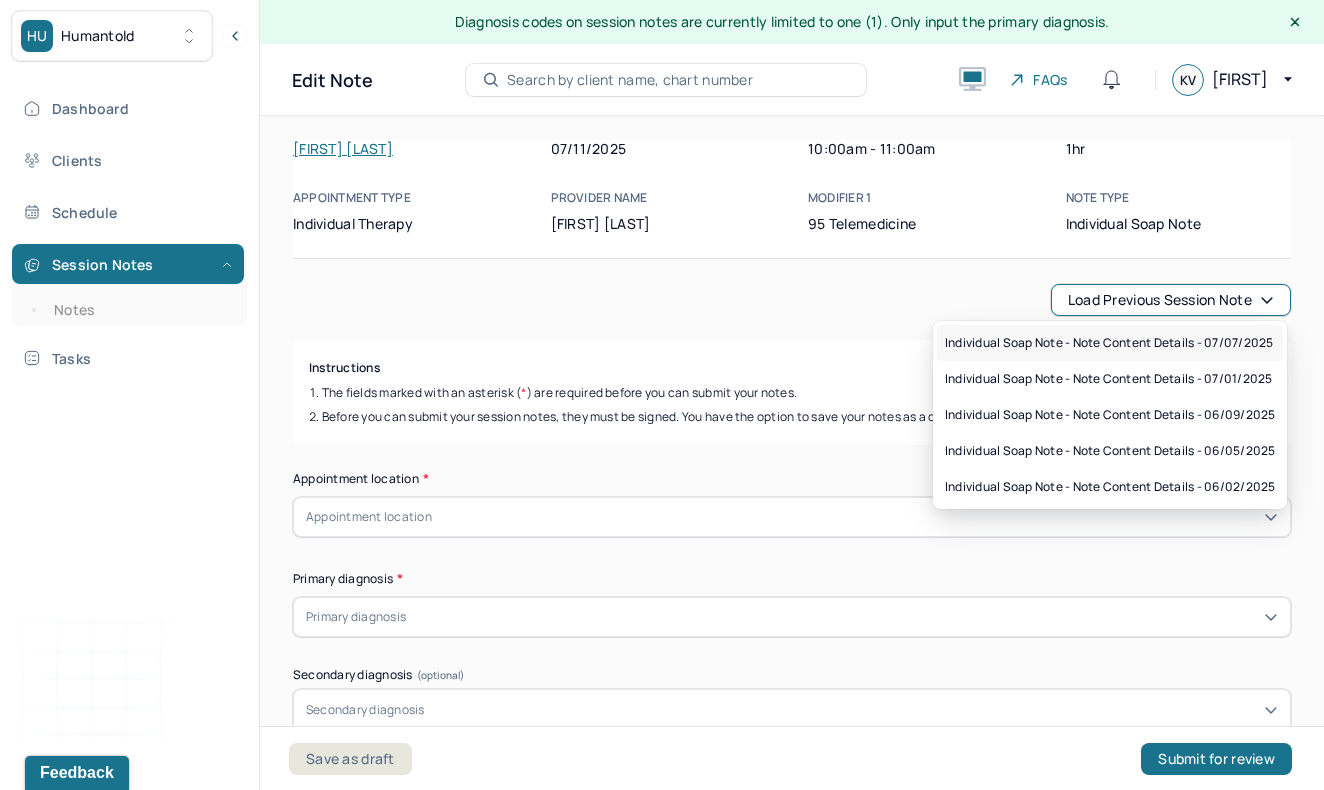 click on "Individual soap note   - Note content Details -   07/07/2025" at bounding box center [1110, 343] 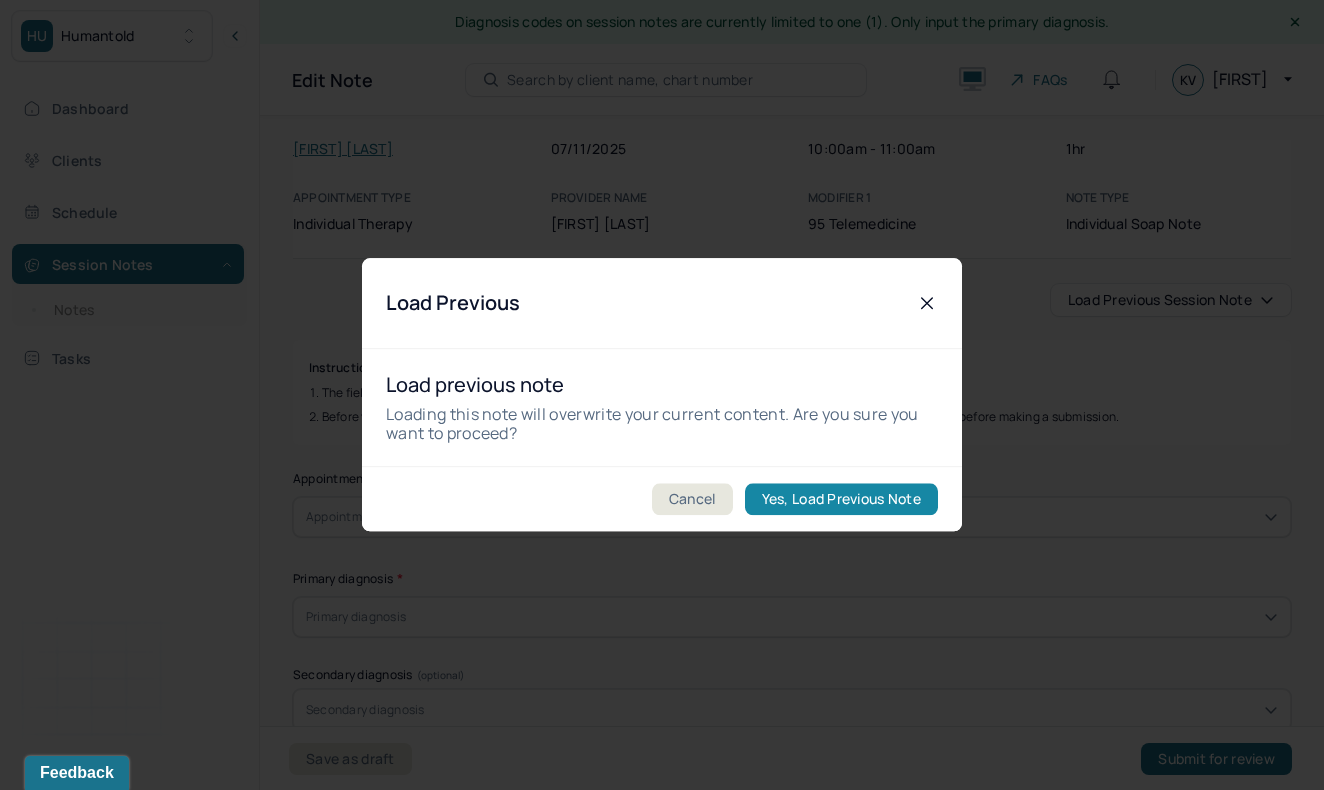 click on "Yes, Load Previous Note" at bounding box center (841, 500) 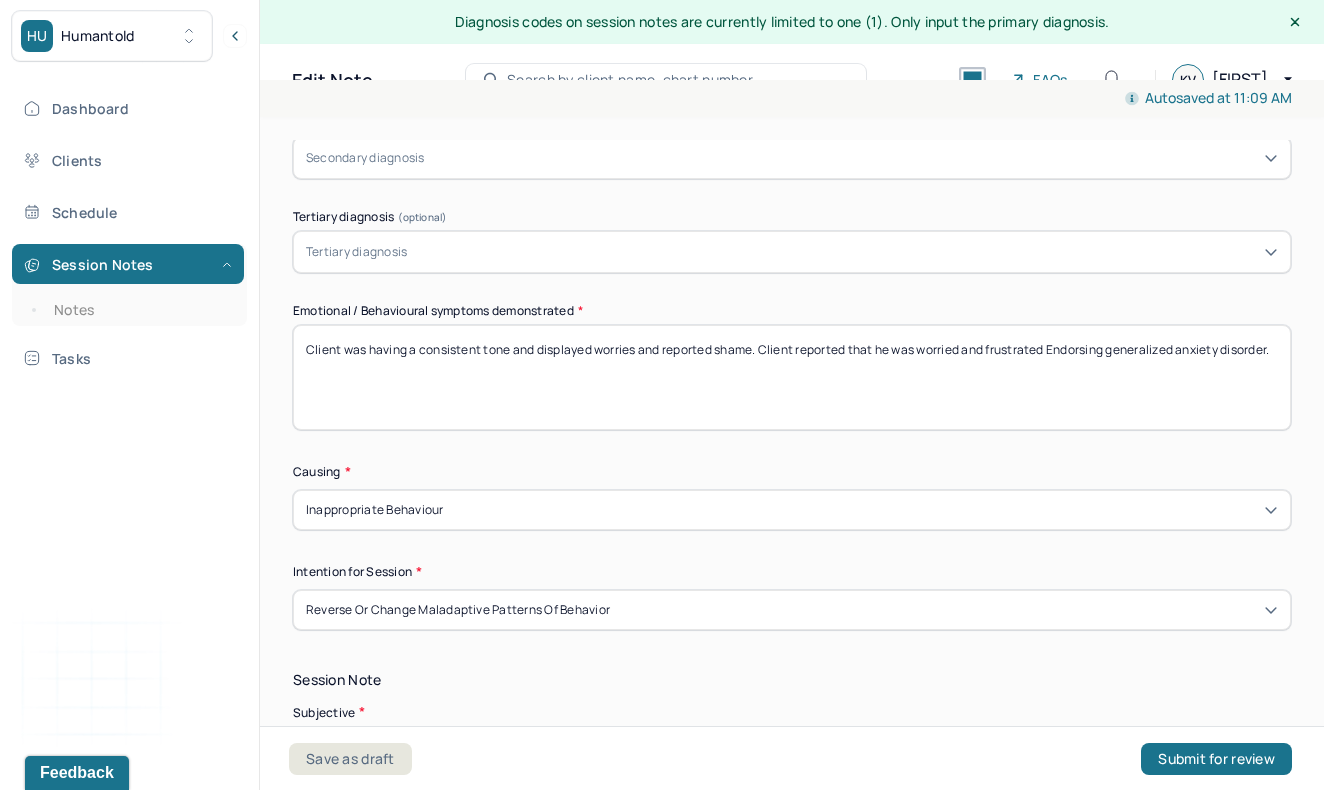 scroll, scrollTop: 896, scrollLeft: 0, axis: vertical 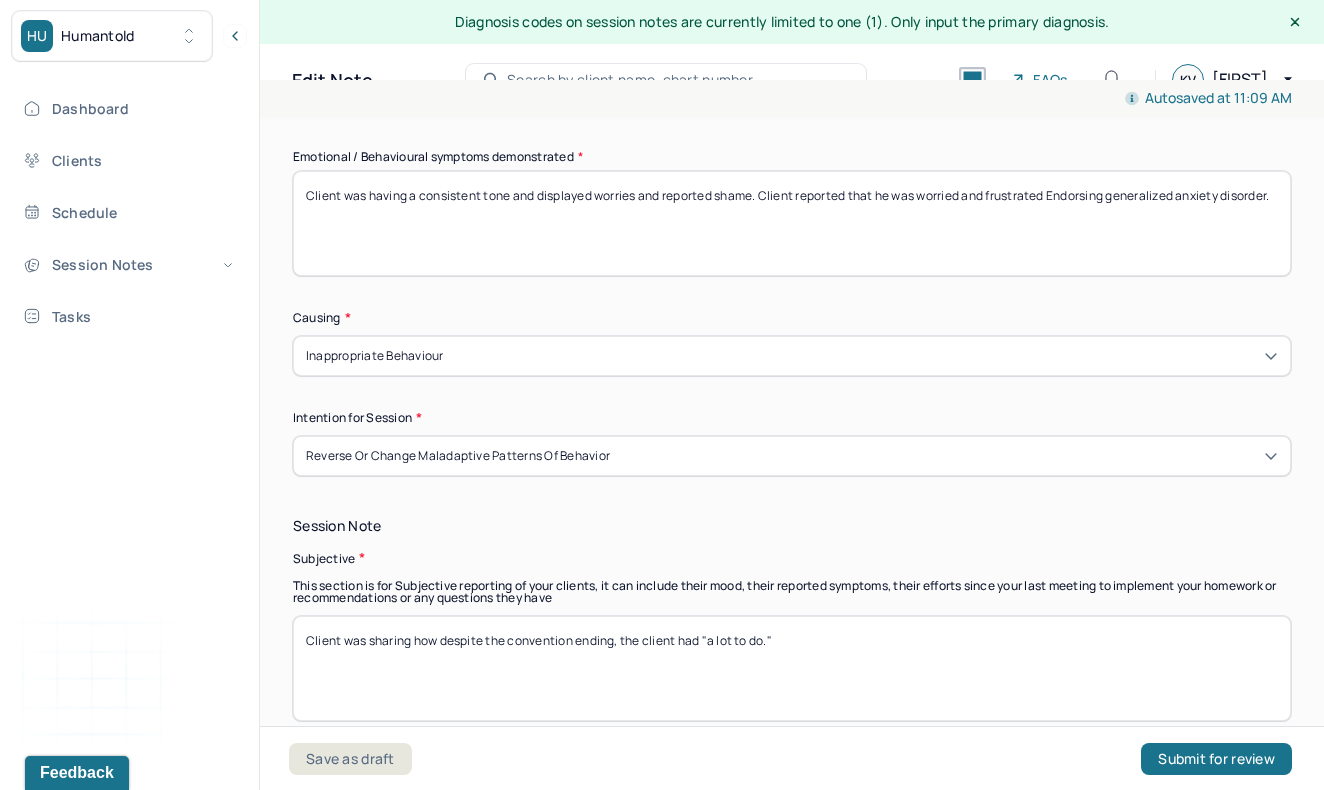 drag, startPoint x: 369, startPoint y: 188, endPoint x: 455, endPoint y: 241, distance: 101.0198 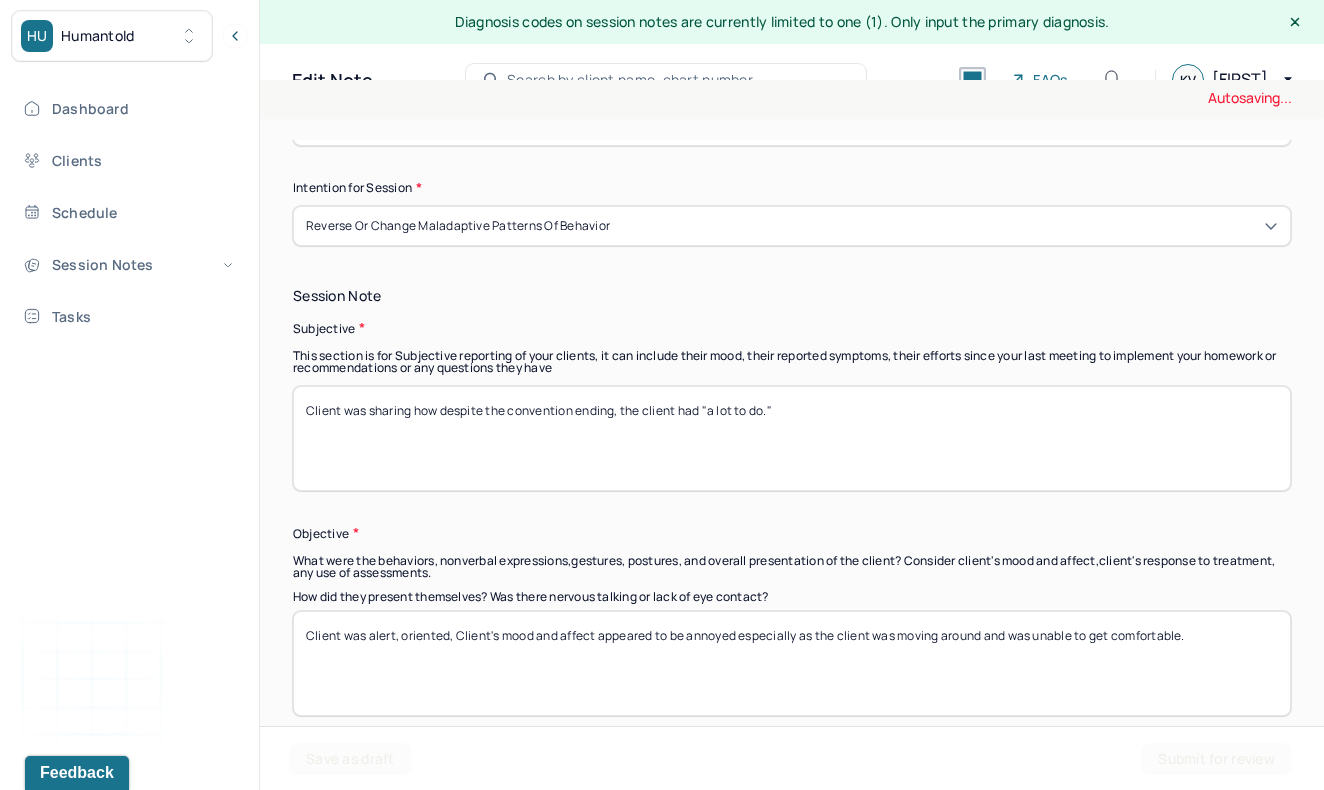 scroll, scrollTop: 1301, scrollLeft: 0, axis: vertical 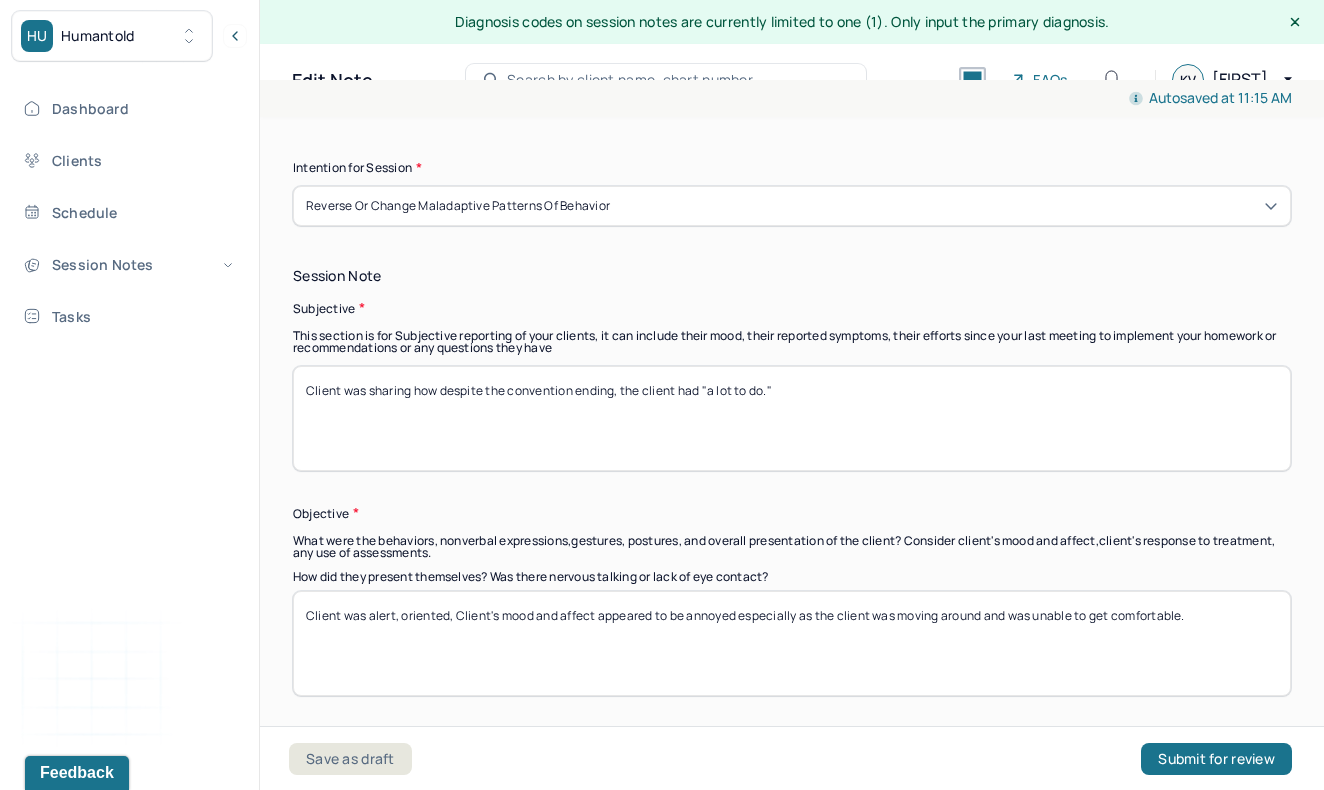 type on "Client endorsed worries as he was sighing a lot, putting his face in his hands, moving around constantly, and was looking away from the camera." 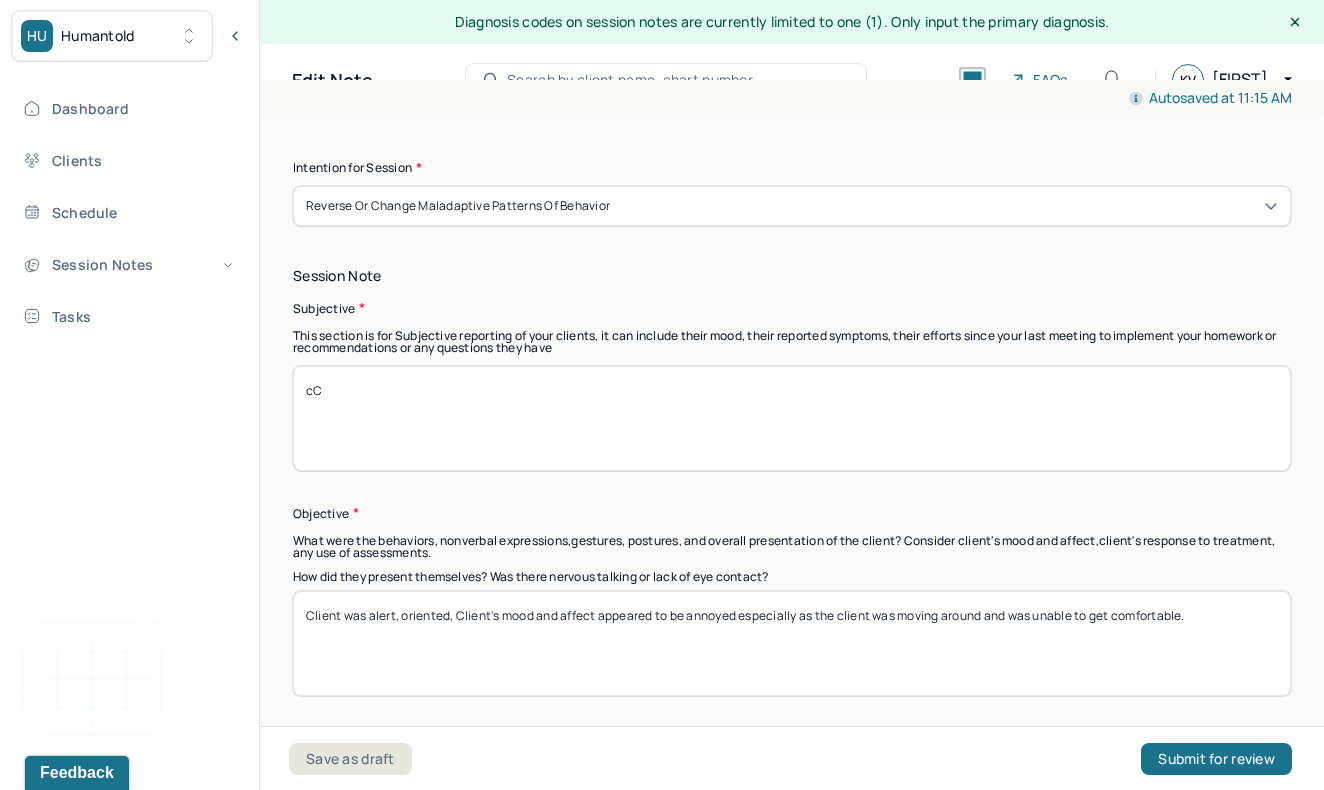 type on "c" 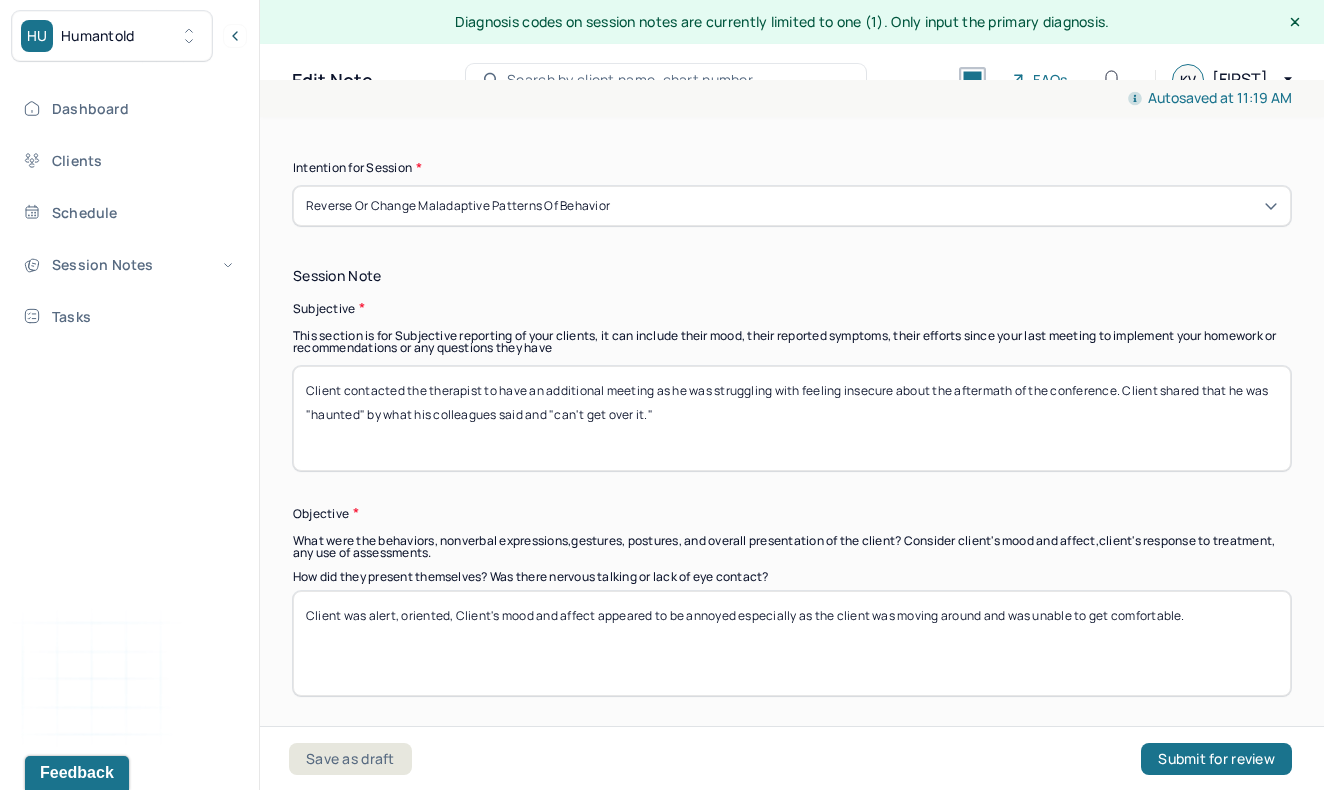 type on "Client contacted the therapist to have an additional meeting as he was struggling with feeling insecure about the aftermath of the conference. Client shared that he was "haunted" by what his colleagues said and "can't get over it."" 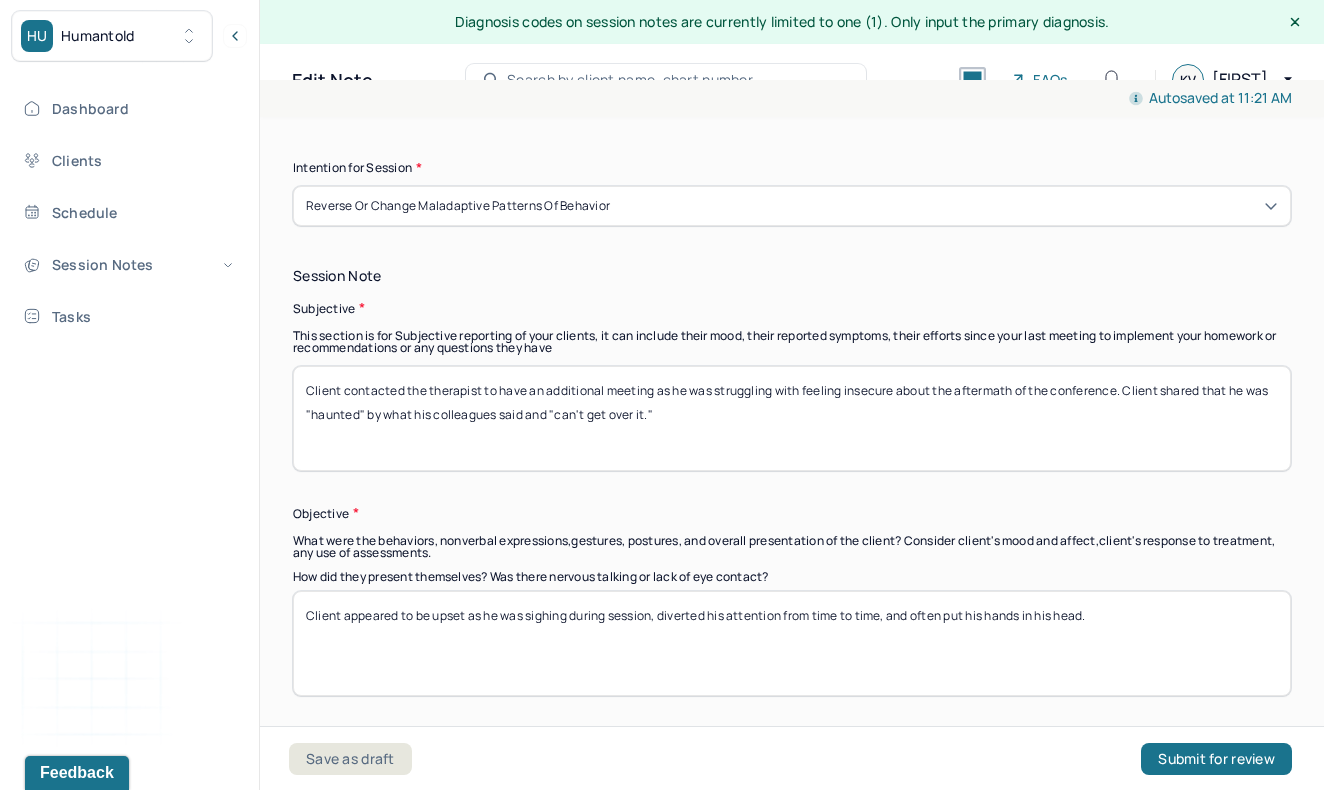 scroll, scrollTop: 1573, scrollLeft: 0, axis: vertical 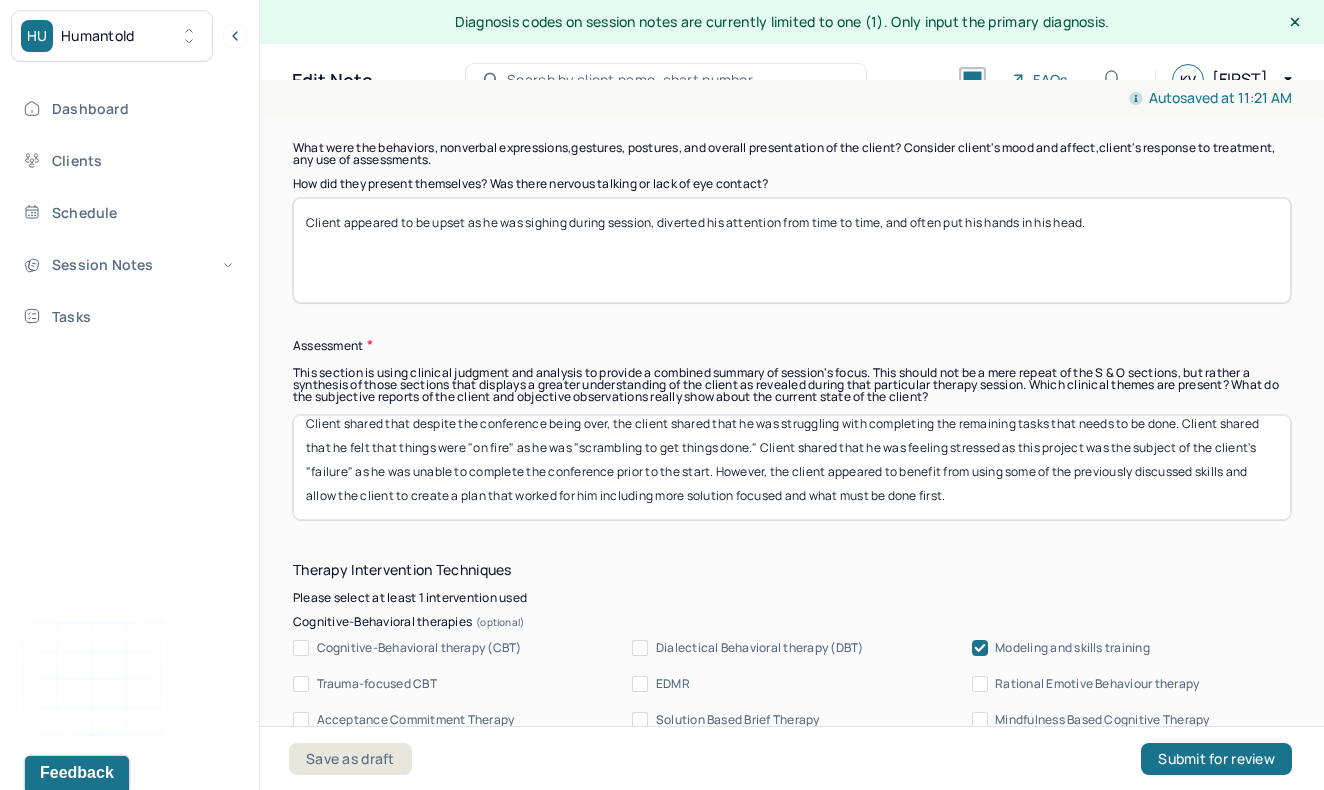 type on "Client appeared to be upset as he was sighing during session, diverted his attention from time to time, and often put his hands in his head." 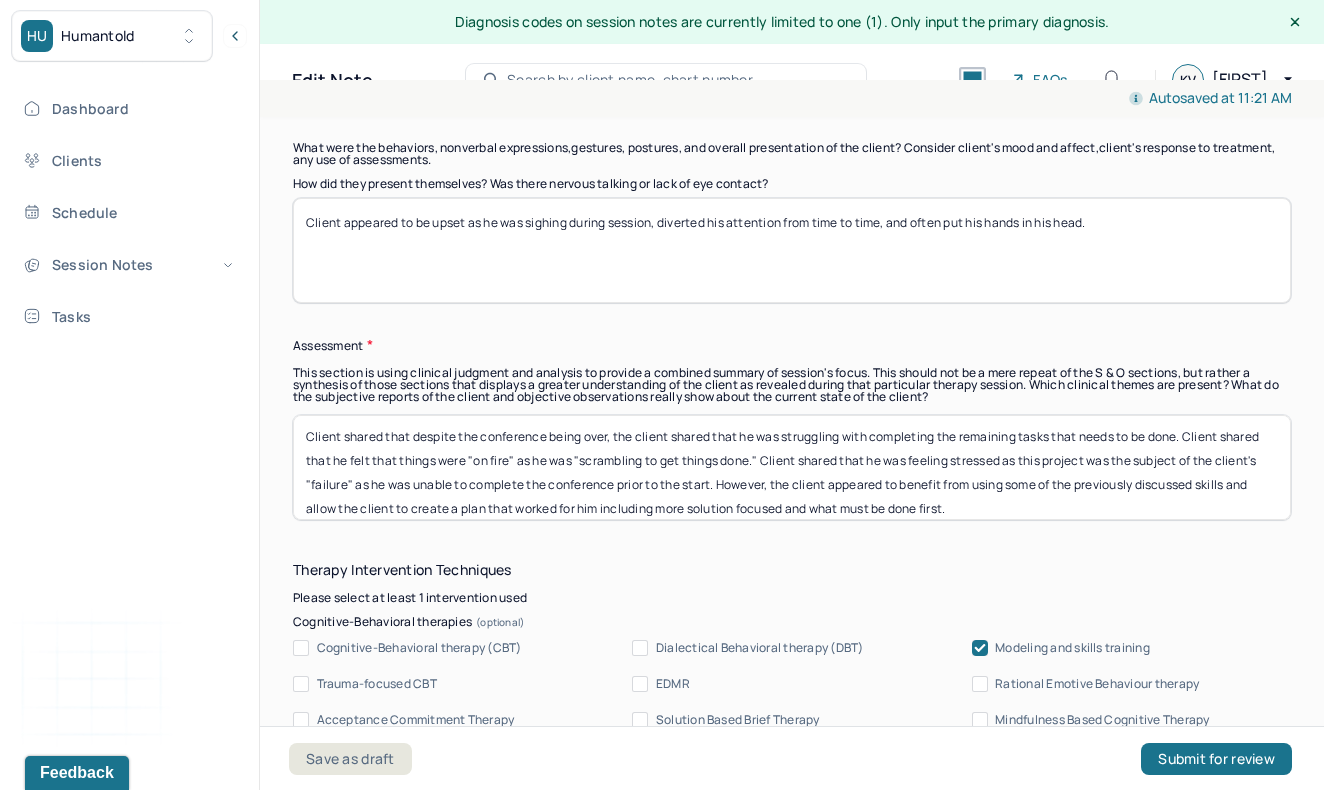 scroll, scrollTop: 0, scrollLeft: 0, axis: both 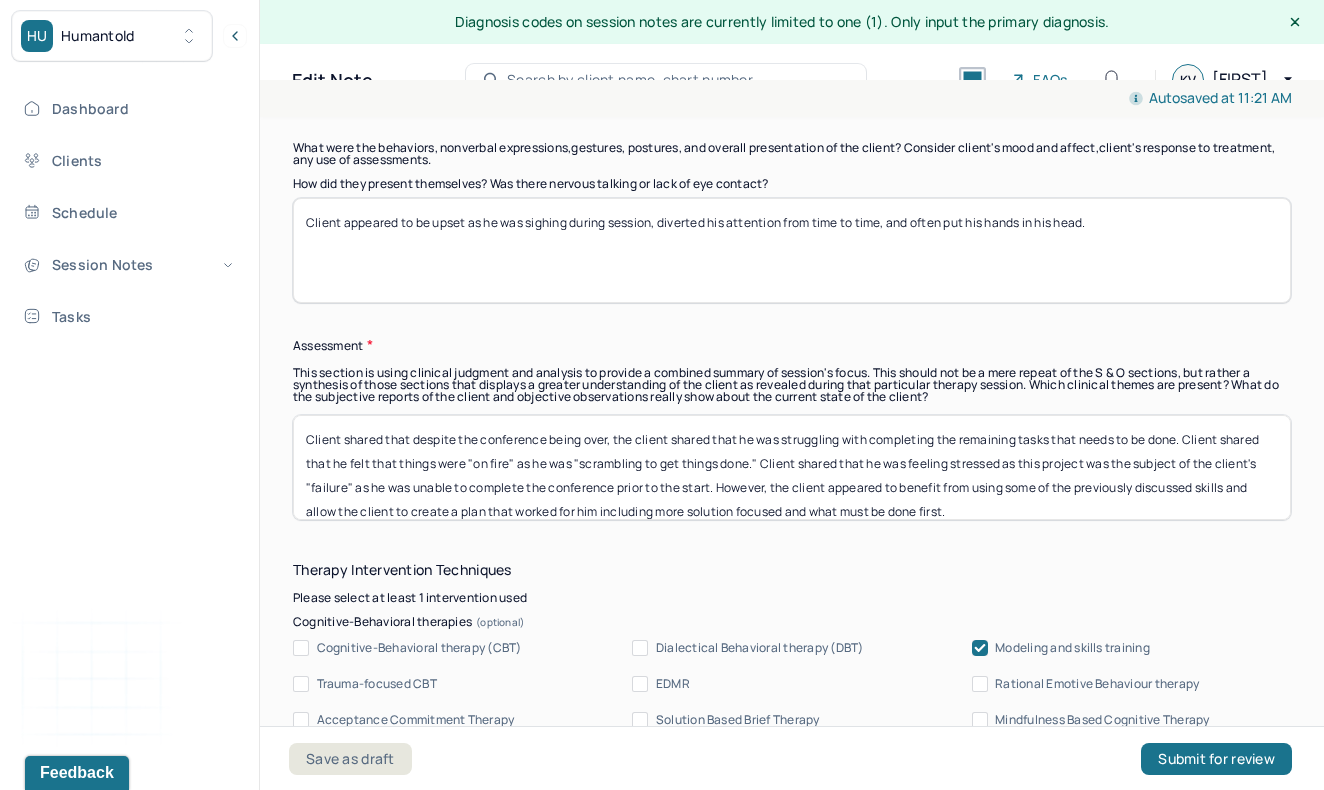 drag, startPoint x: 957, startPoint y: 491, endPoint x: 345, endPoint y: 436, distance: 614.46643 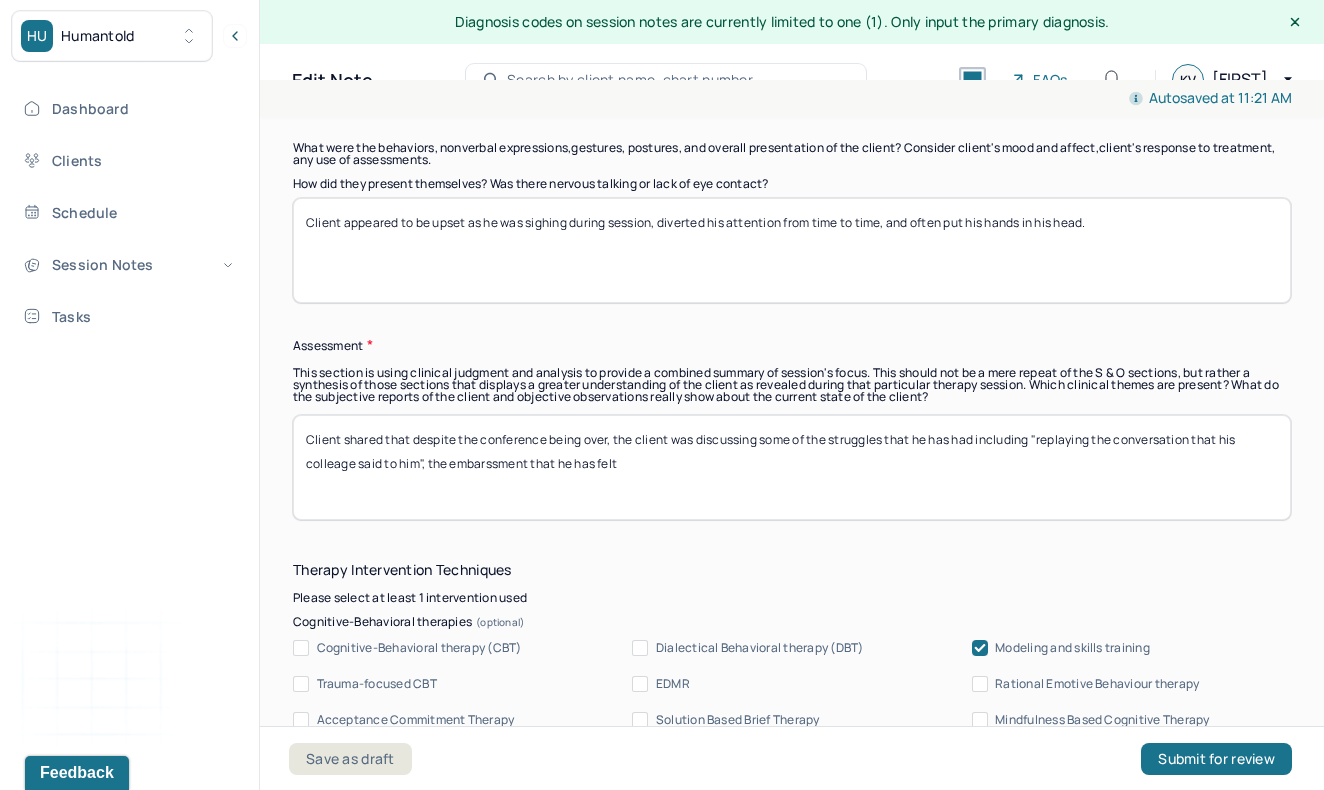type on "Client shared that despite the conference being over, the client was discussing some of the struggles that he has had including "replaying the conversation that his colleage said to him", the embarssment that he has felt" 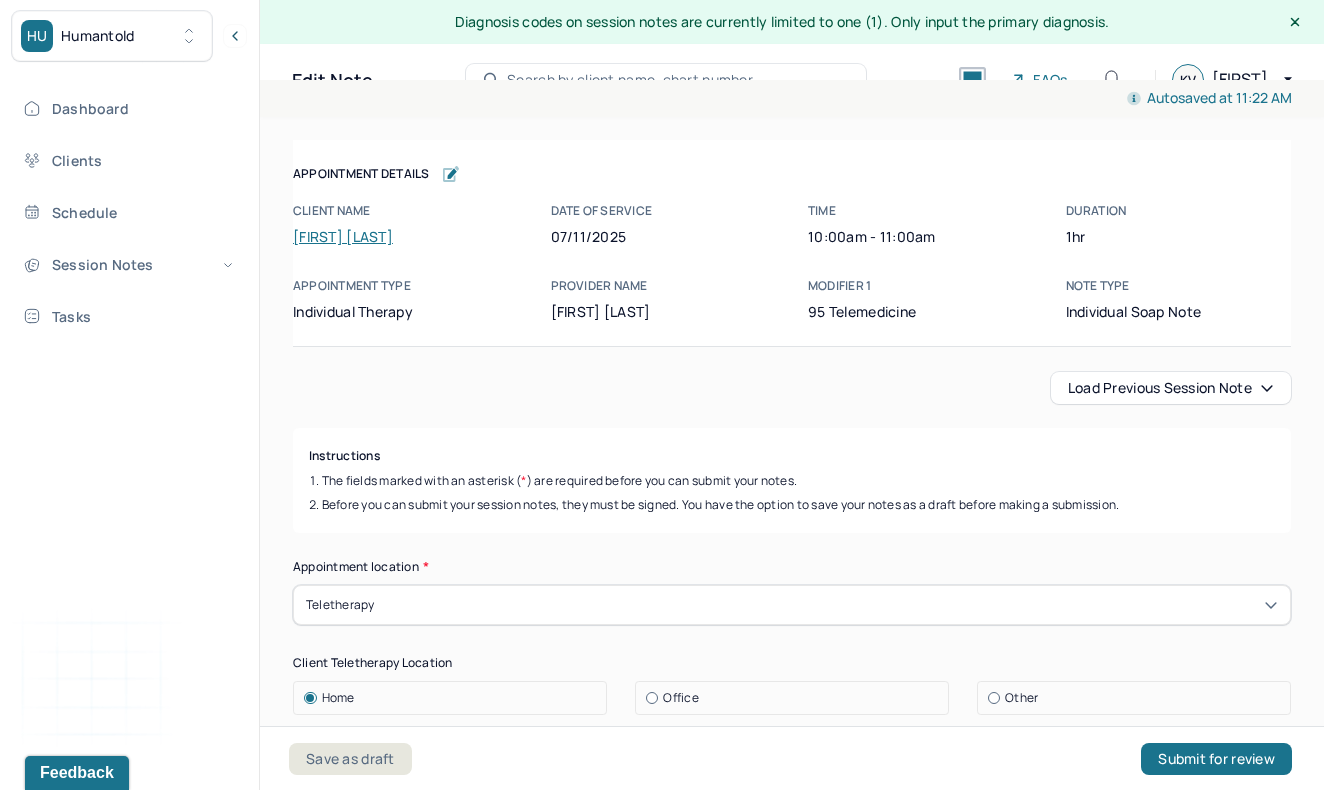 scroll, scrollTop: 36, scrollLeft: 0, axis: vertical 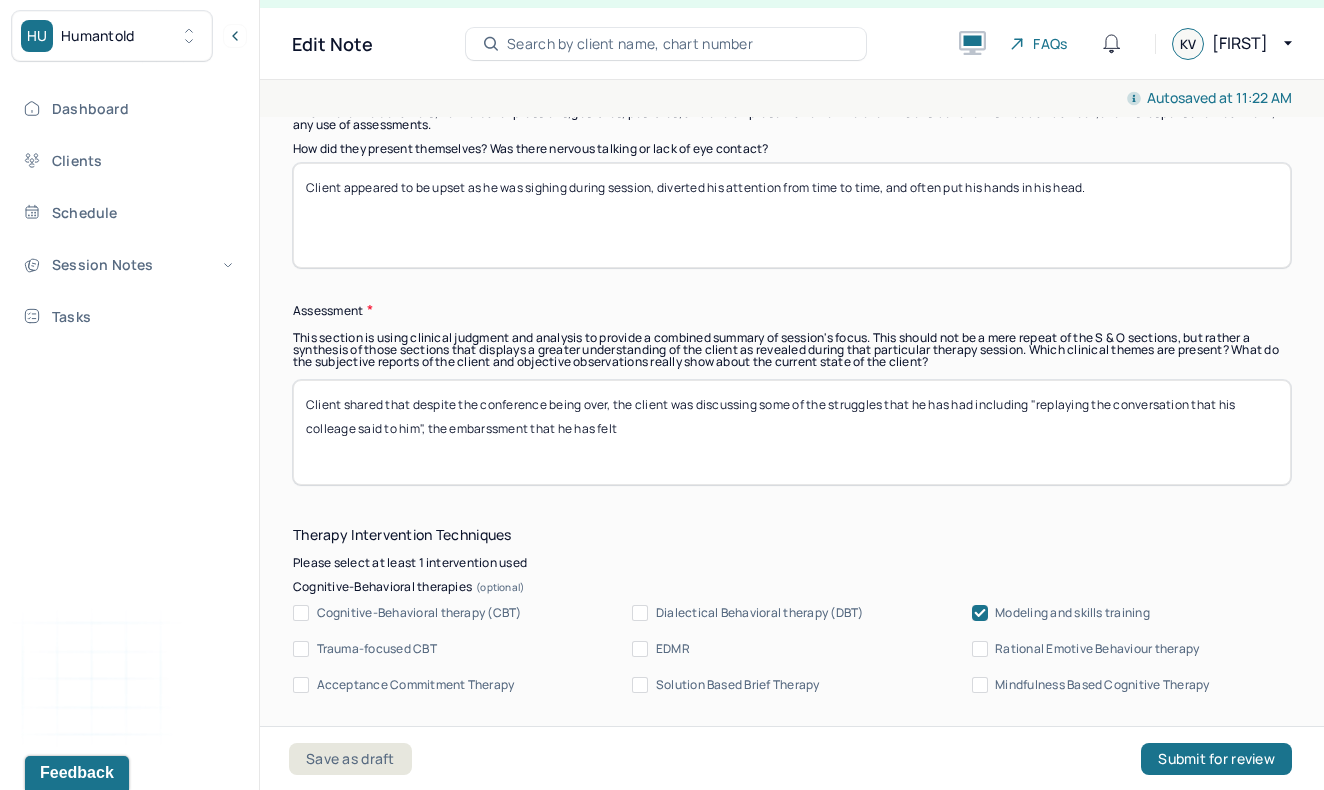 click on "Client shared that despite the conference being over, the client was discussing some of the struggles that he has had including "replaying the conversation that his colleage said to him", the embarssment that he has felt" at bounding box center (792, 432) 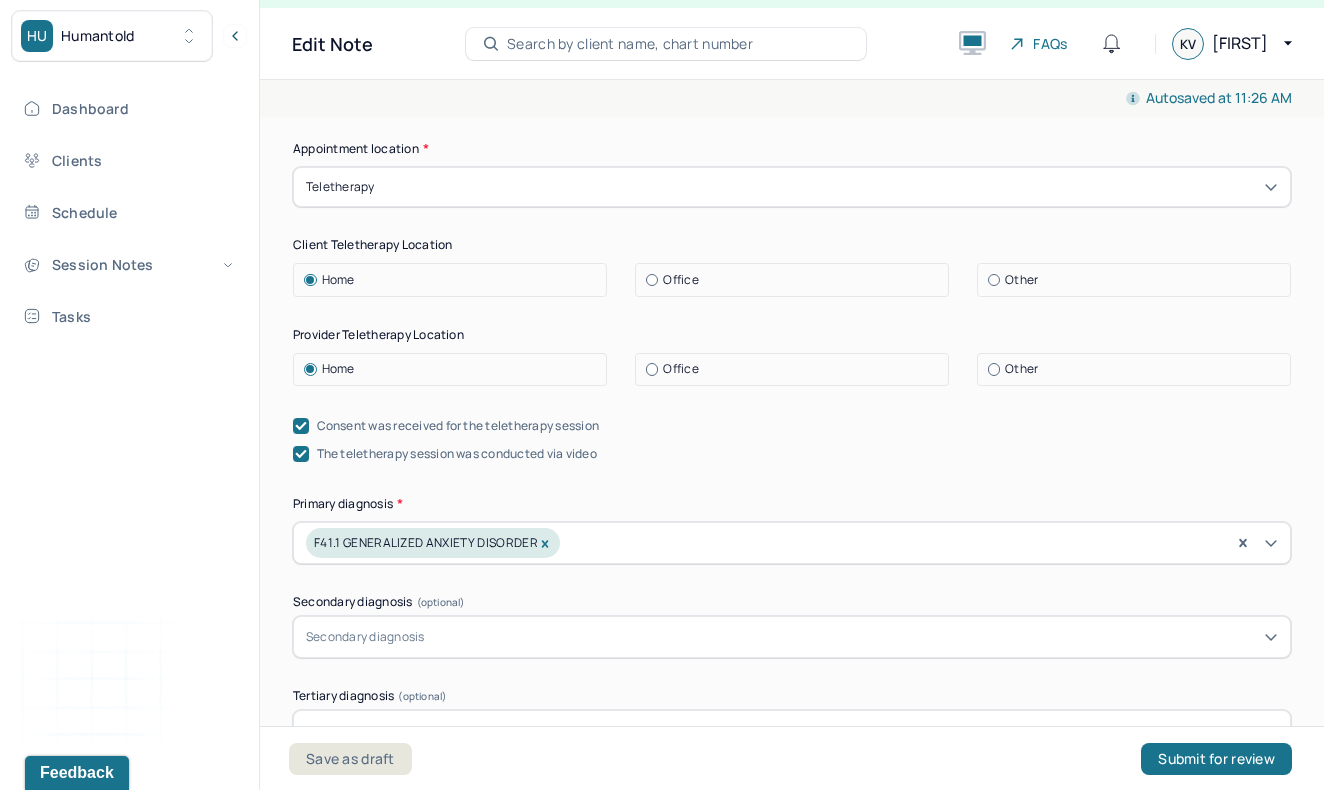 scroll, scrollTop: 477, scrollLeft: 0, axis: vertical 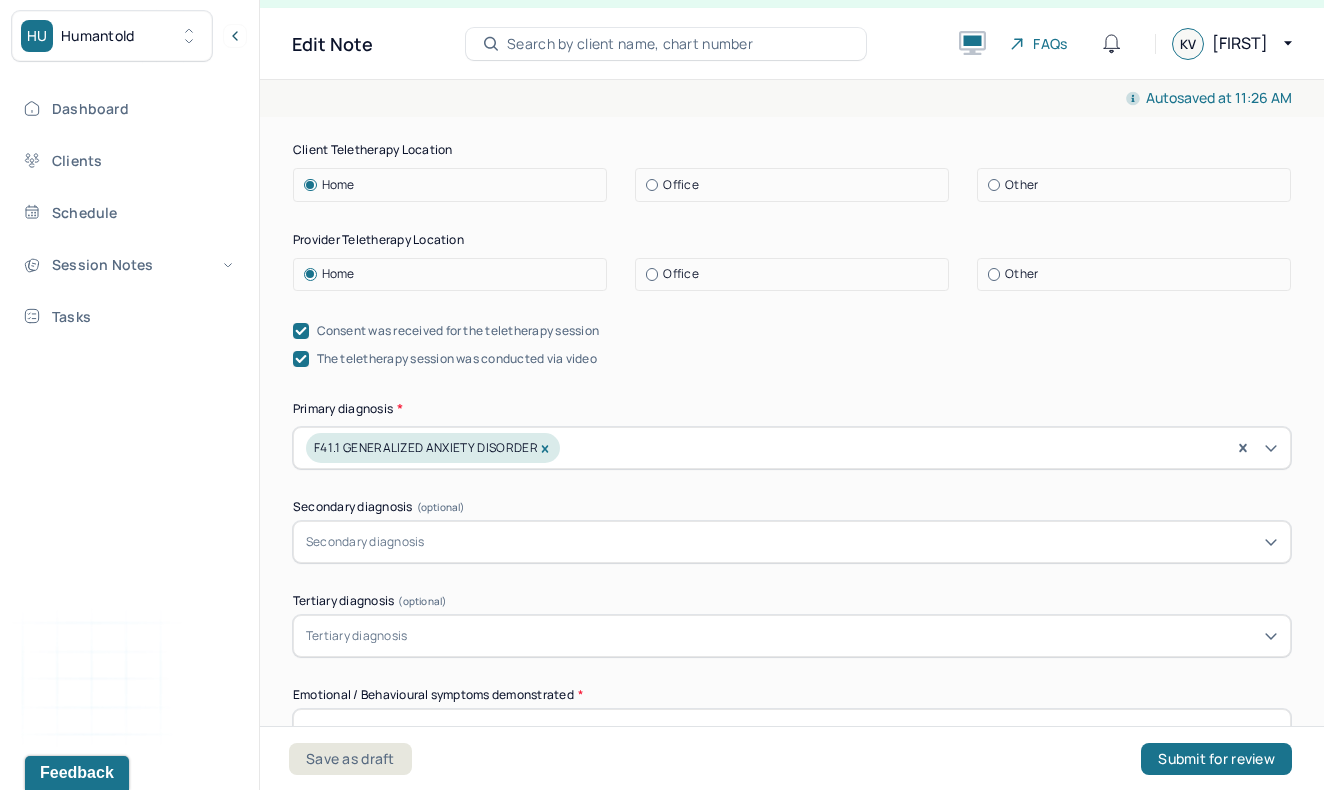 click 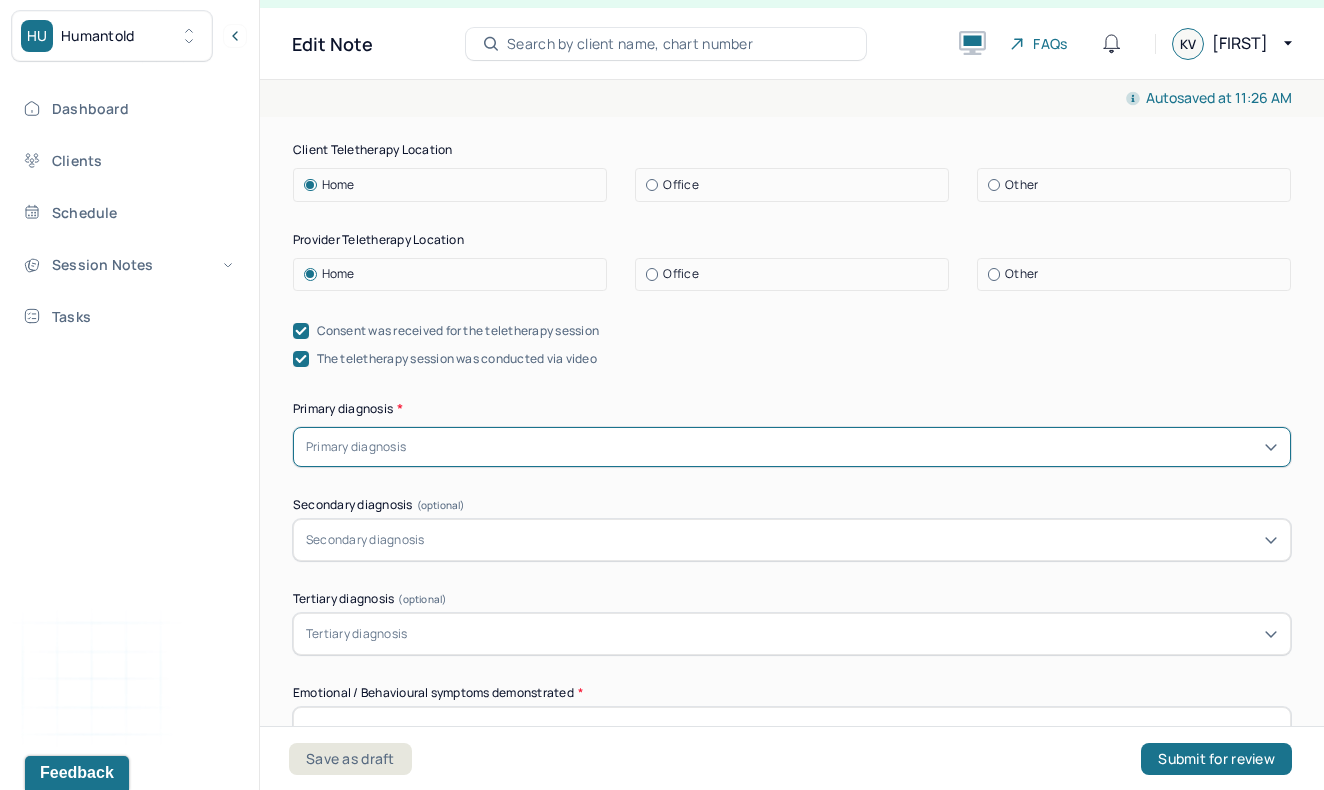 type on "o" 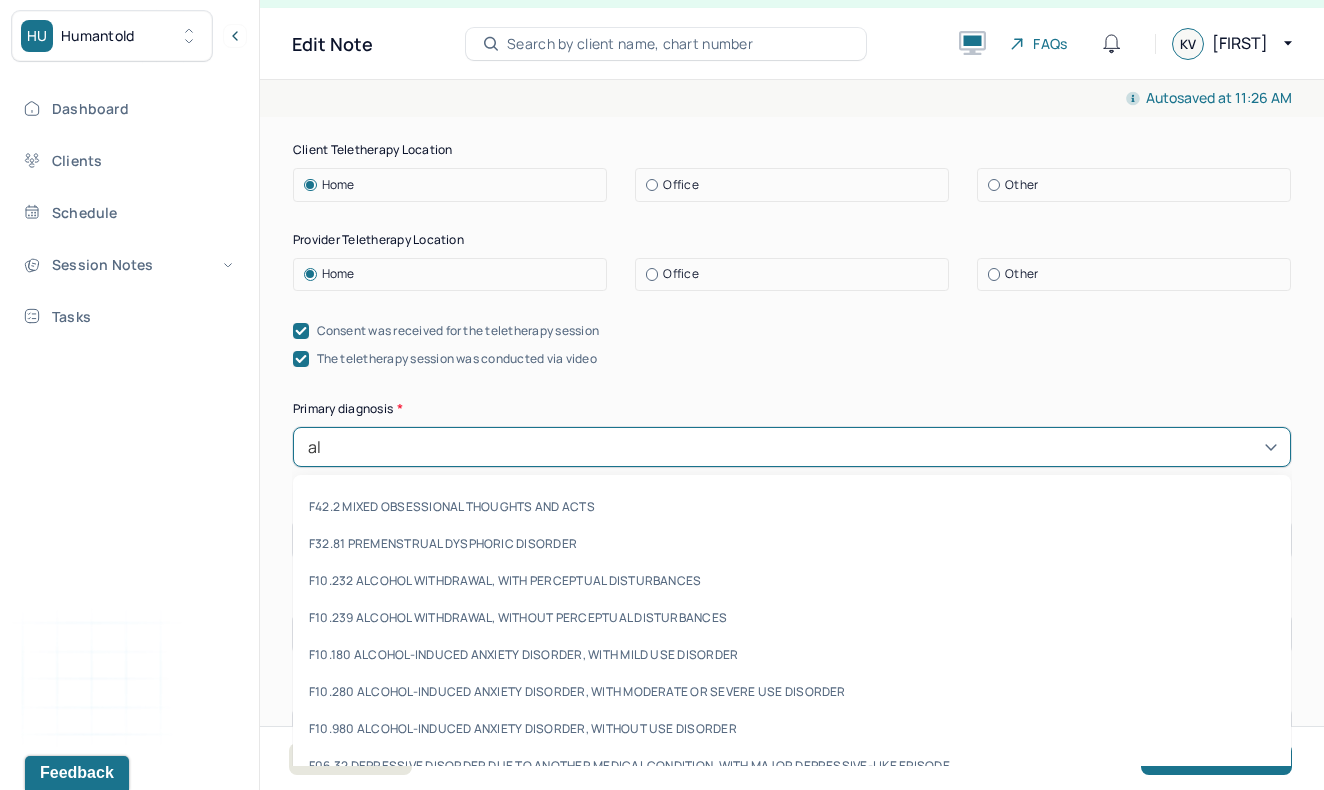 type on "a" 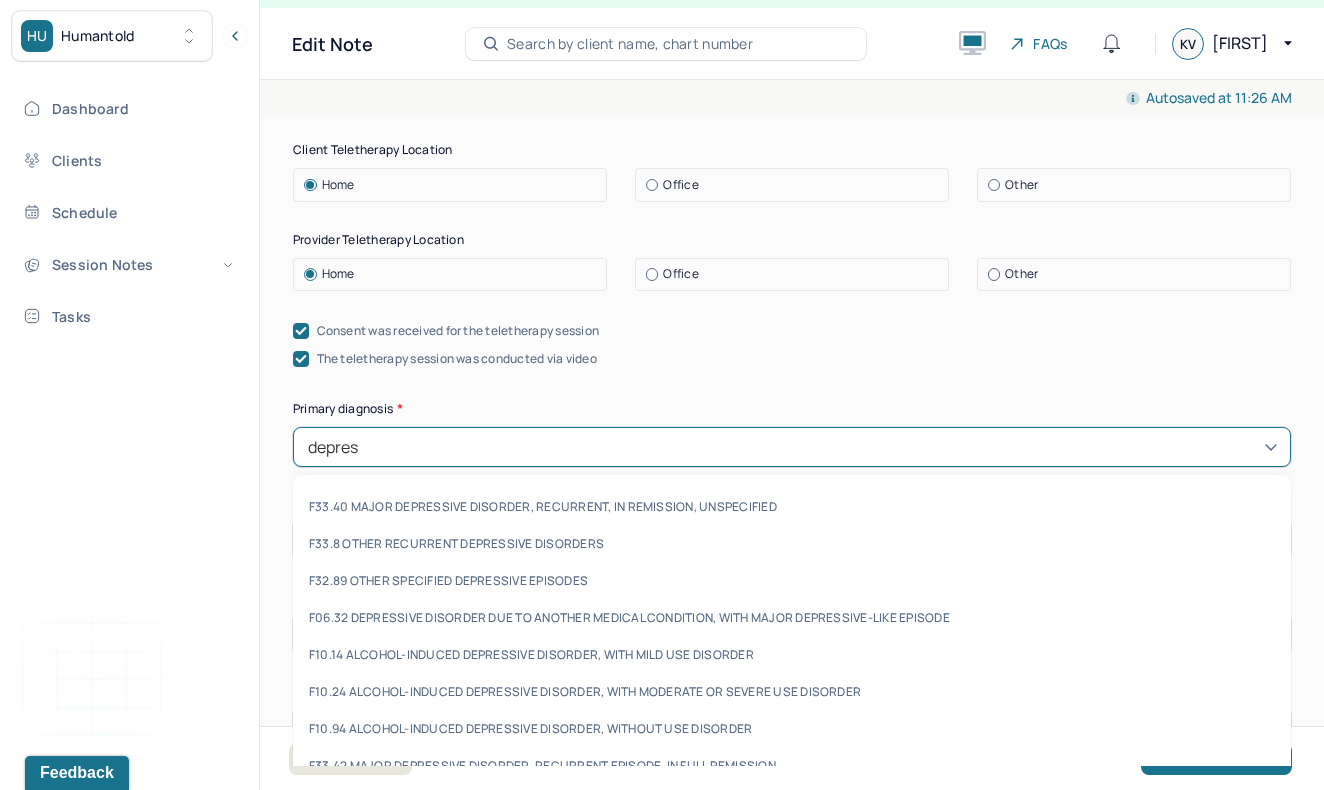 type on "depress" 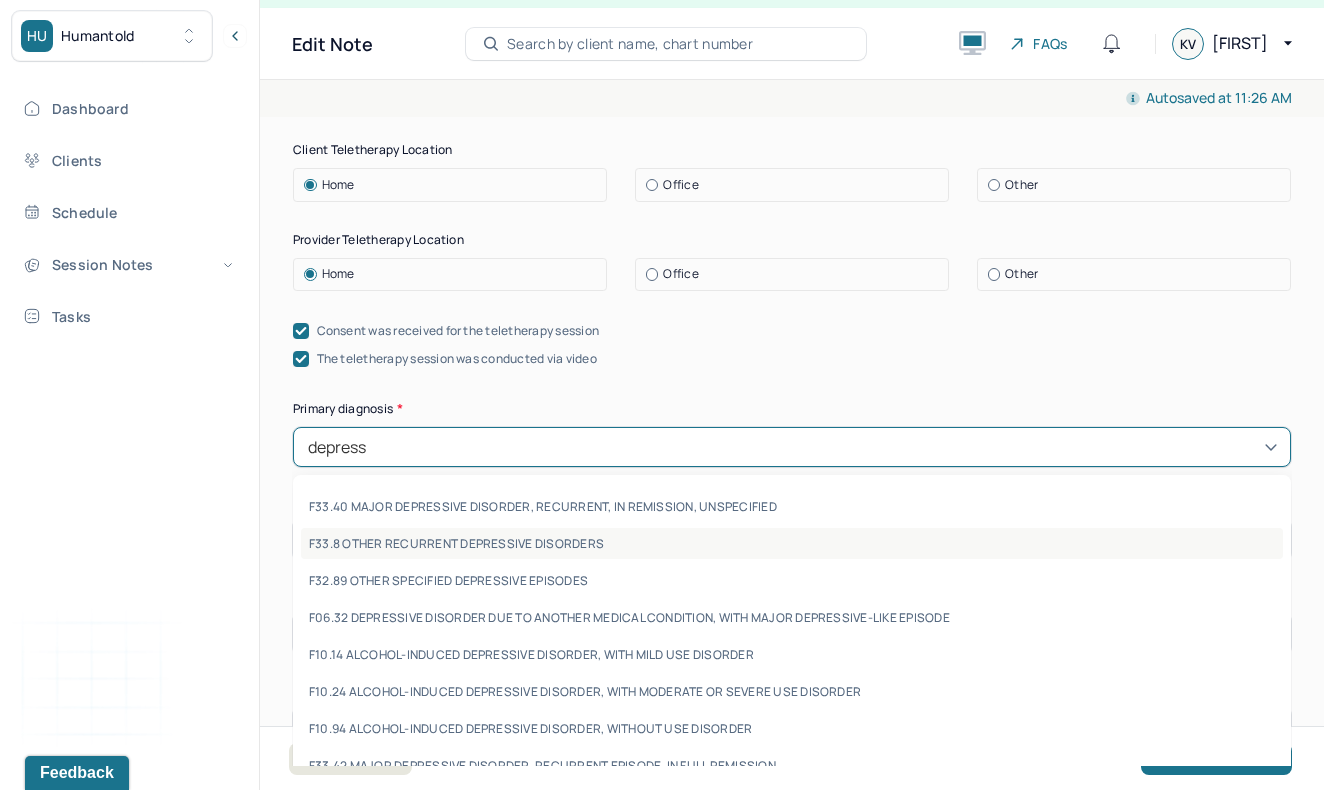 click on "F33.8 OTHER RECURRENT DEPRESSIVE DISORDERS" at bounding box center (792, 543) 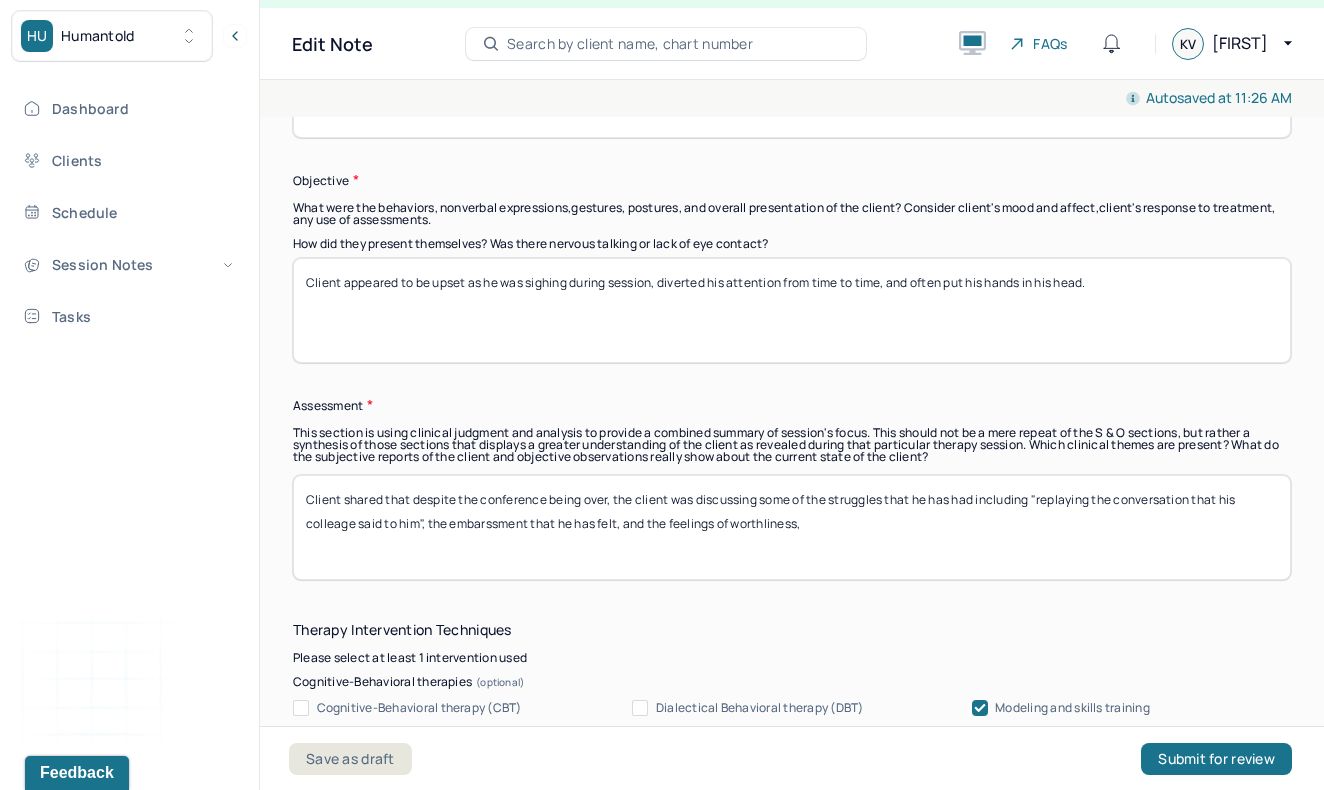 scroll, scrollTop: 1642, scrollLeft: 0, axis: vertical 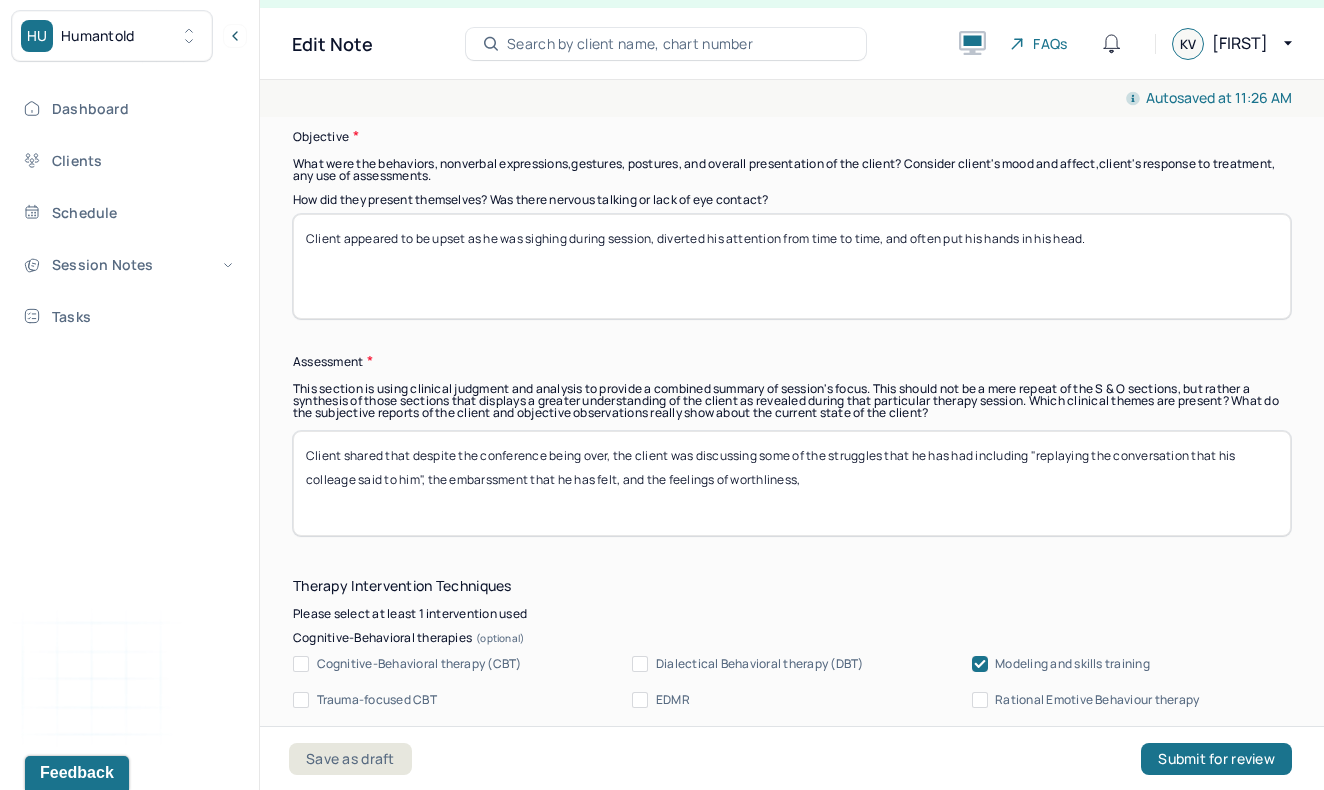 click on "Client shared that despite the conference being over, the client was discussing some of the struggles that he has had including "replaying the conversation that his colleage said to him", the embarssment that he has felt, and the feelings of worthliness," at bounding box center (792, 483) 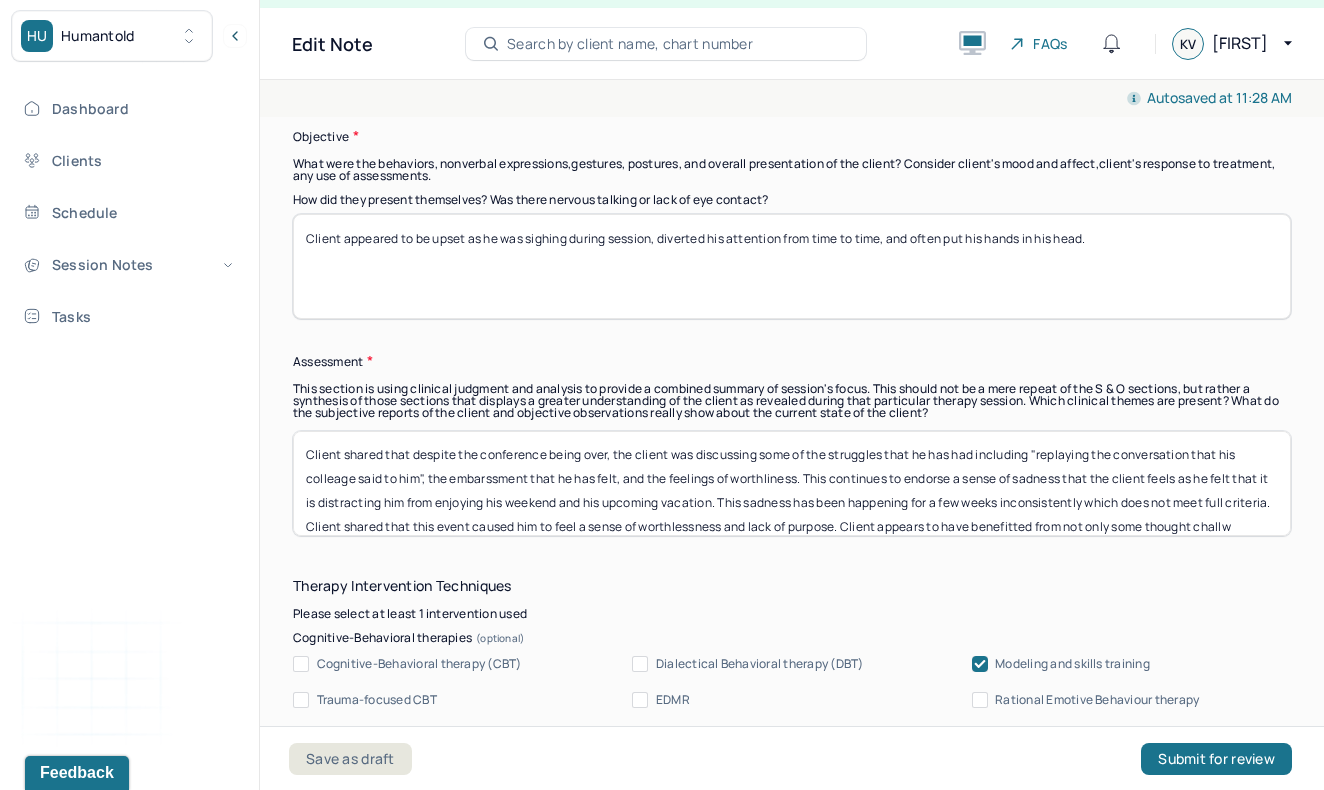 scroll, scrollTop: 25, scrollLeft: 0, axis: vertical 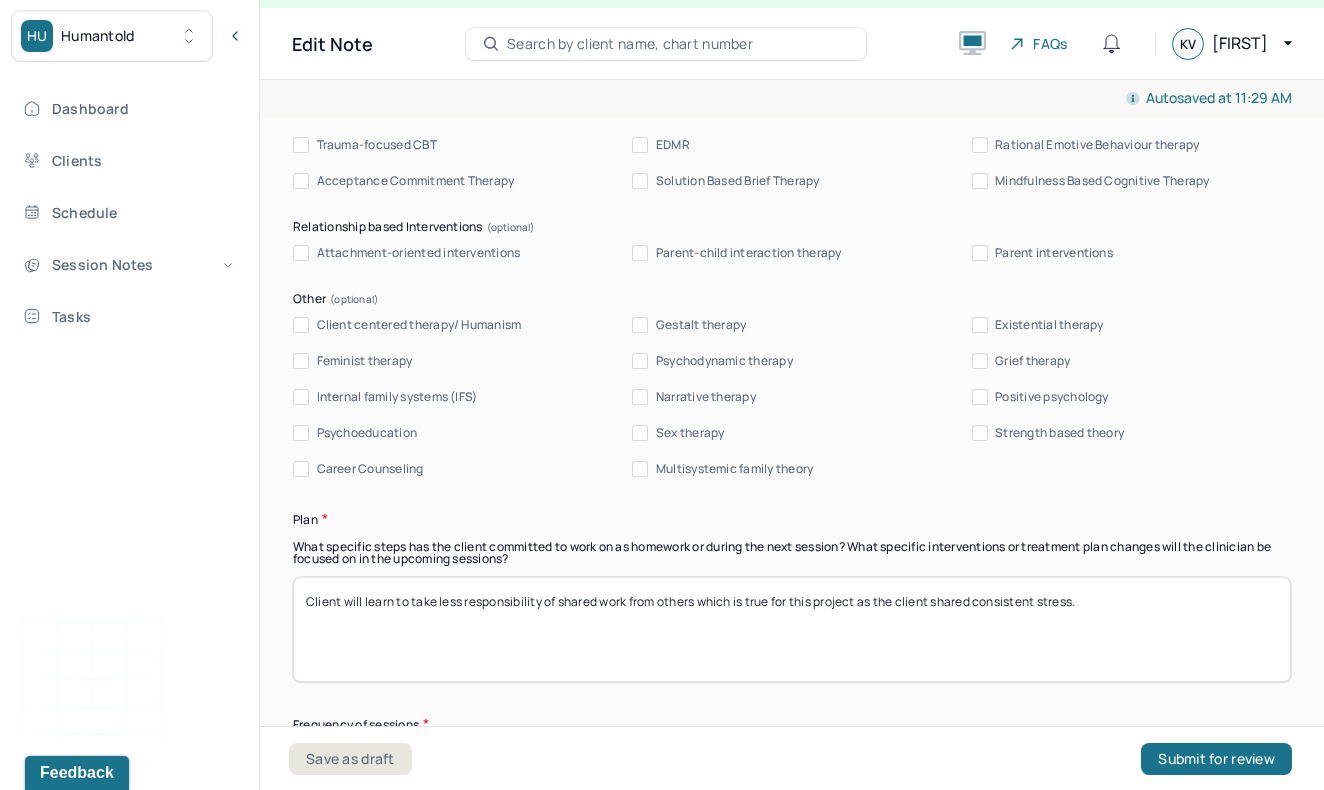 type on "Client shared that despite the conference being over, the client was discussing some of the struggles that he has had including "replaying the conversation that his colleage said to him", the embarssment that he has felt, and the feelings of worthliness. This continues to endorse a sense of sadness that the client feels as he felt that it is distracting him from enjoying his weekend and his upcoming vacation. This sadness has been happening for a few weeks inconsistently which does not meet full criteria. Client shared that this event caused him to feel a sense of worthlessness and lack of purpose. Client appears to have benefitted from not only some thought challenges but a look into the patterns and encouragement that he has with others." 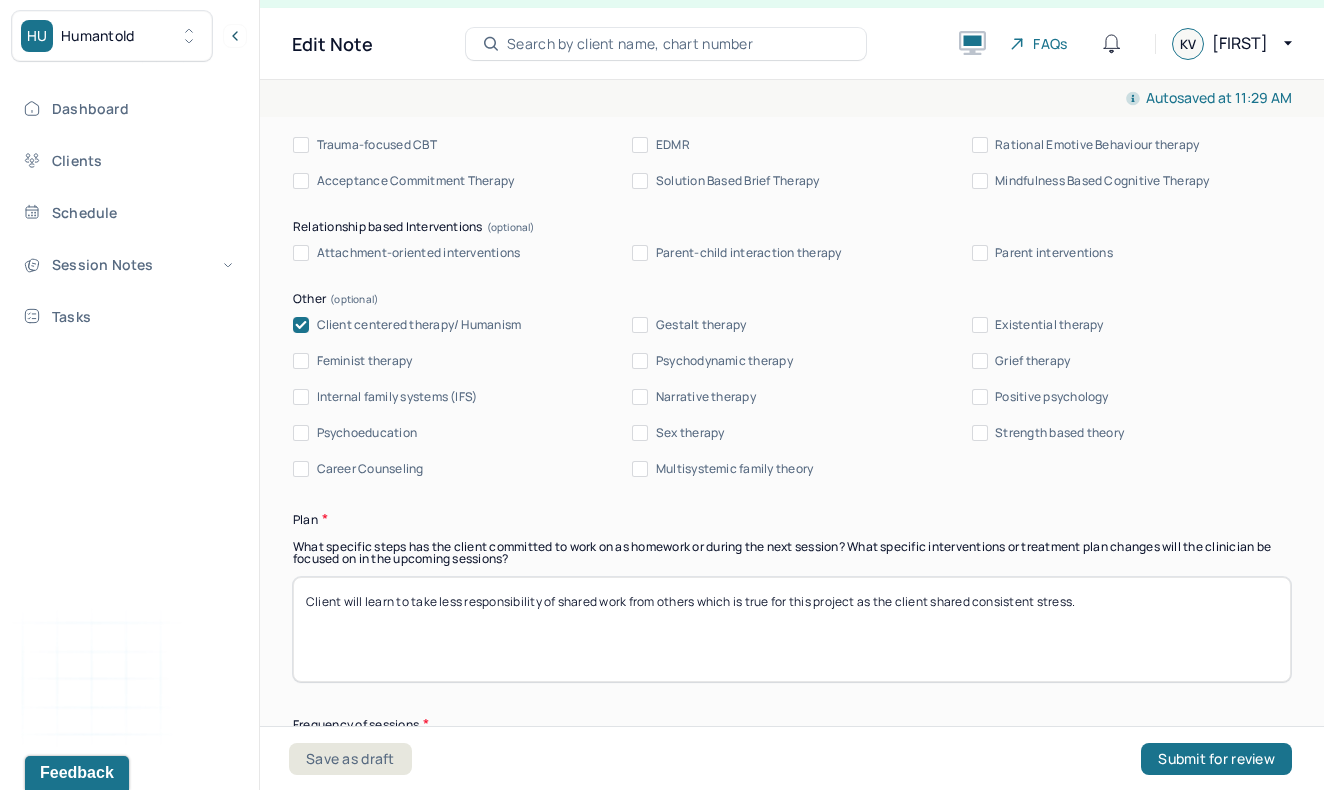 click on "Attachment-oriented interventions" at bounding box center [301, 253] 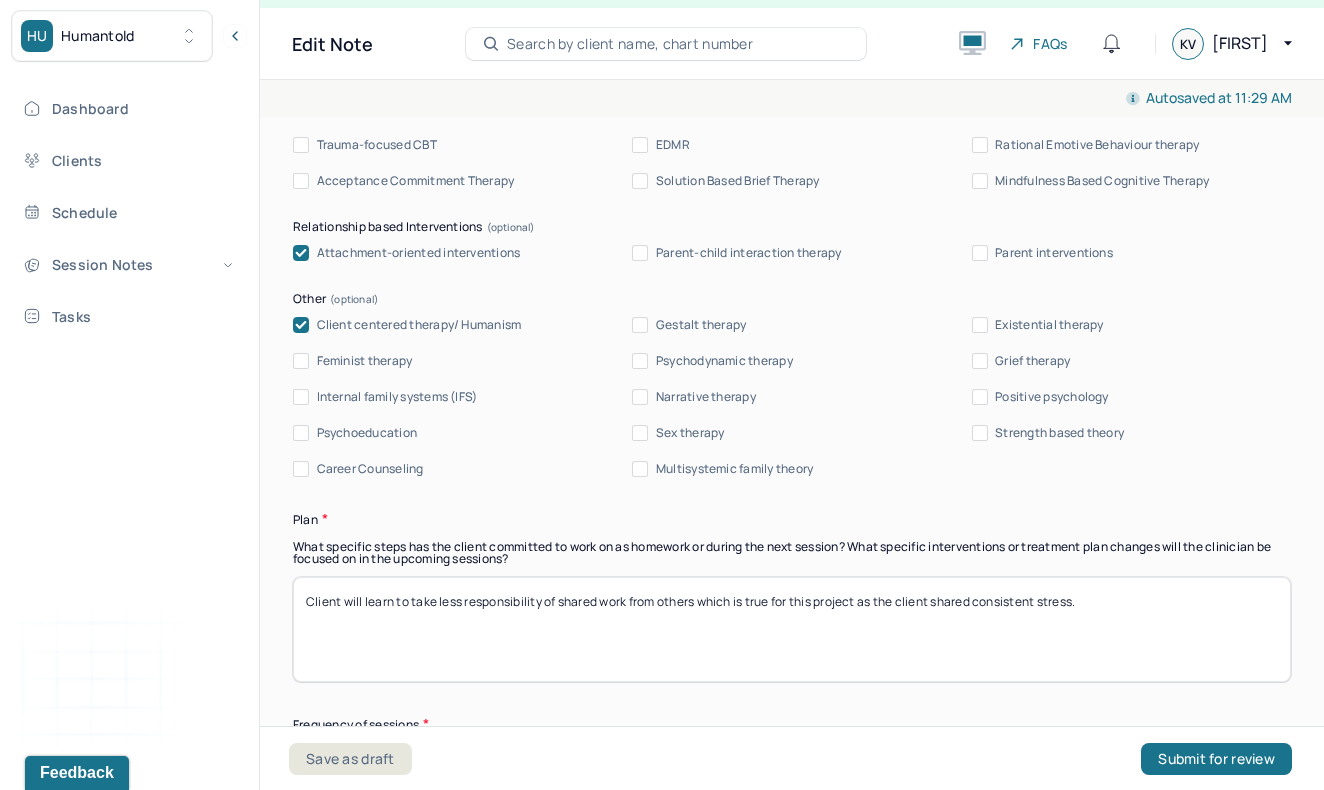 click on "Client will learn to take less responsibility of shared work from others which is true for this project as the client shared consistent stress." at bounding box center (792, 629) 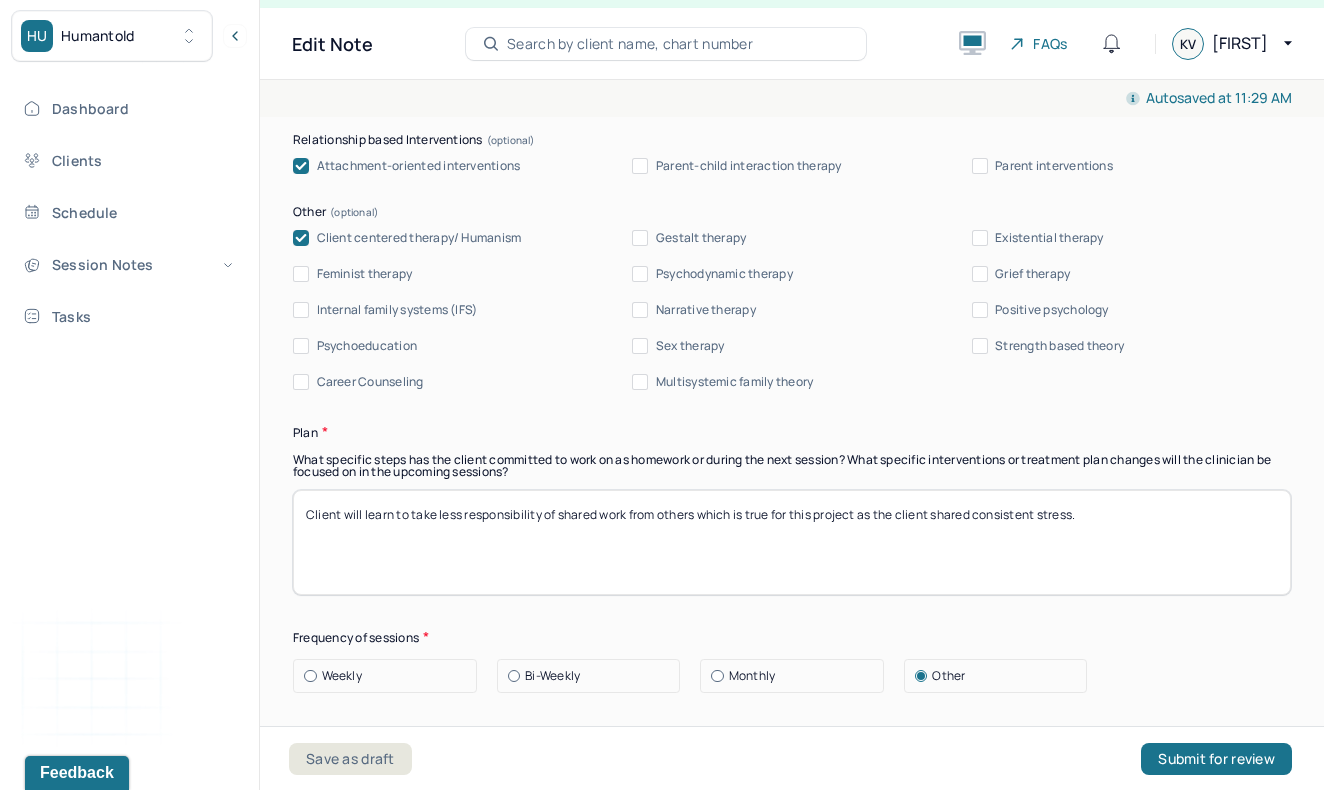 scroll, scrollTop: 2289, scrollLeft: 0, axis: vertical 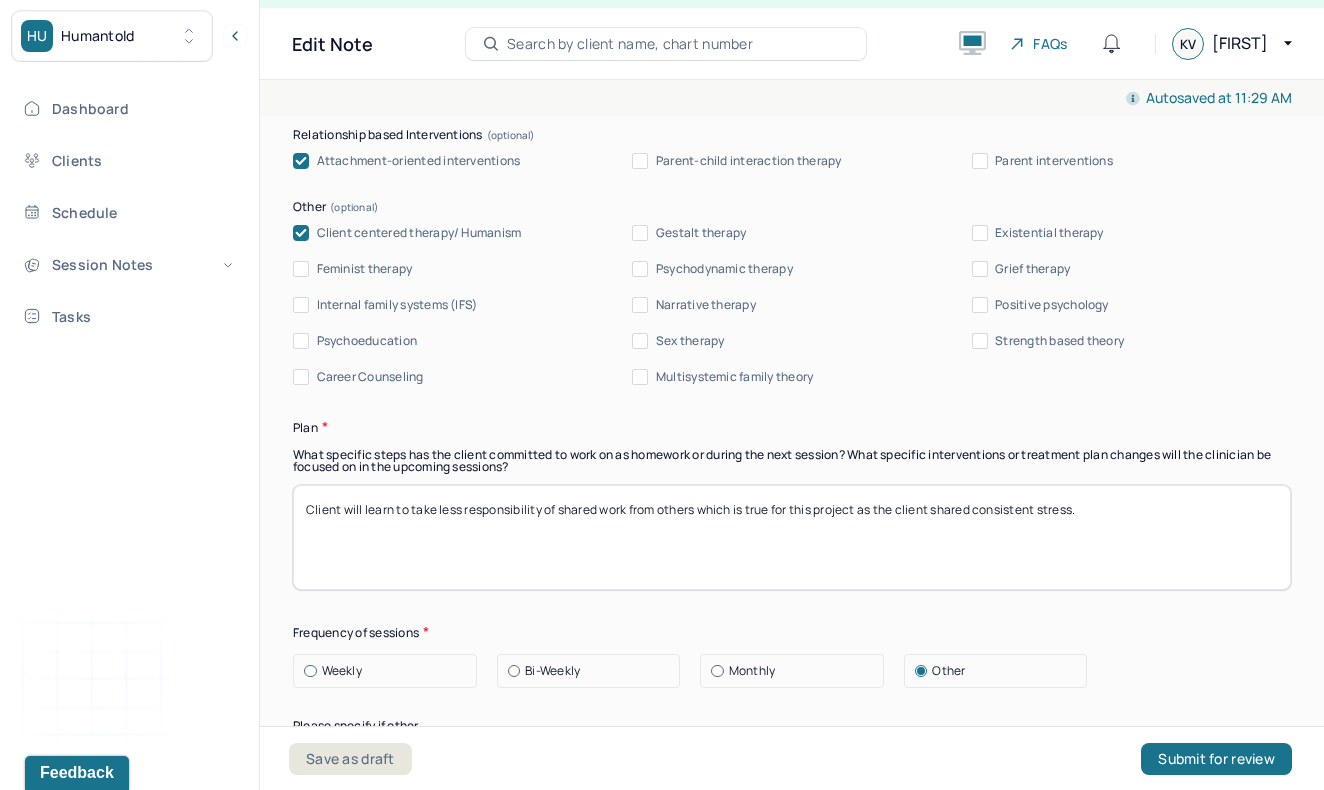 drag, startPoint x: 1098, startPoint y: 506, endPoint x: 346, endPoint y: 505, distance: 752.0007 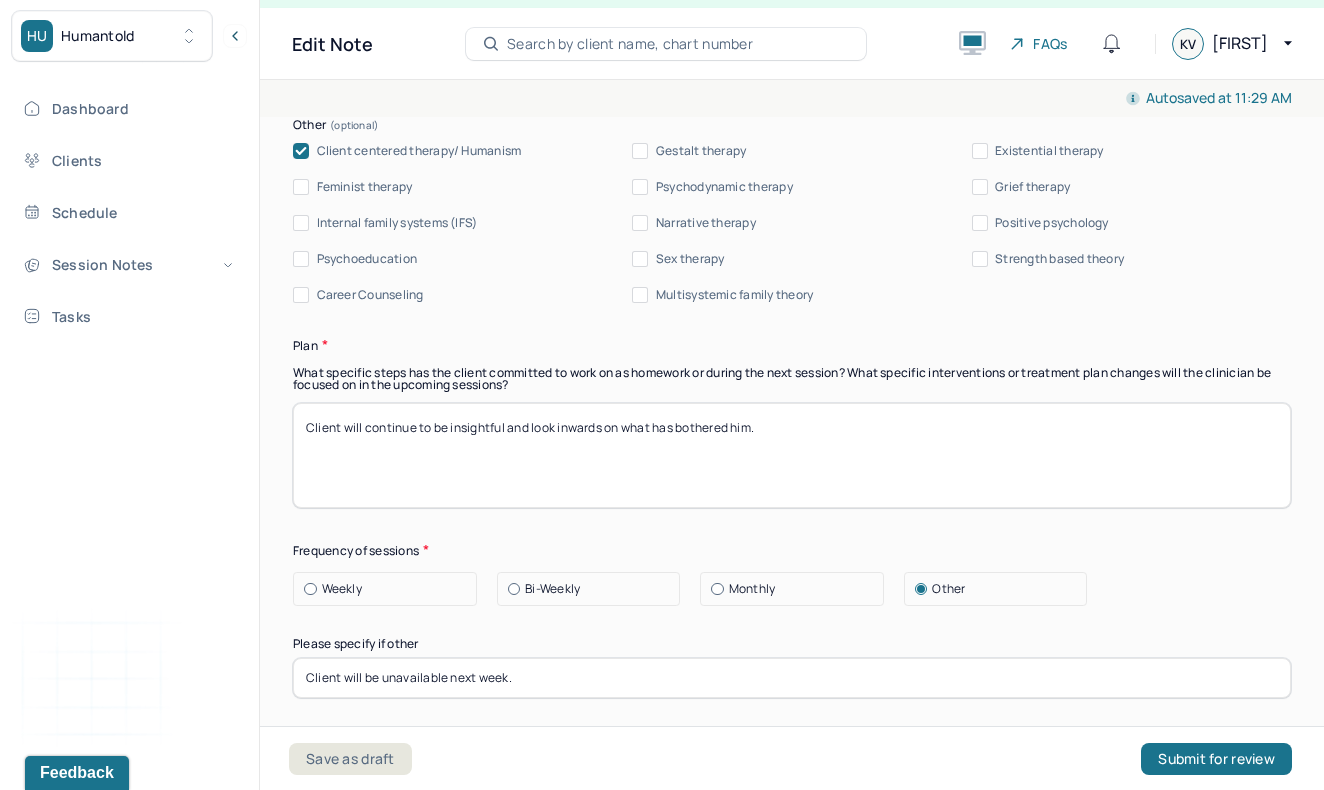 scroll, scrollTop: 2383, scrollLeft: 0, axis: vertical 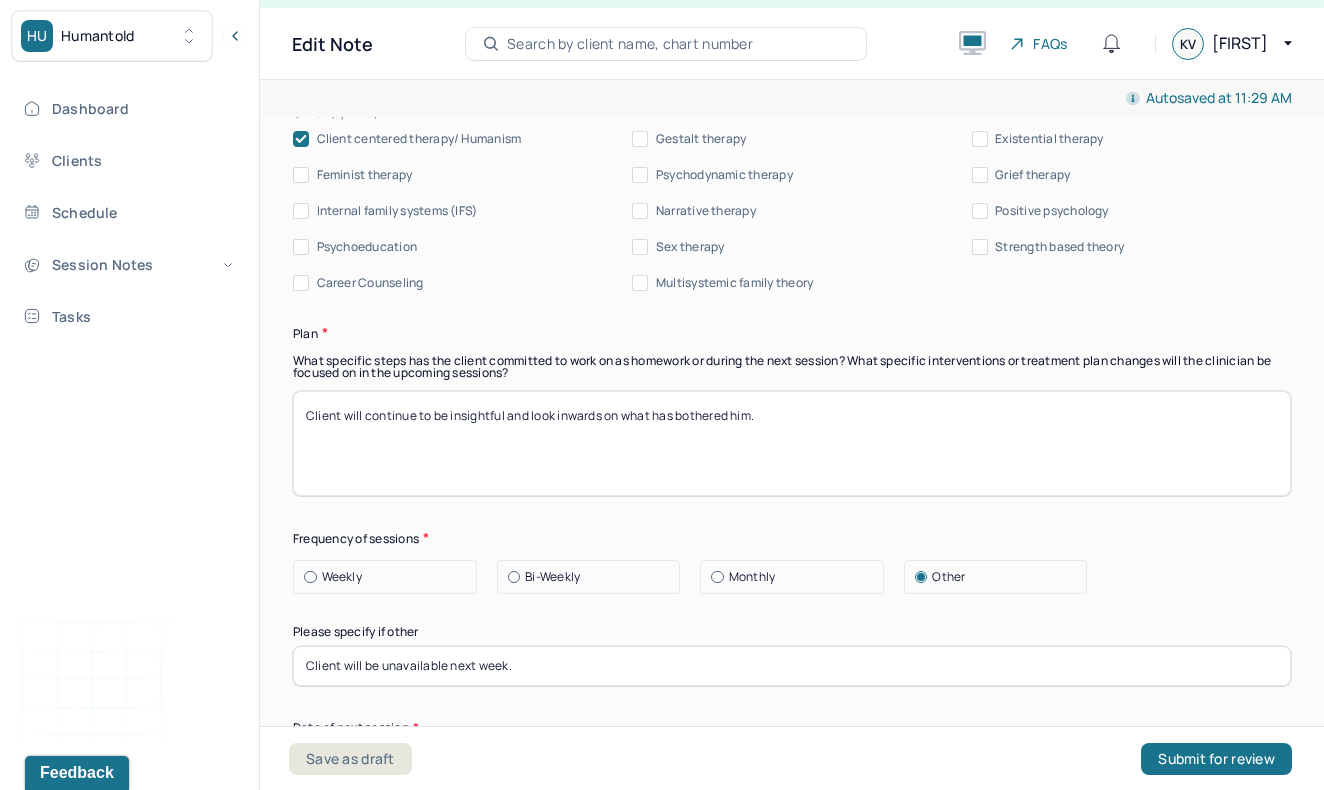 type on "Client will continue to be insightful and look inwards on what has bothered him." 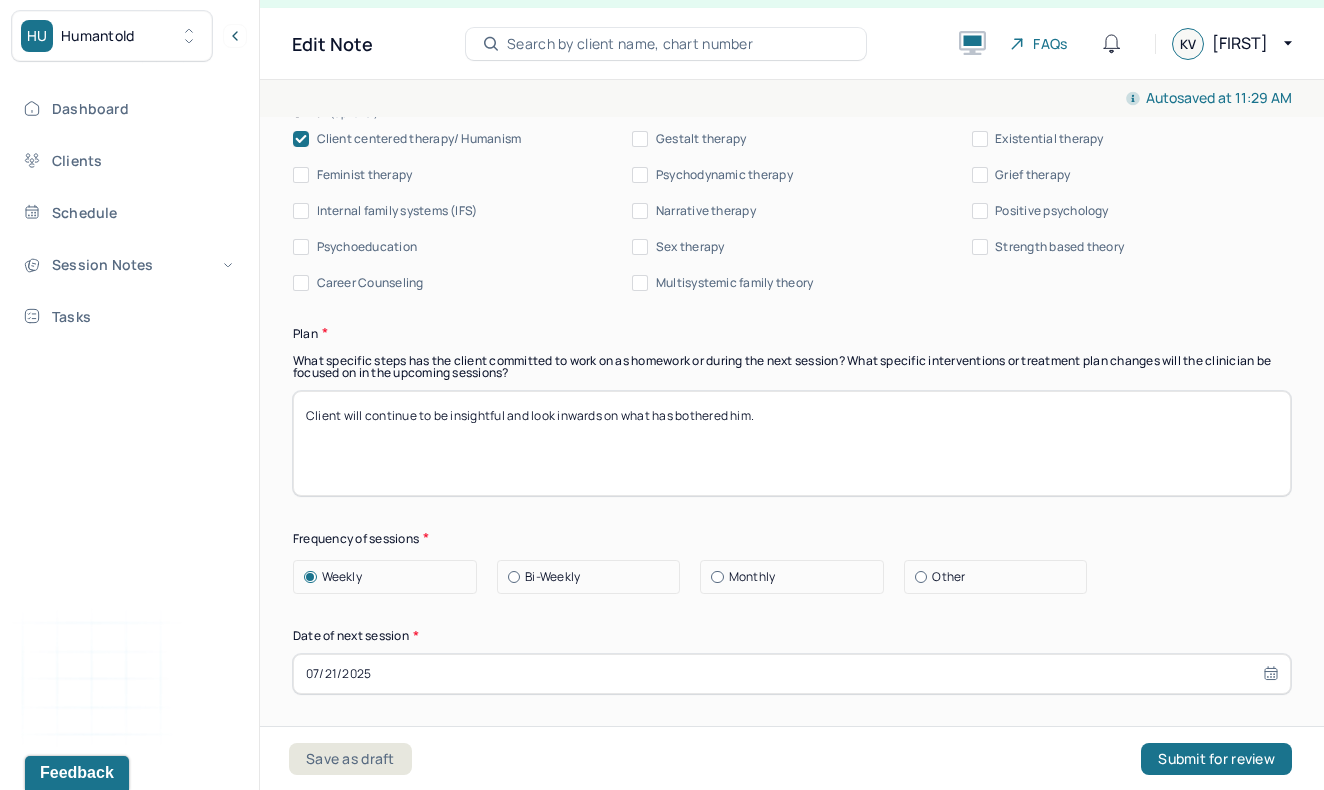 click on "07/21/2025" at bounding box center (792, 674) 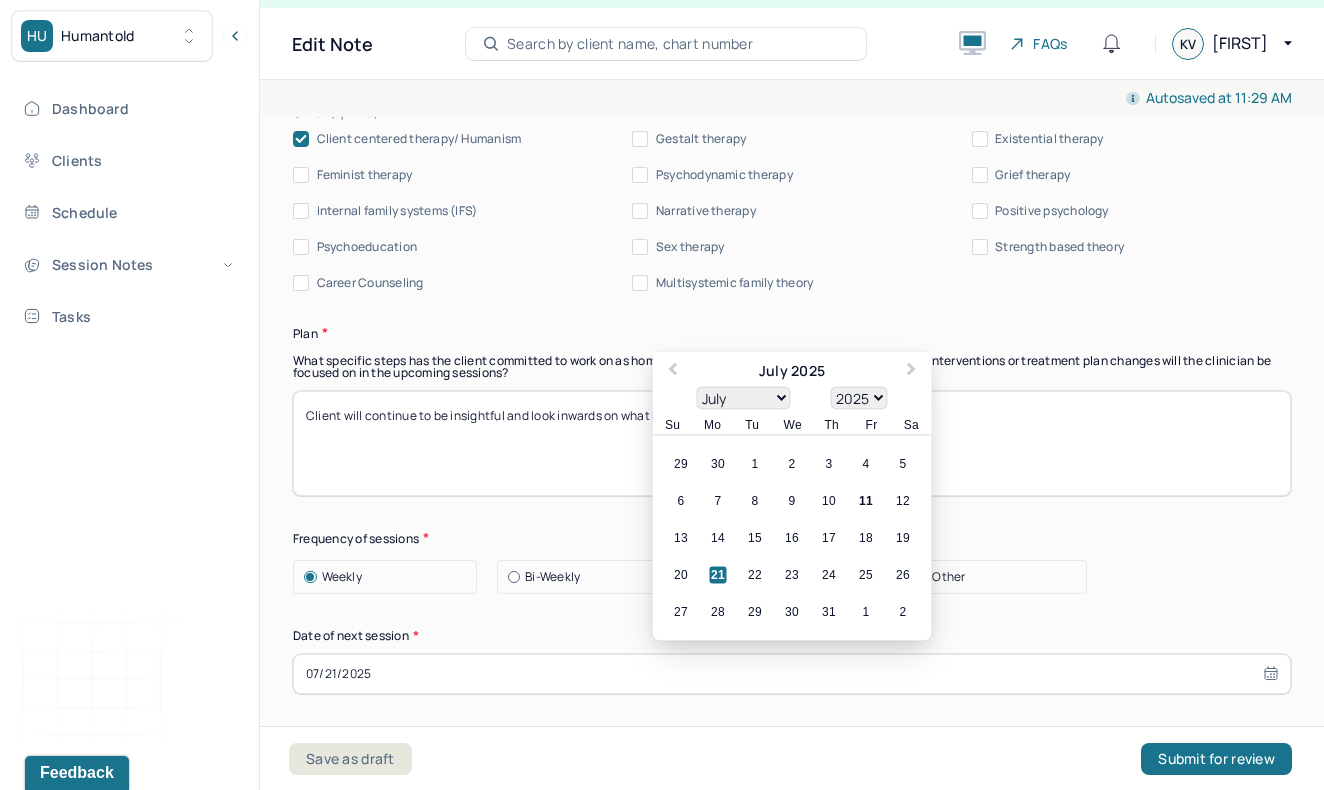 click on "21" at bounding box center (718, 574) 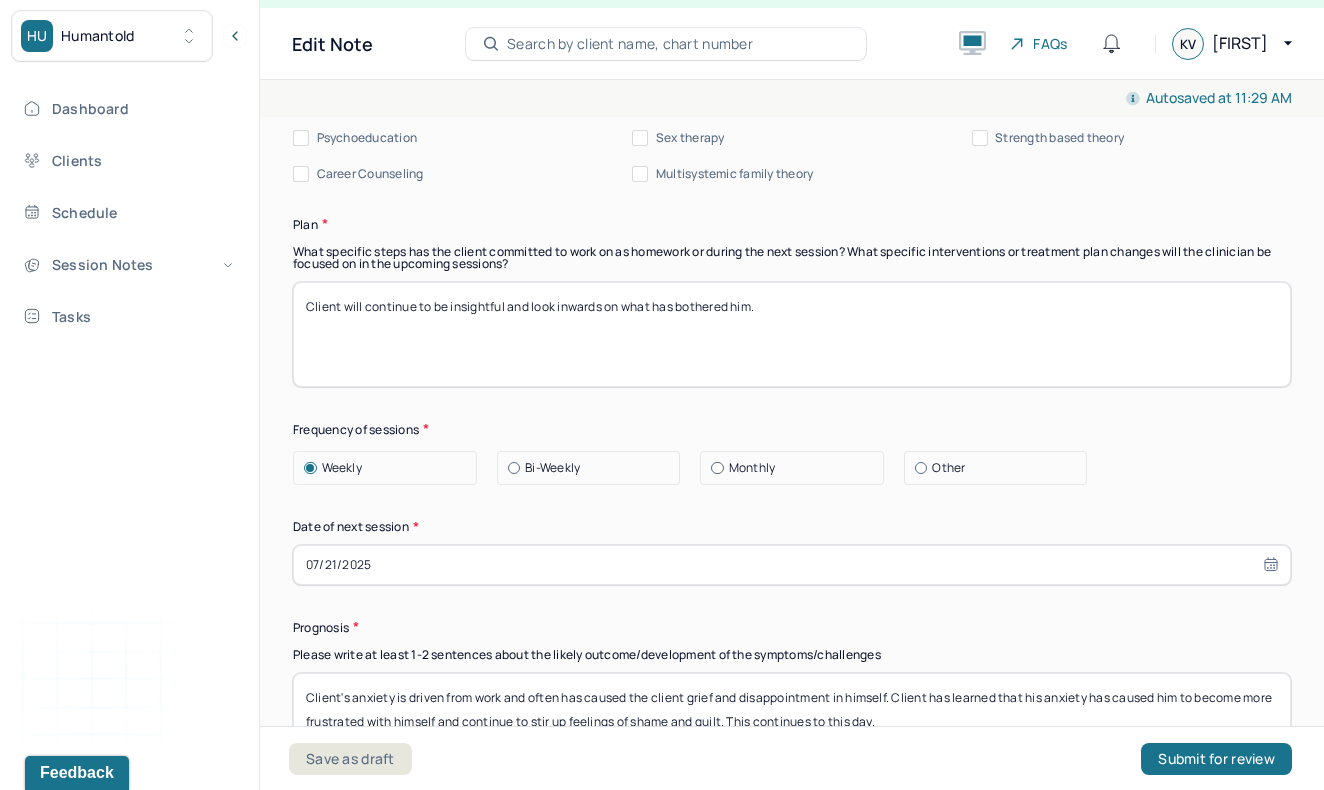 scroll, scrollTop: 2493, scrollLeft: 0, axis: vertical 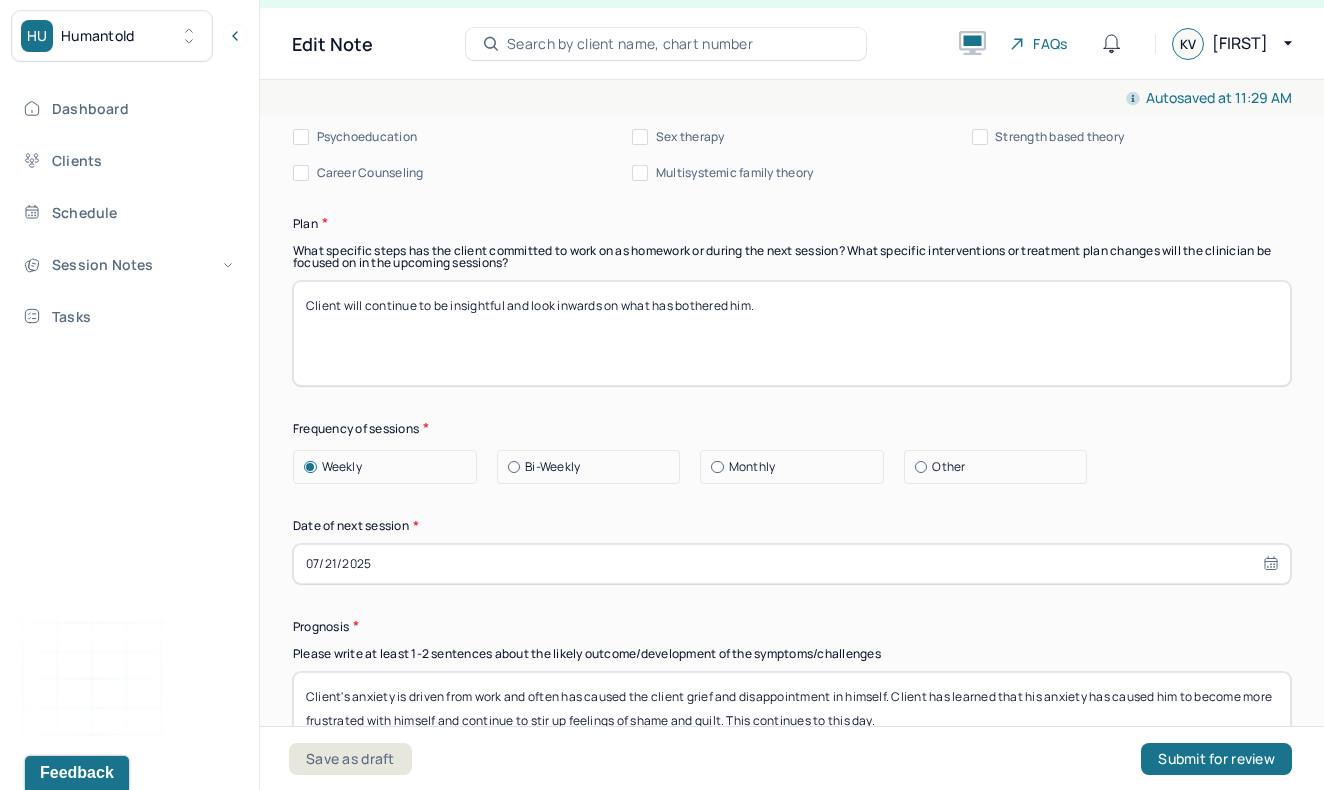 click on "Other" at bounding box center [1001, 467] 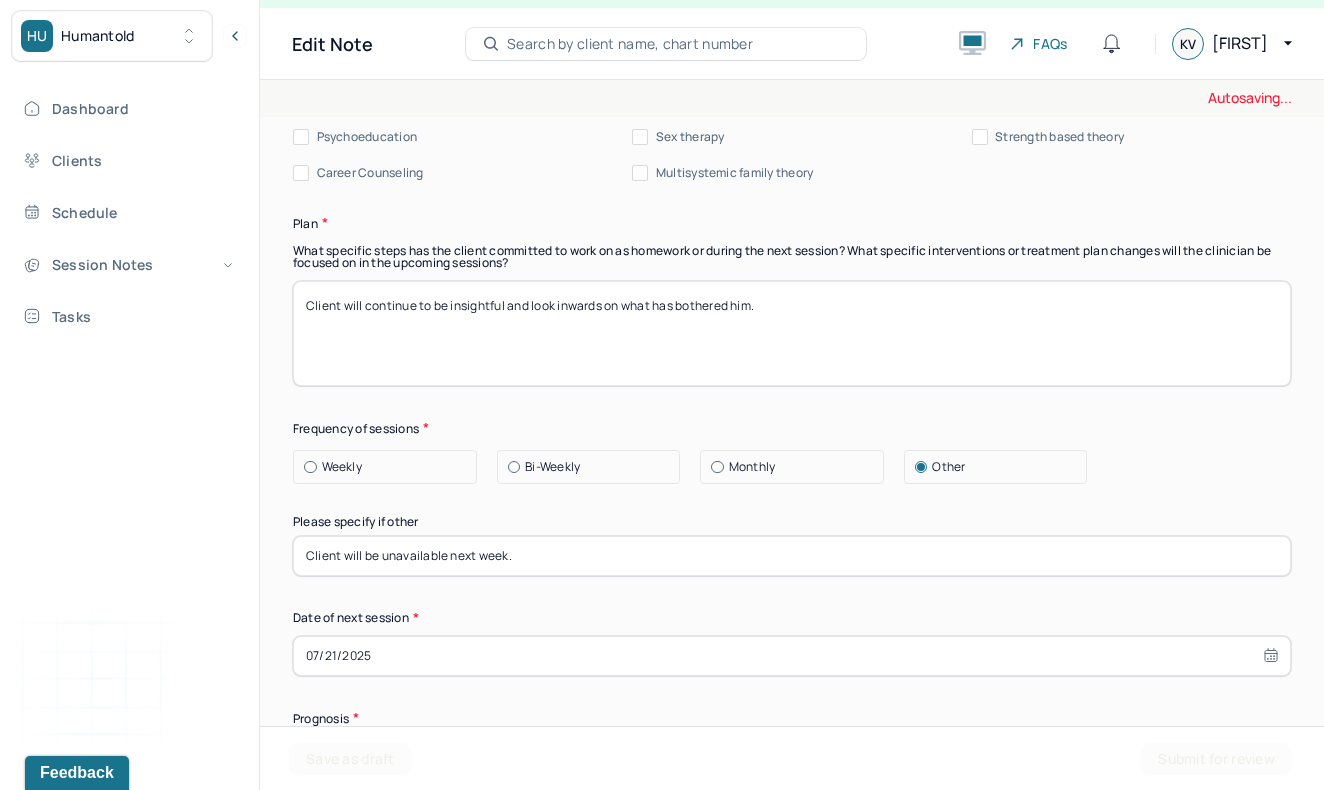 click on "Client will be unavailable next week." at bounding box center (792, 556) 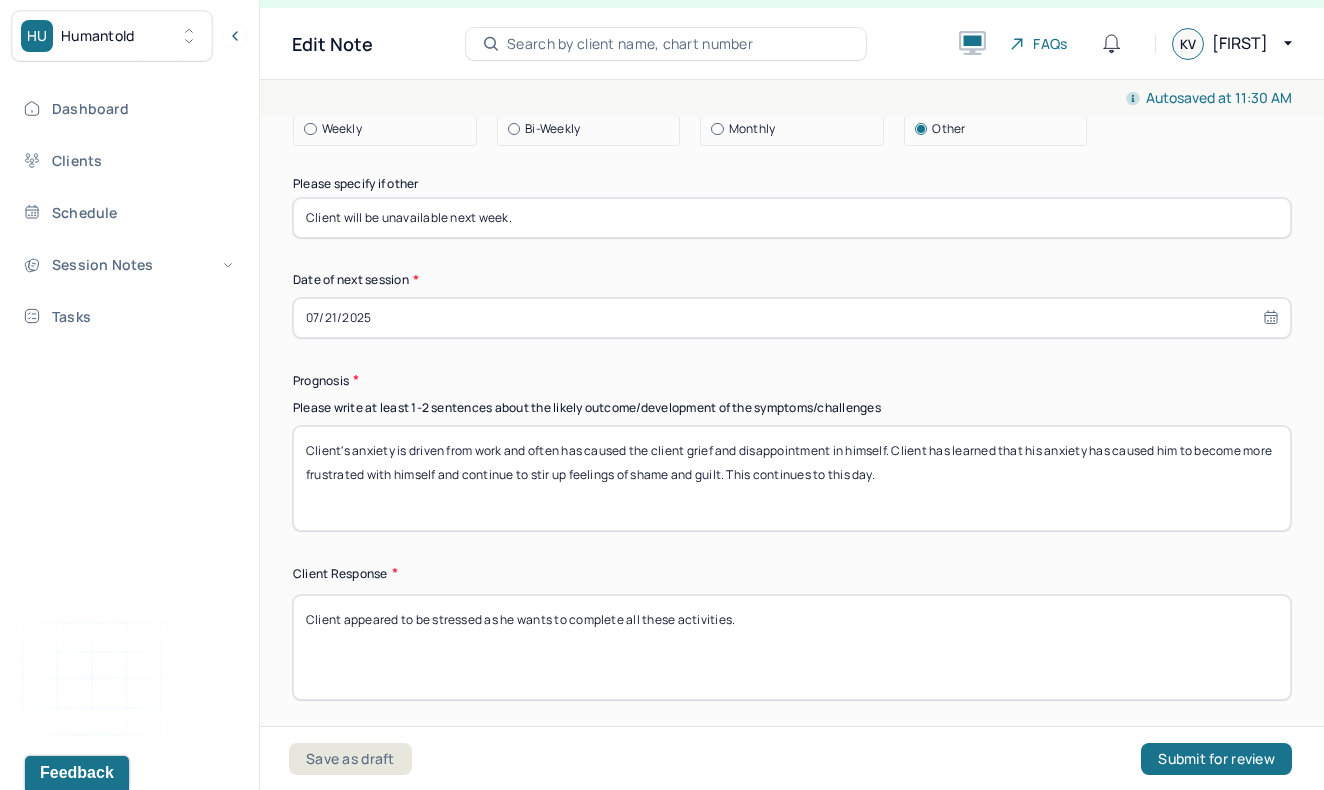 scroll, scrollTop: 2833, scrollLeft: 0, axis: vertical 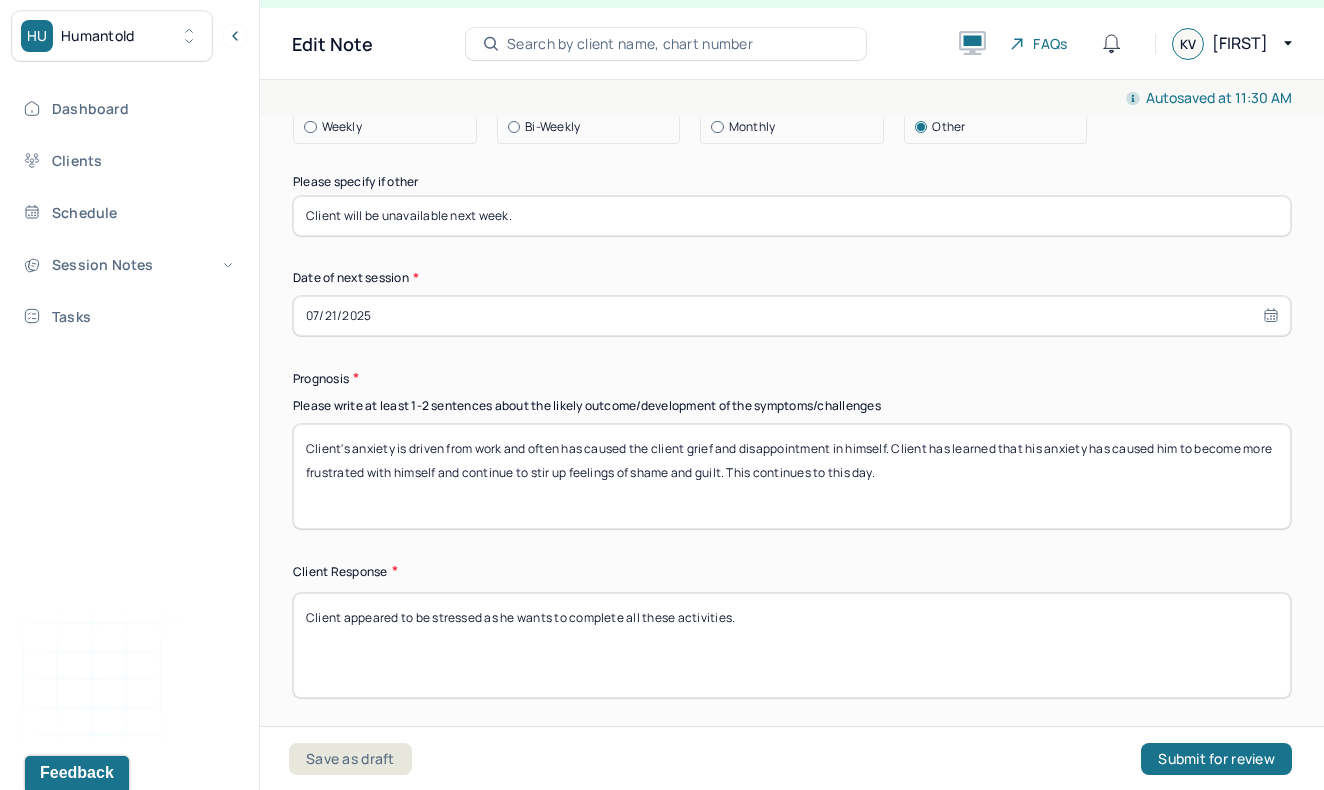 drag, startPoint x: 898, startPoint y: 444, endPoint x: 923, endPoint y: 471, distance: 36.796738 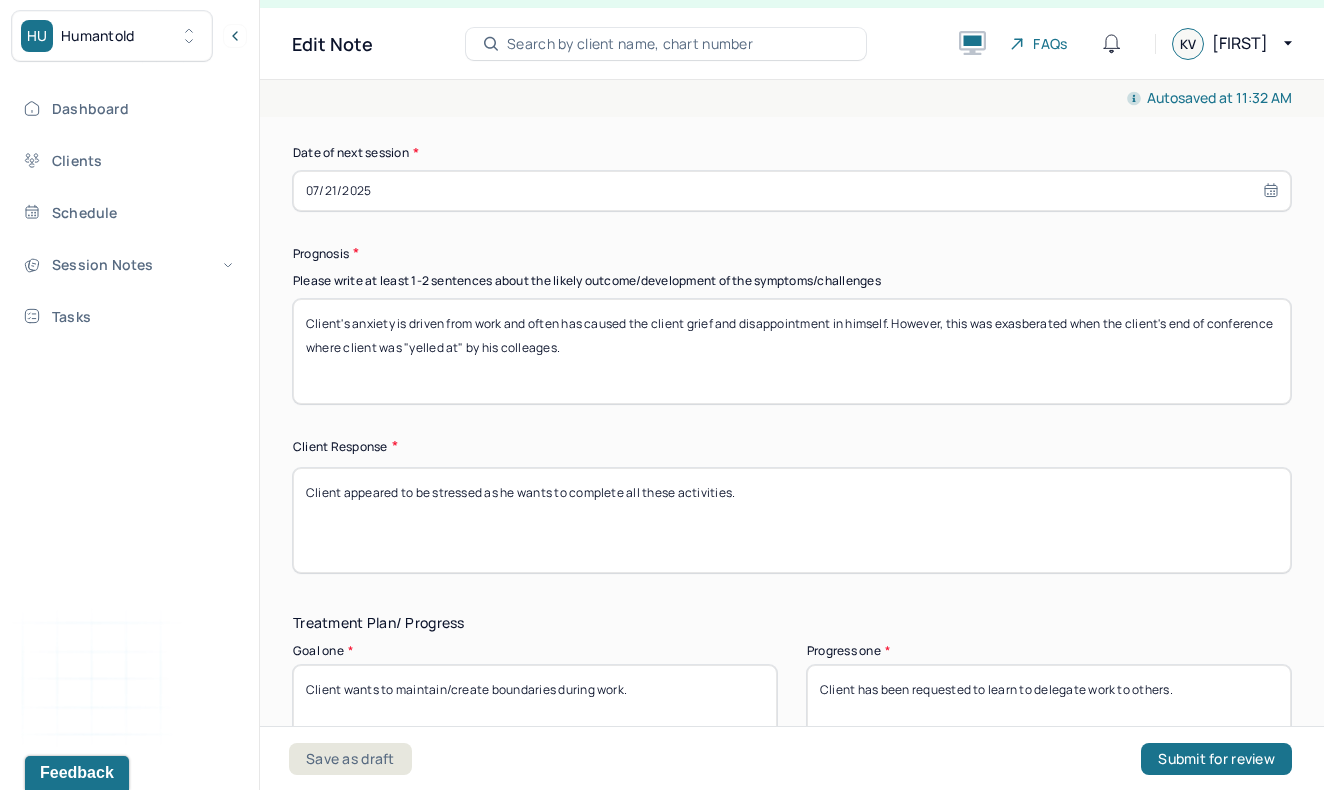 scroll, scrollTop: 2989, scrollLeft: 0, axis: vertical 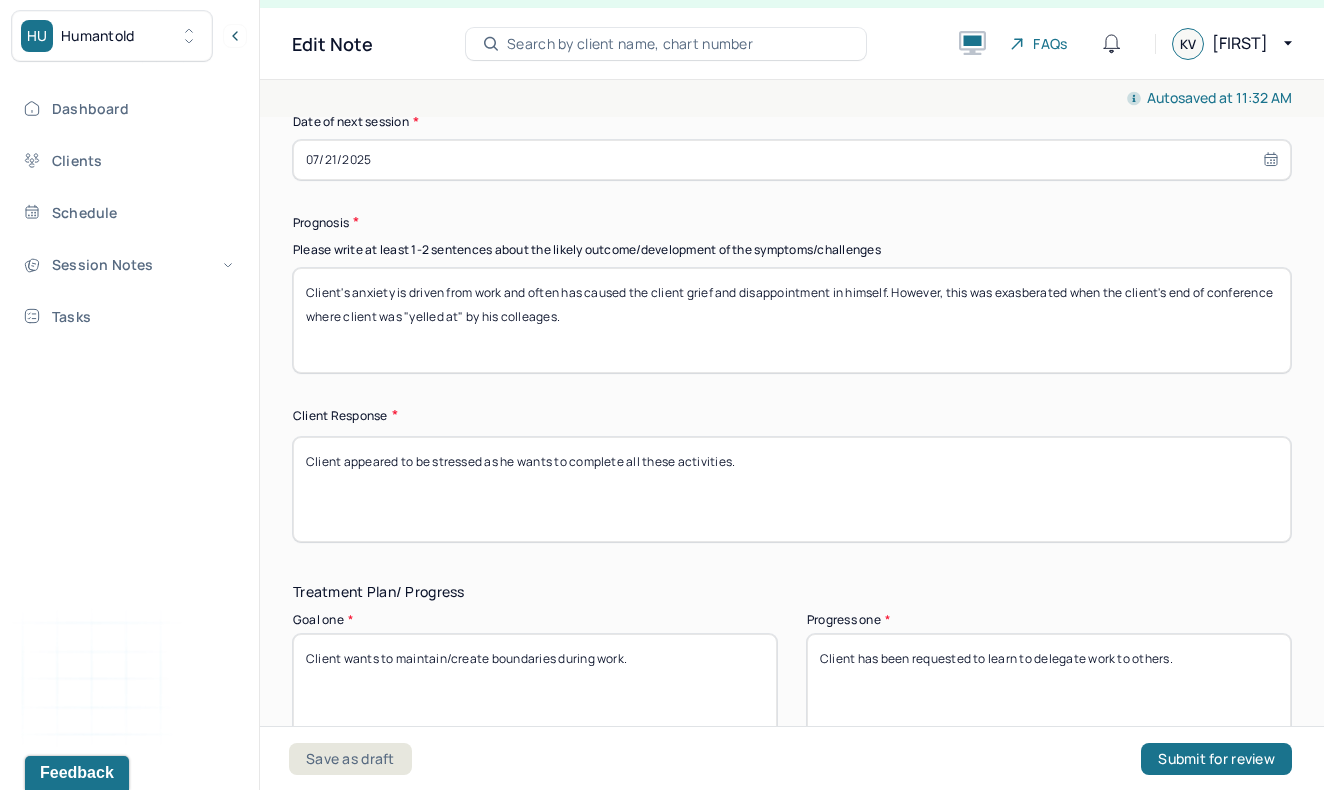 type on "Client's anxiety is driven from work and often has caused the client grief and disappointment in himself. However, this was exasberated when the client's end of conference where client was "yelled at" by his colleages." 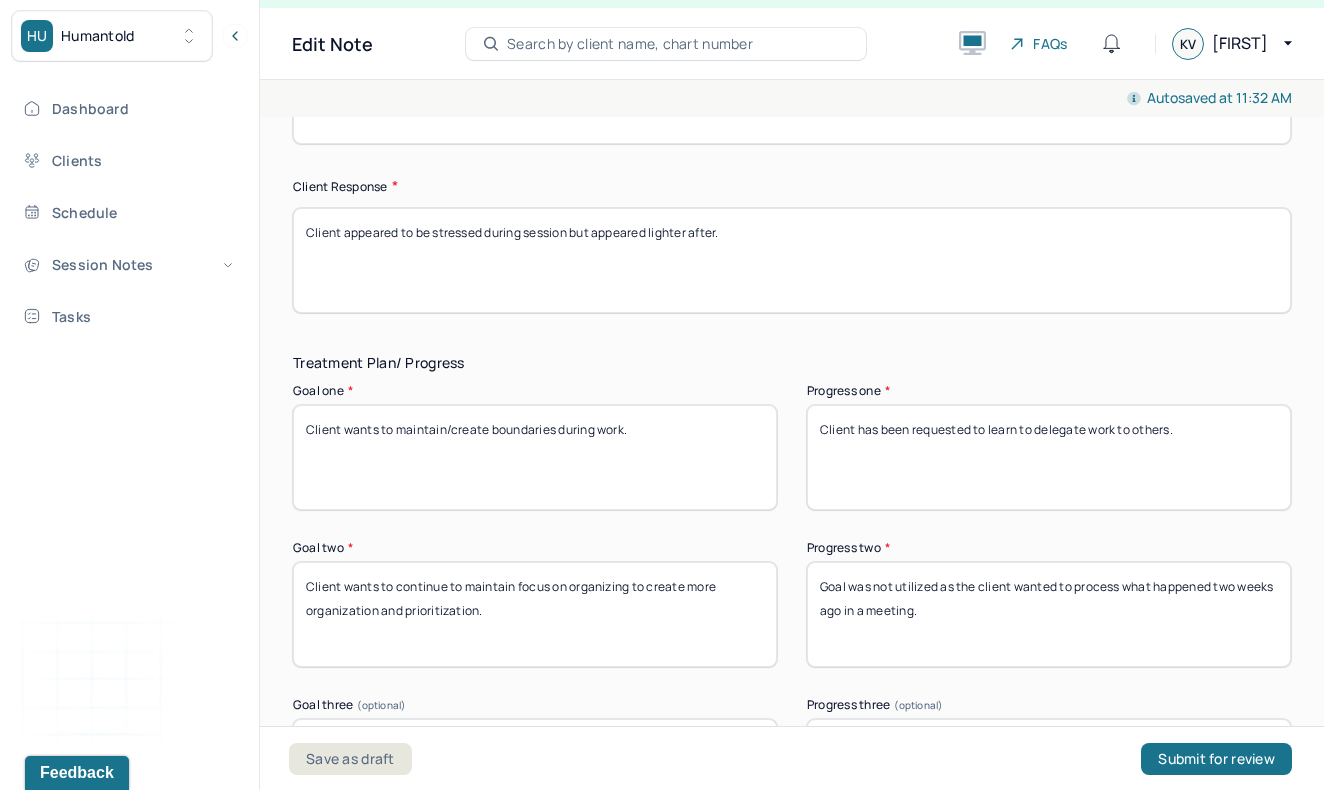 scroll, scrollTop: 3232, scrollLeft: 0, axis: vertical 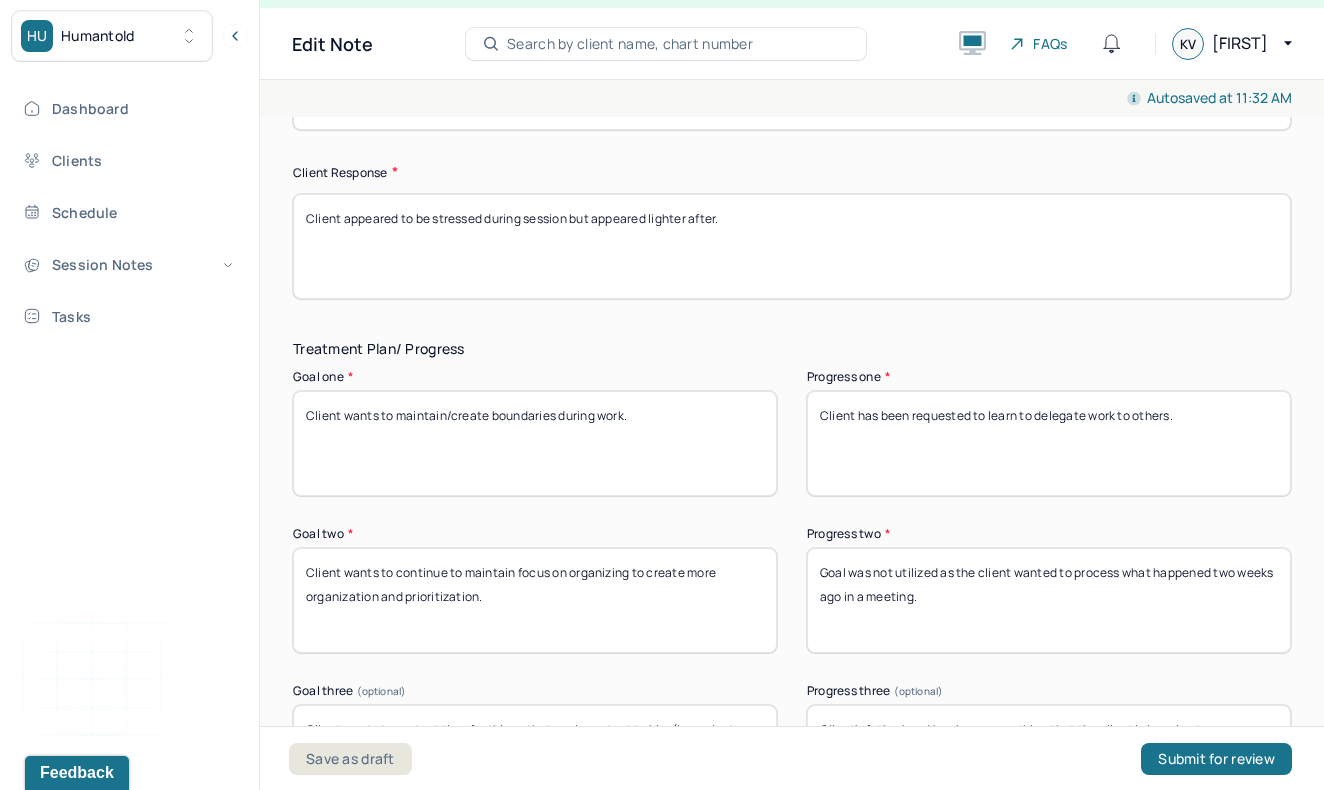 type on "Client appeared to be stressed during session but appeared lighter after." 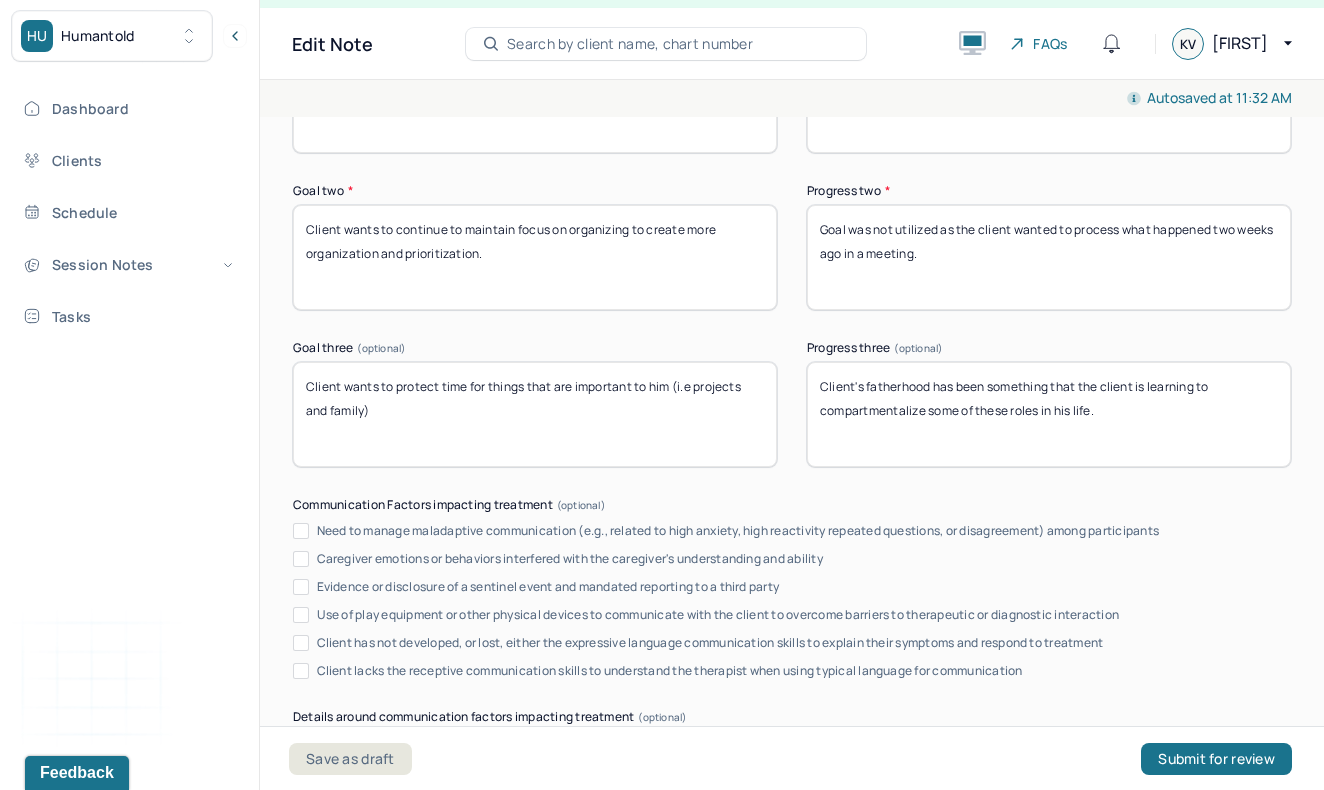 scroll, scrollTop: 3581, scrollLeft: 0, axis: vertical 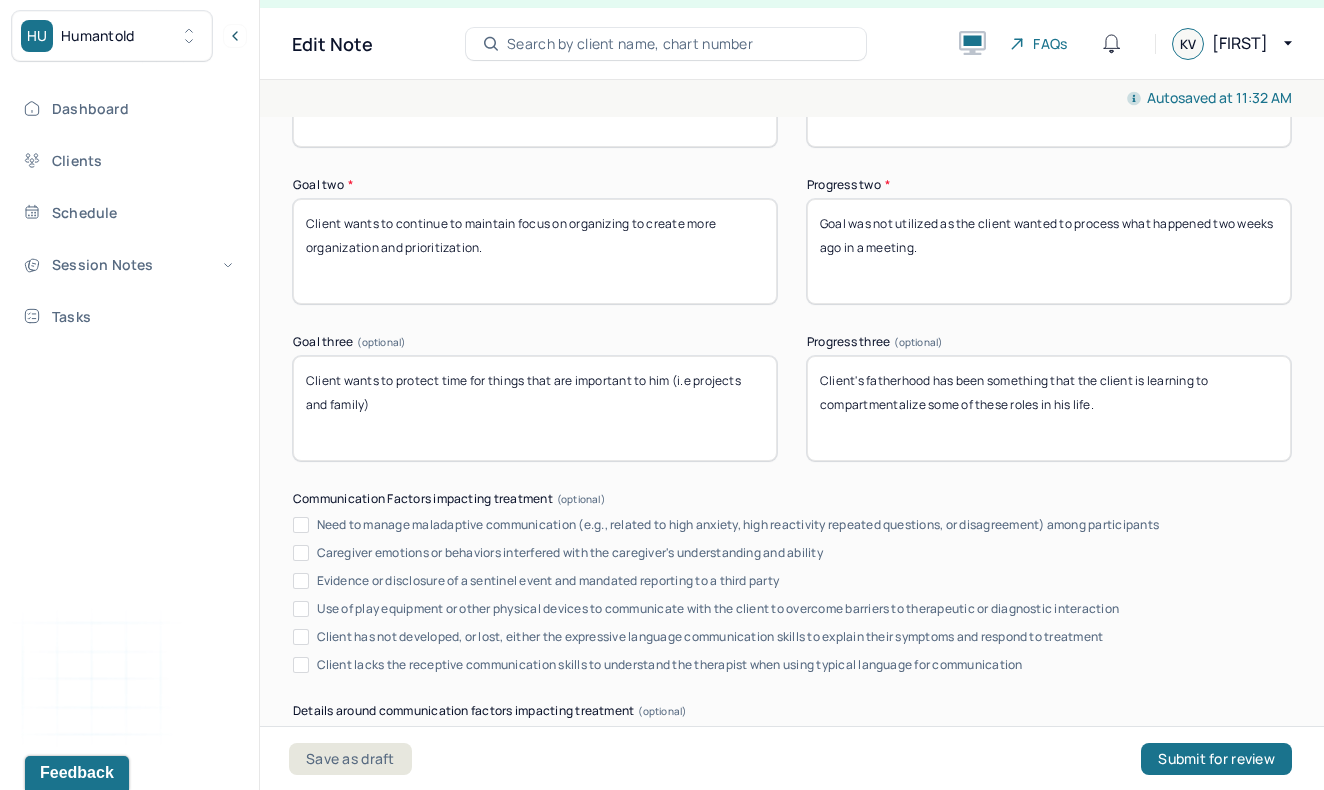 type on "Client will journal to provide insight on himself and what has work meant to him." 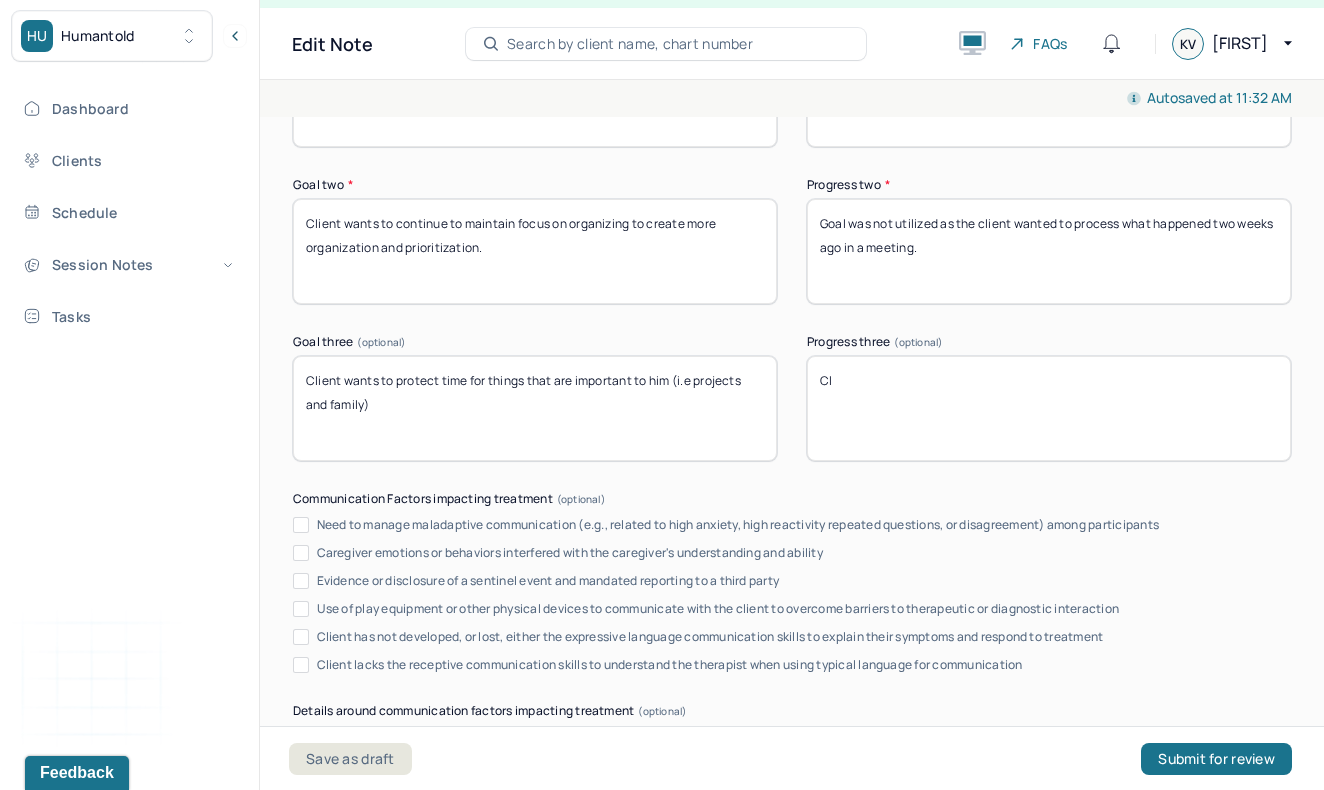 type on "C" 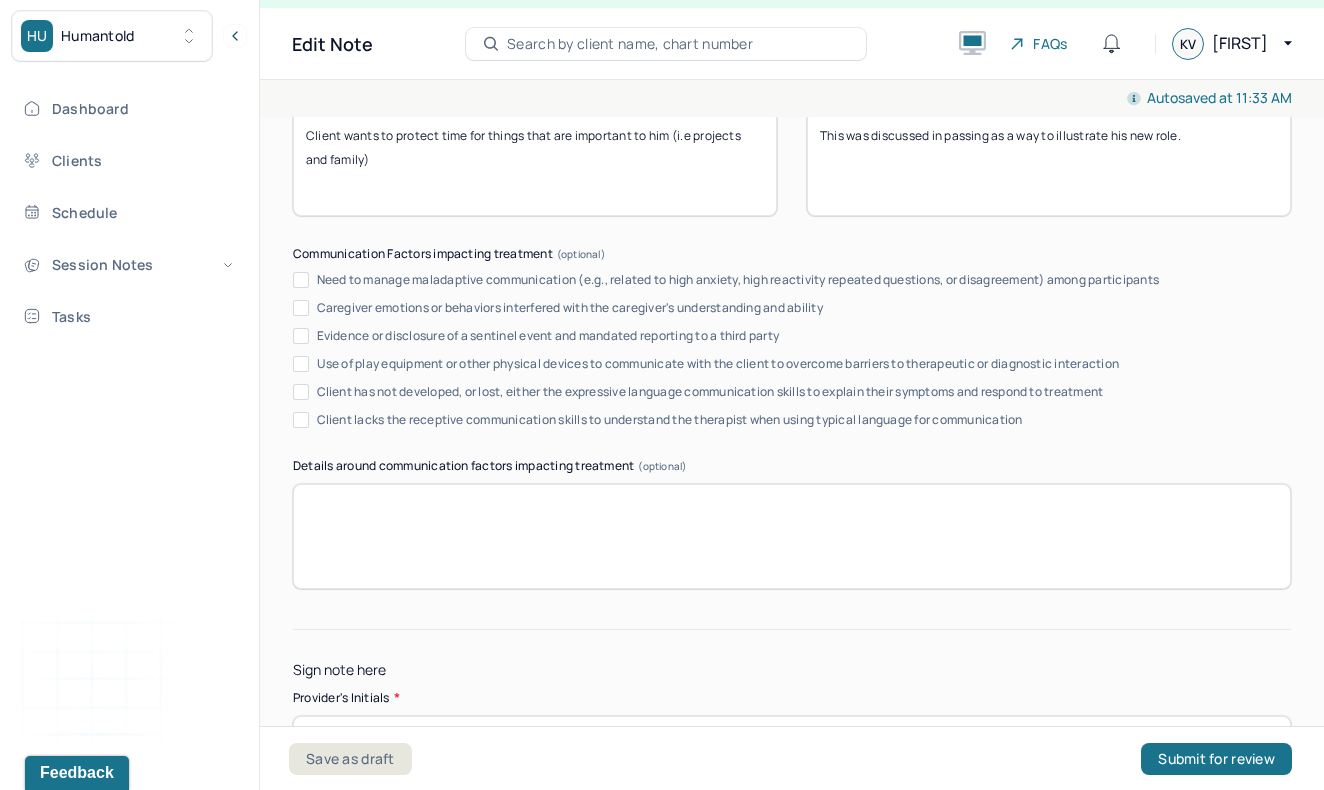 scroll, scrollTop: 3925, scrollLeft: 0, axis: vertical 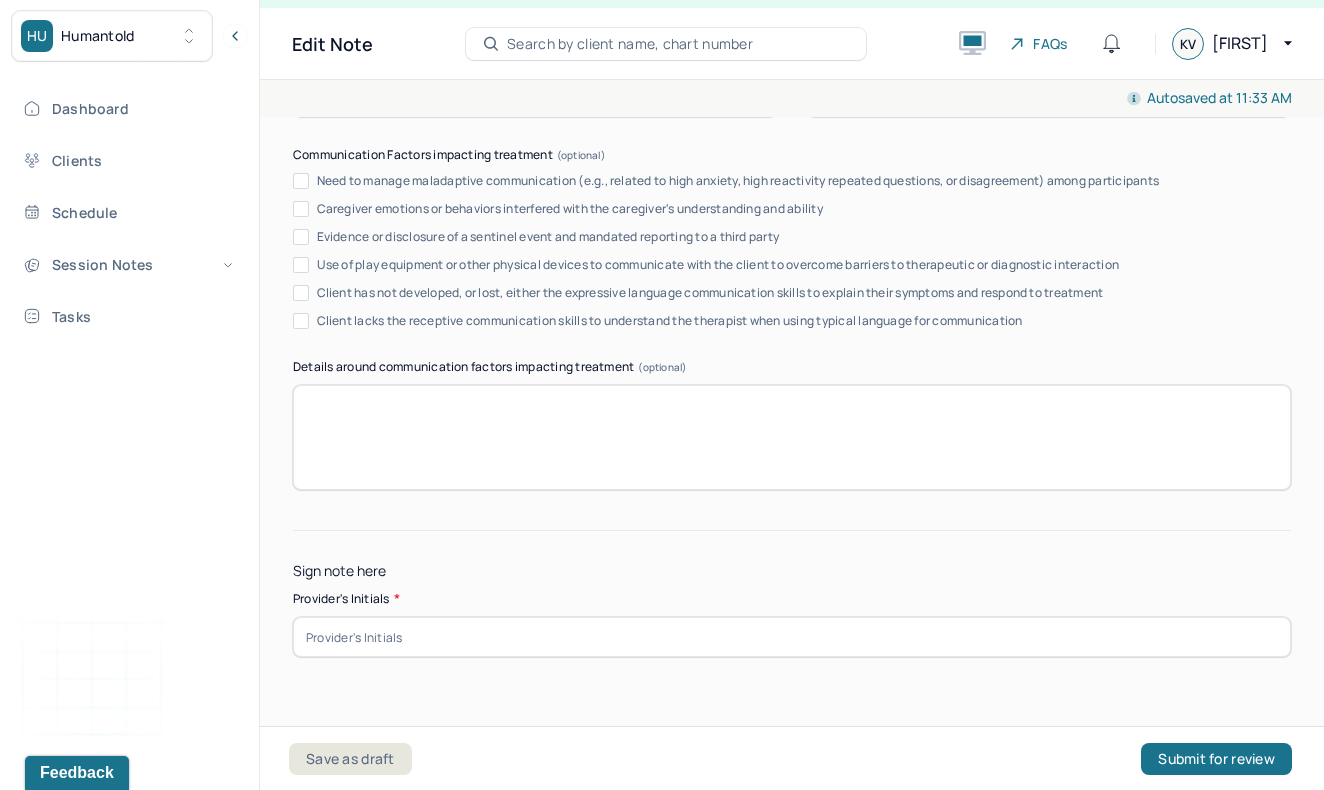 type on "This was discussed in passing as a way to illustrate his new role." 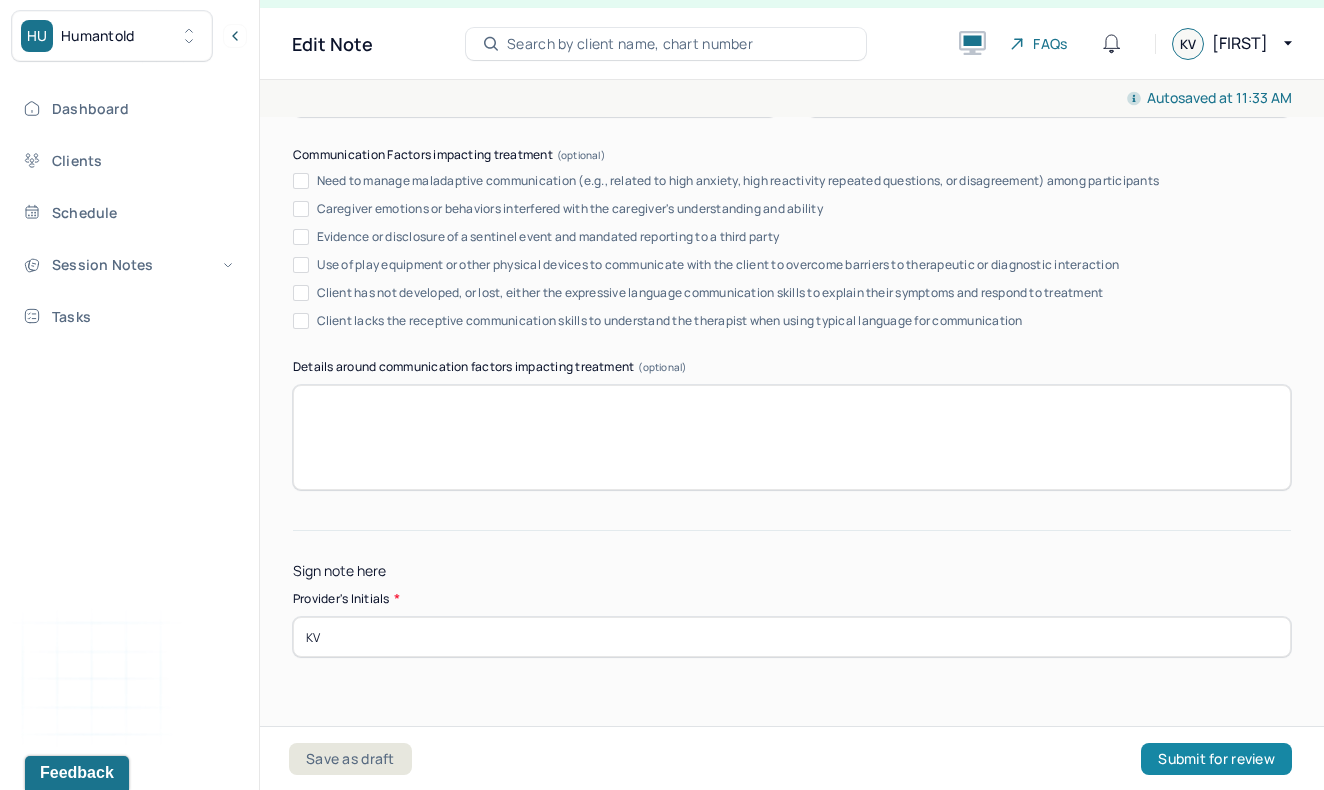 type on "KV" 